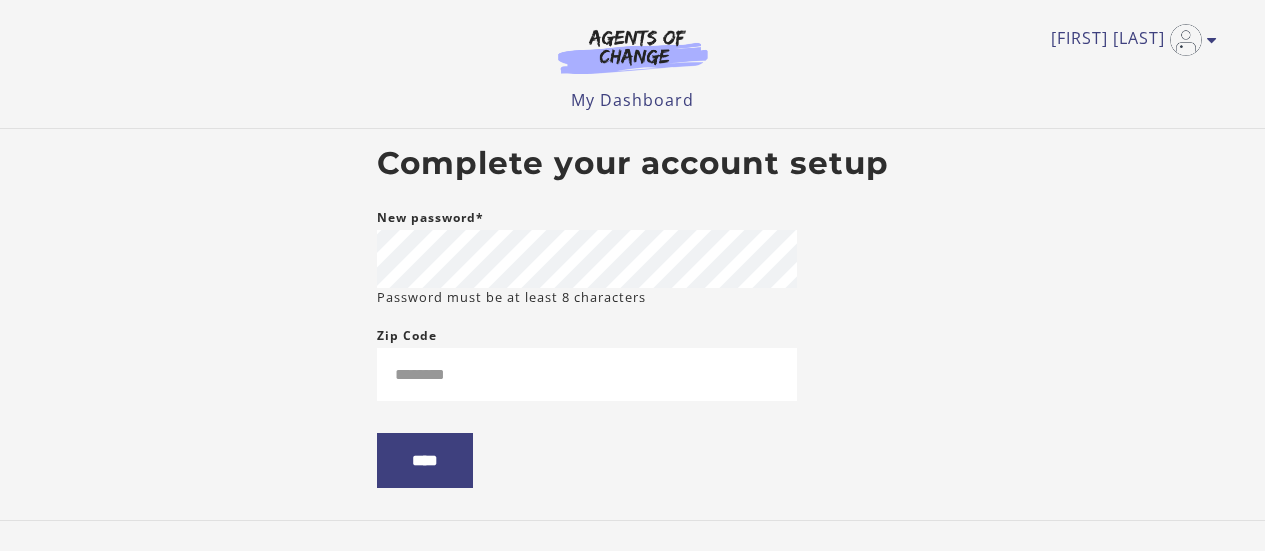 scroll, scrollTop: 0, scrollLeft: 0, axis: both 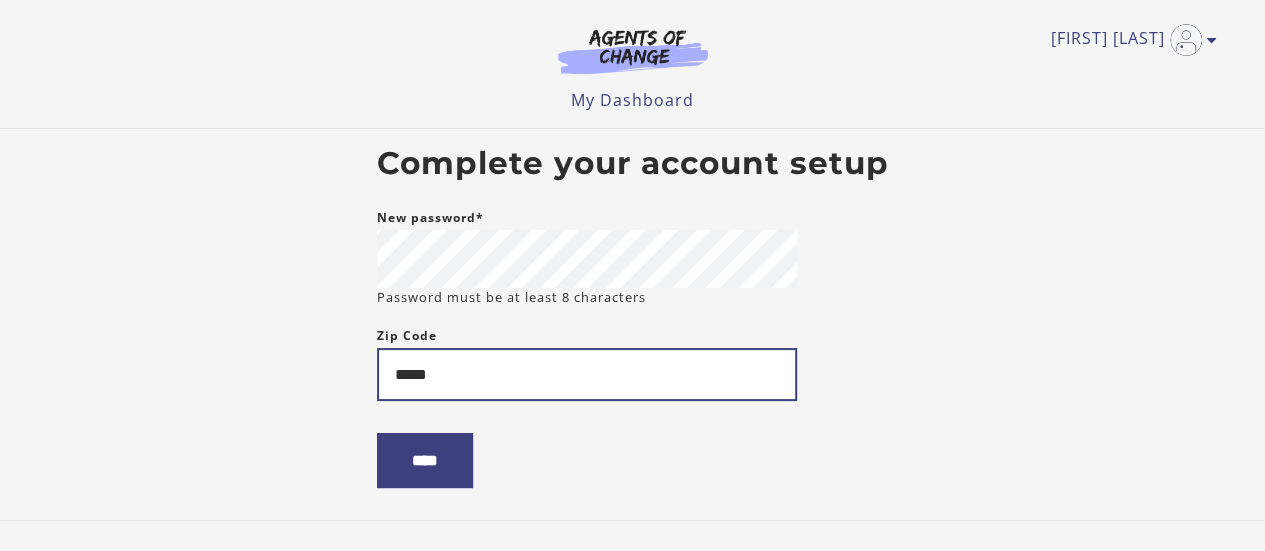 type on "*****" 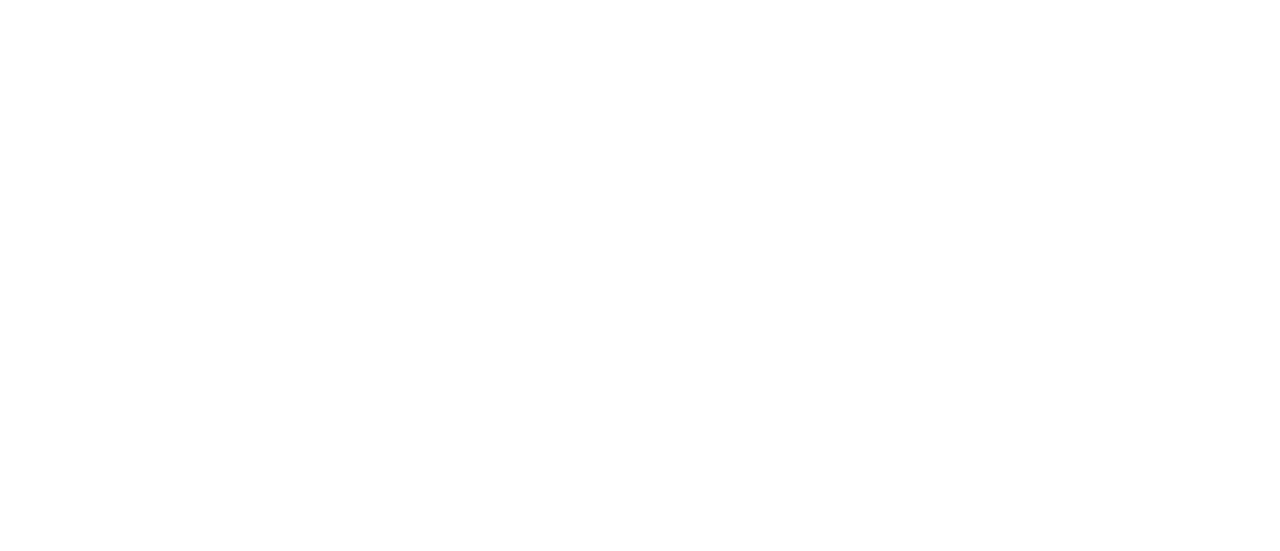 scroll, scrollTop: 0, scrollLeft: 0, axis: both 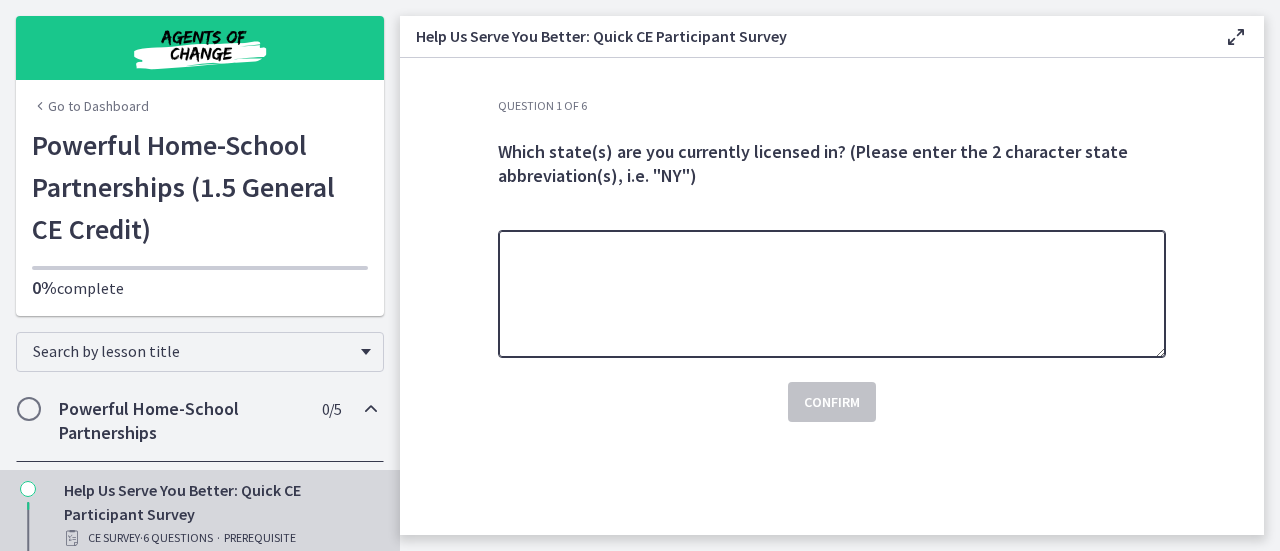 click at bounding box center [832, 294] 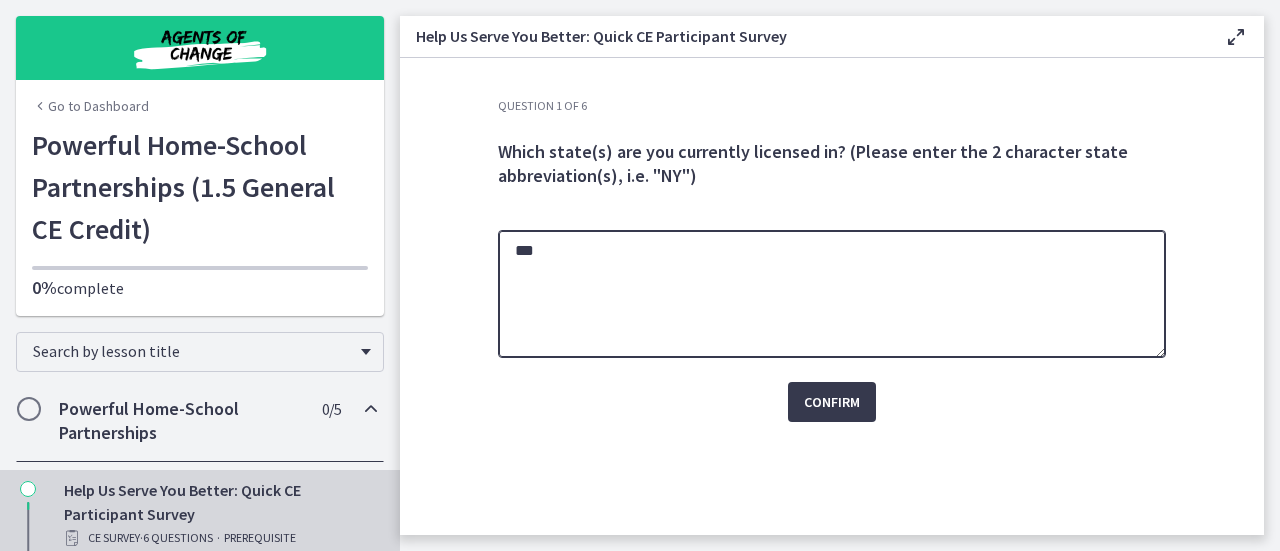 type on "**" 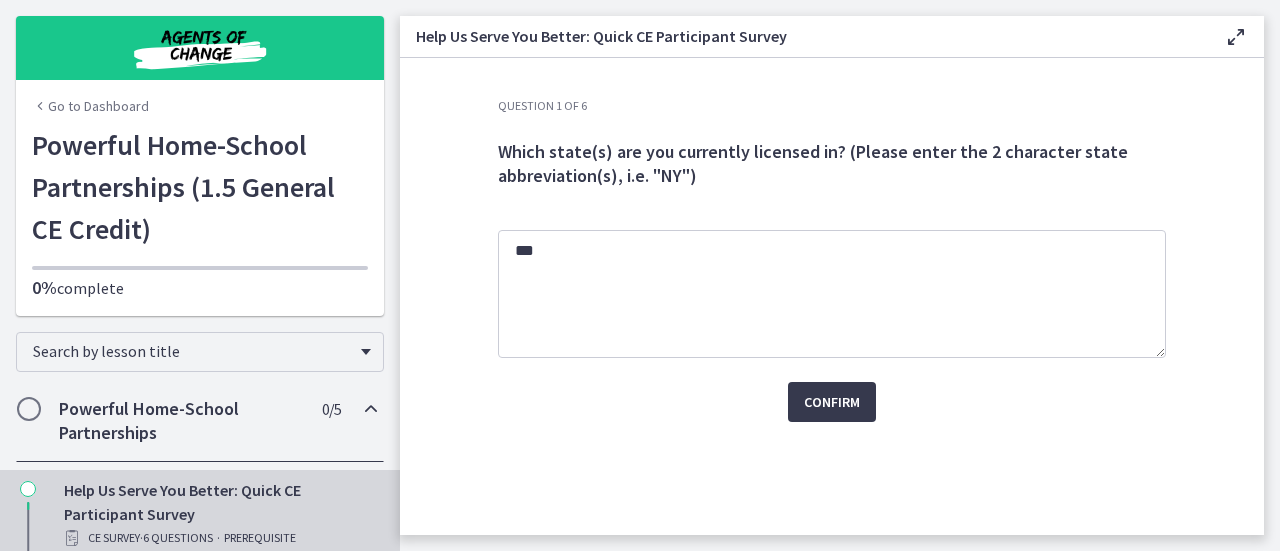 click on "Question   1   of   6
Which state(s) are you currently licensed in? (Please enter the 2 character state abbreviation(s), i.e. "NY")
**
Confirm" 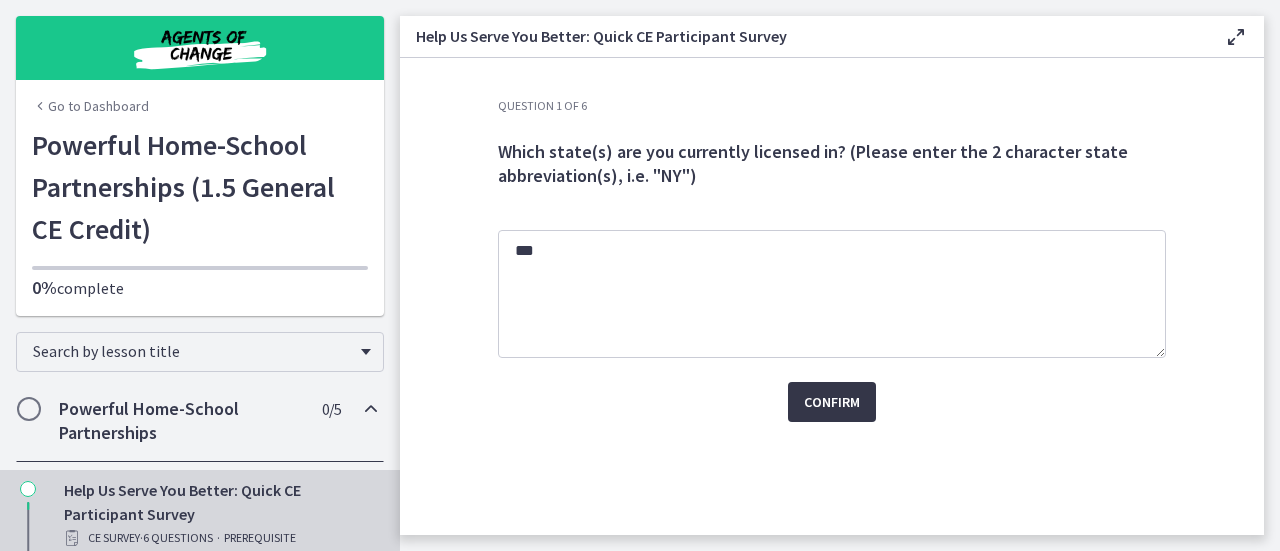 click on "Confirm" at bounding box center (832, 402) 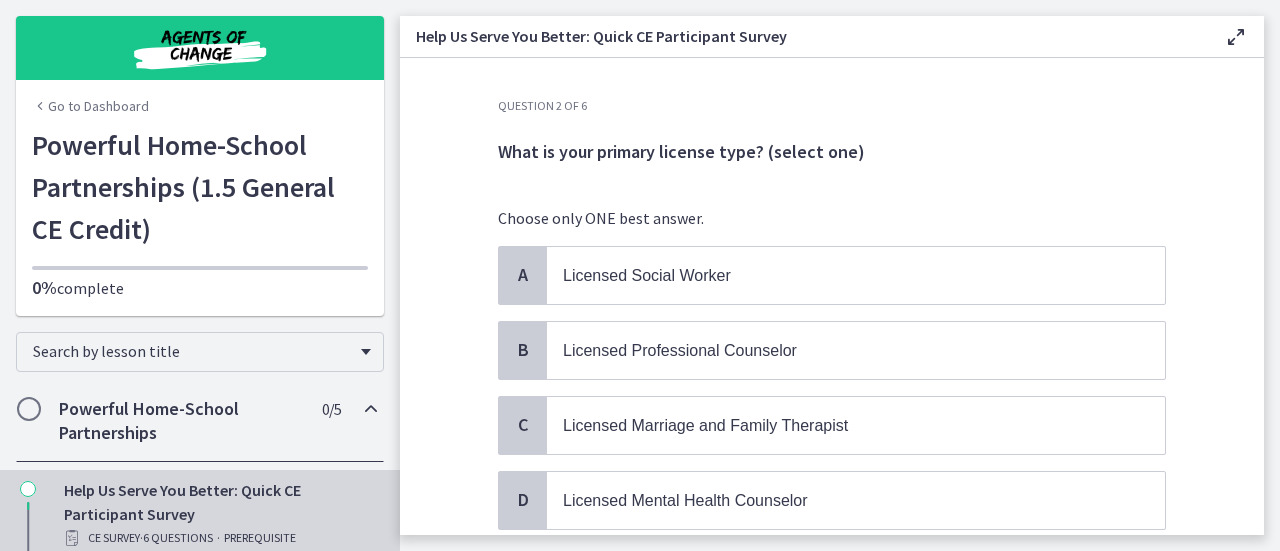 scroll, scrollTop: 51, scrollLeft: 0, axis: vertical 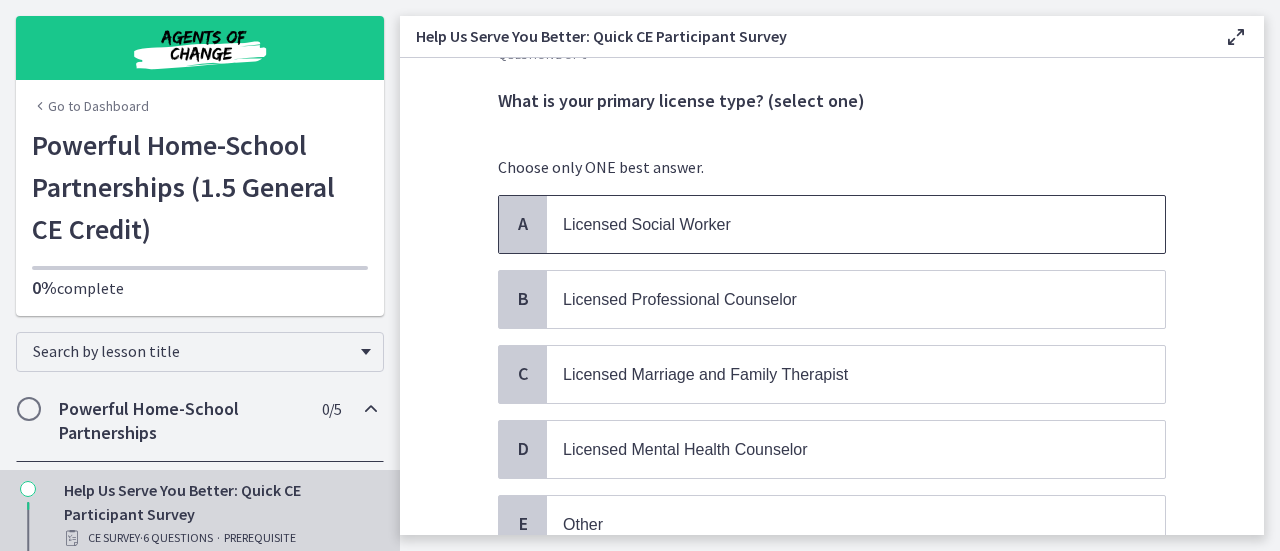 click on "Licensed Social Worker" at bounding box center [647, 224] 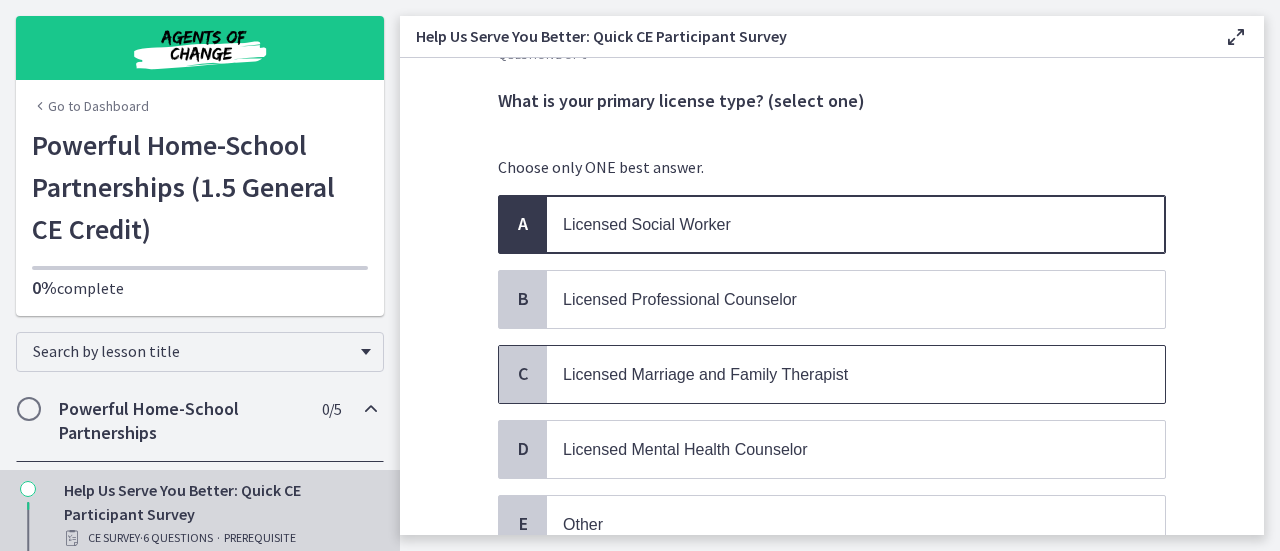scroll, scrollTop: 159, scrollLeft: 0, axis: vertical 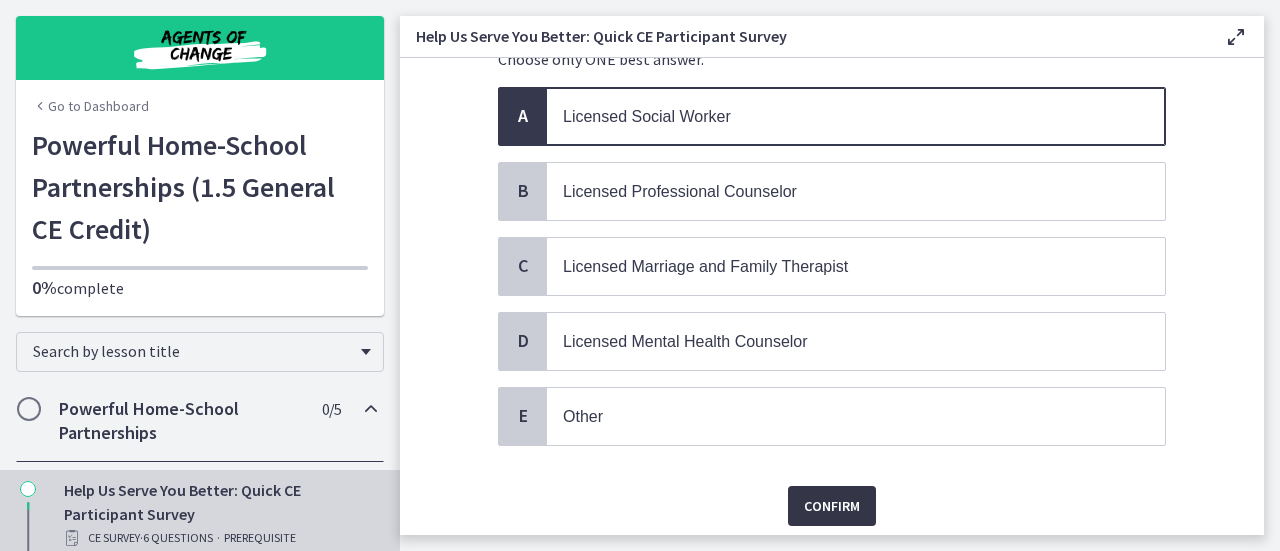click on "Confirm" at bounding box center [832, 506] 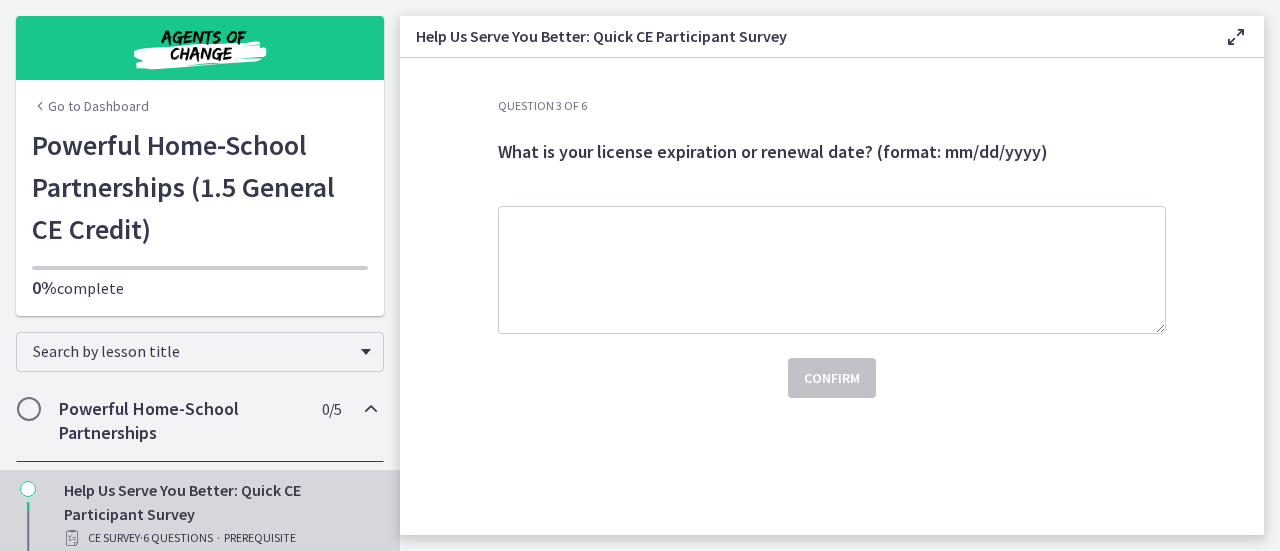 scroll, scrollTop: 0, scrollLeft: 0, axis: both 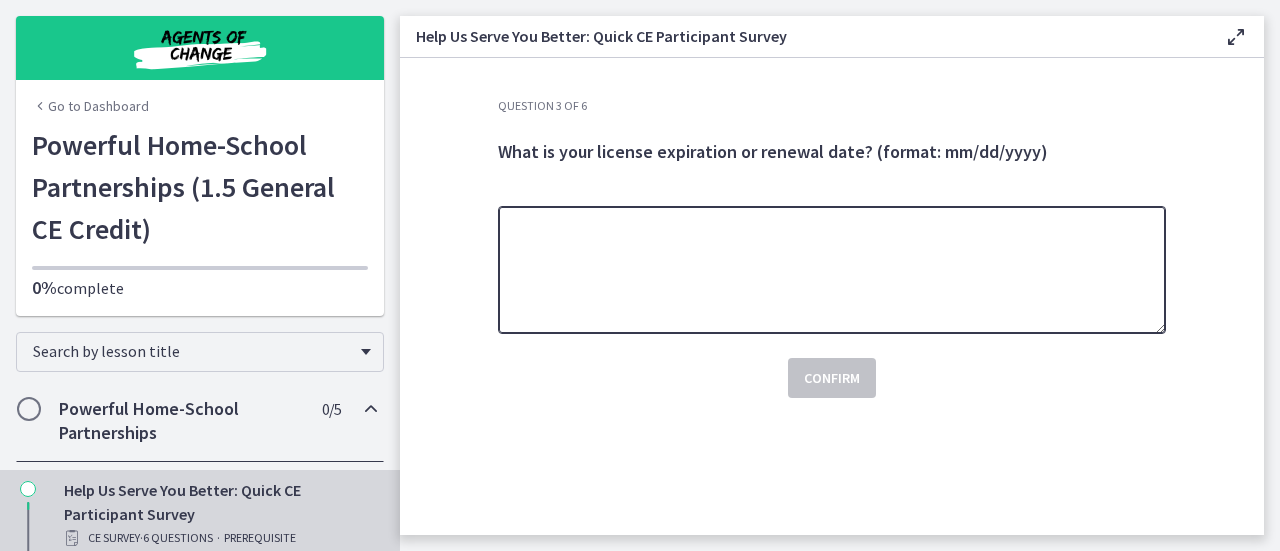 click at bounding box center (832, 270) 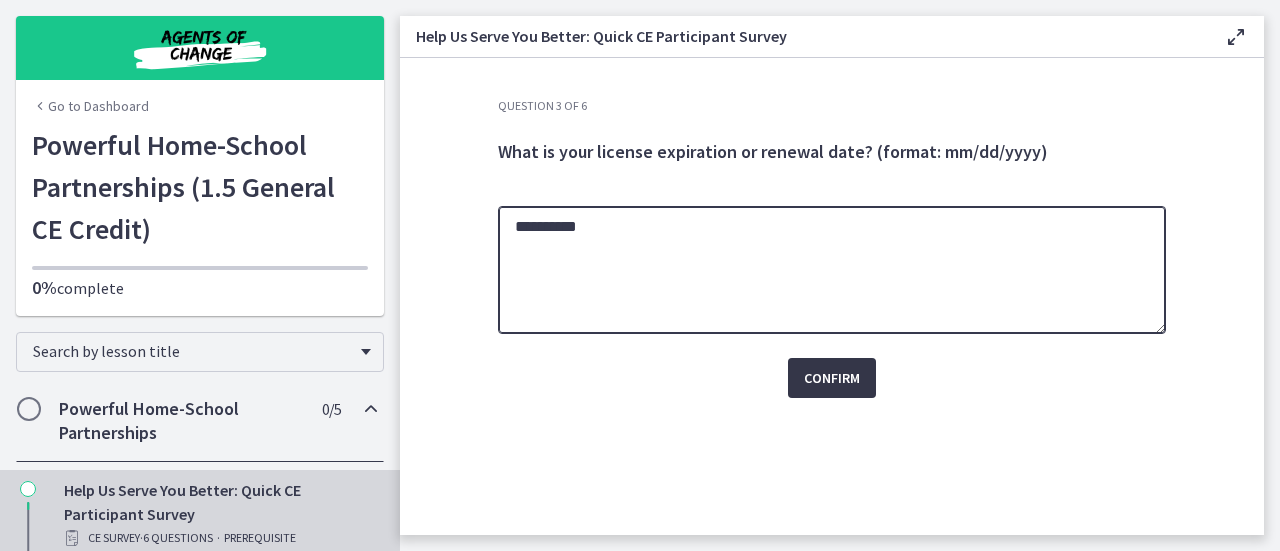 type on "**********" 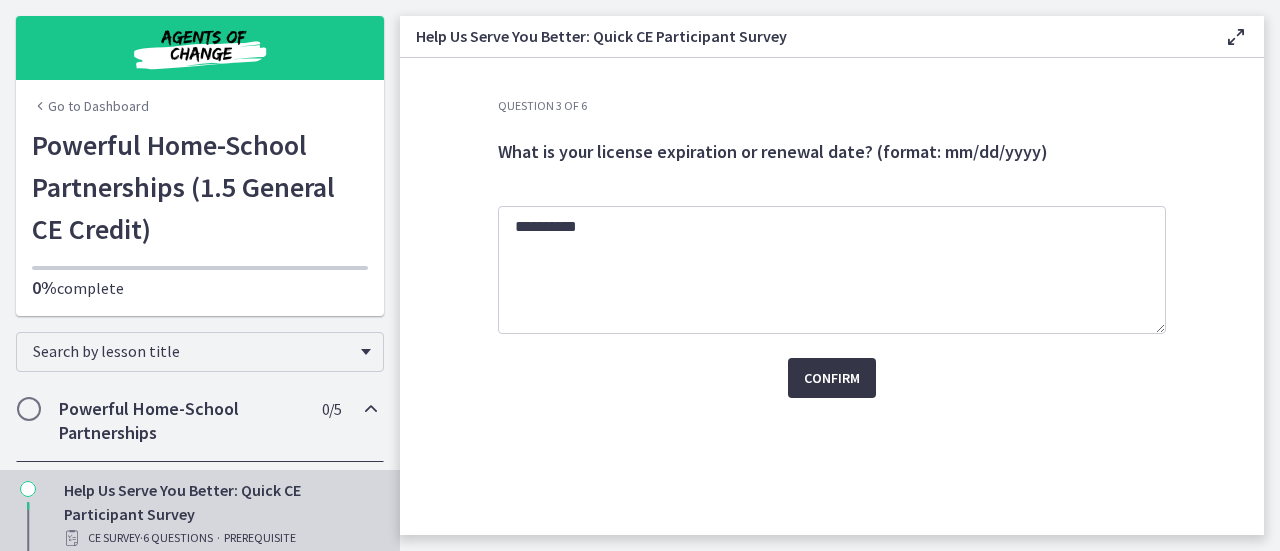 click on "Confirm" at bounding box center (832, 378) 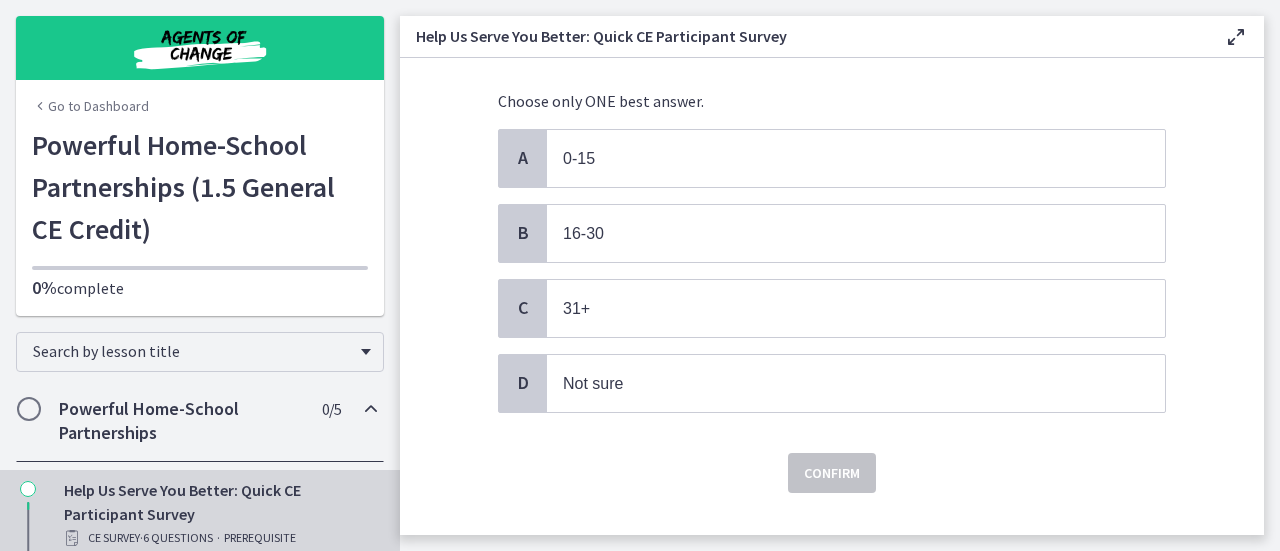 scroll, scrollTop: 118, scrollLeft: 0, axis: vertical 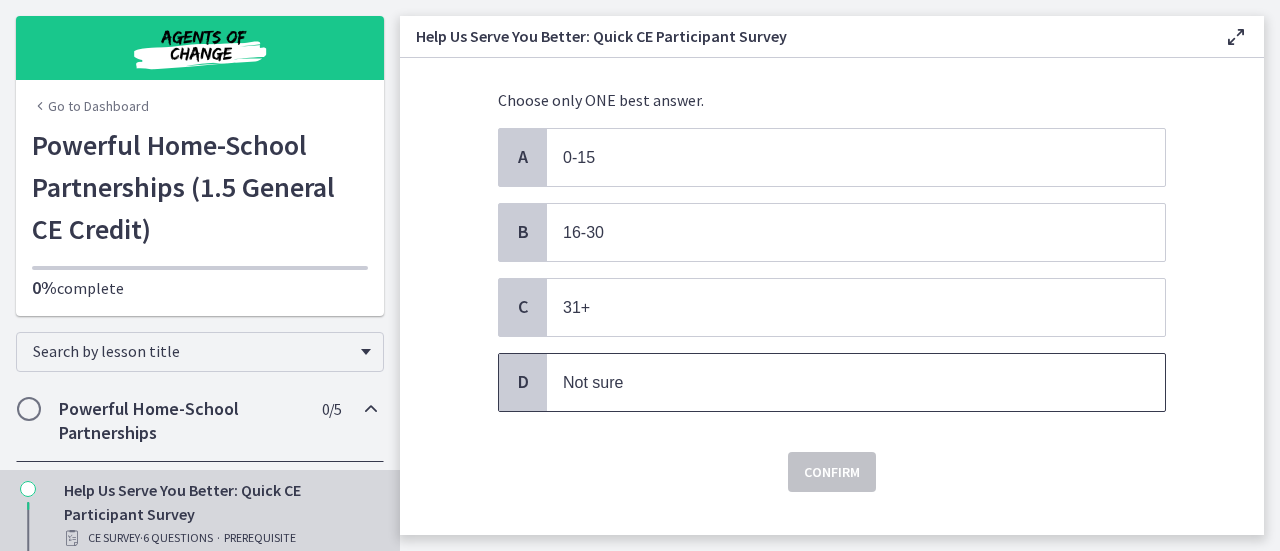 click on "Not sure" at bounding box center (856, 382) 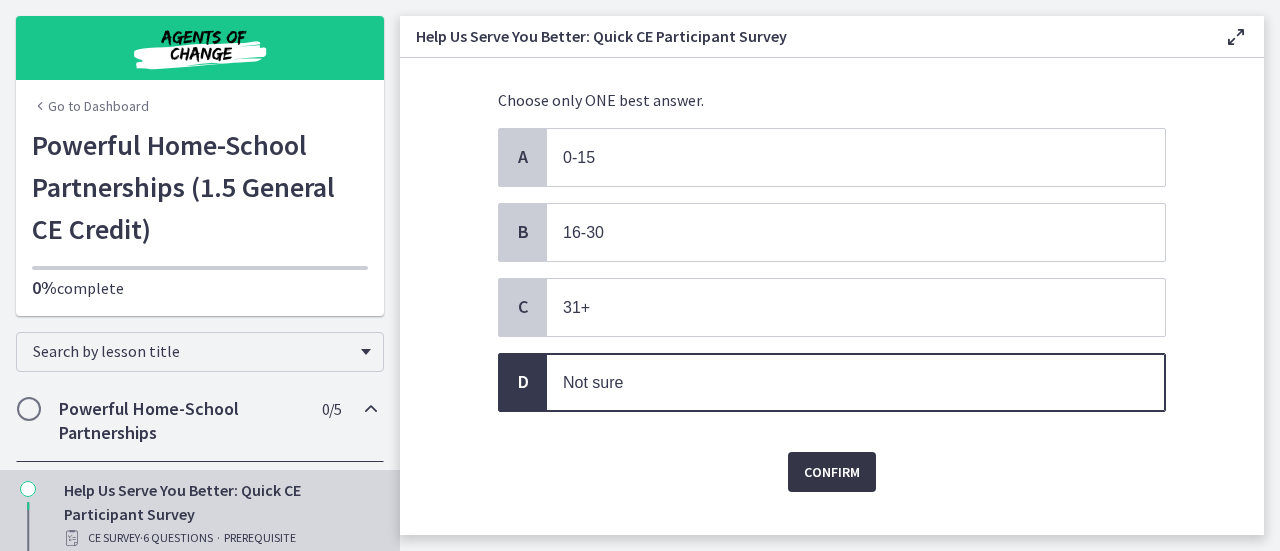 click on "Confirm" at bounding box center [832, 472] 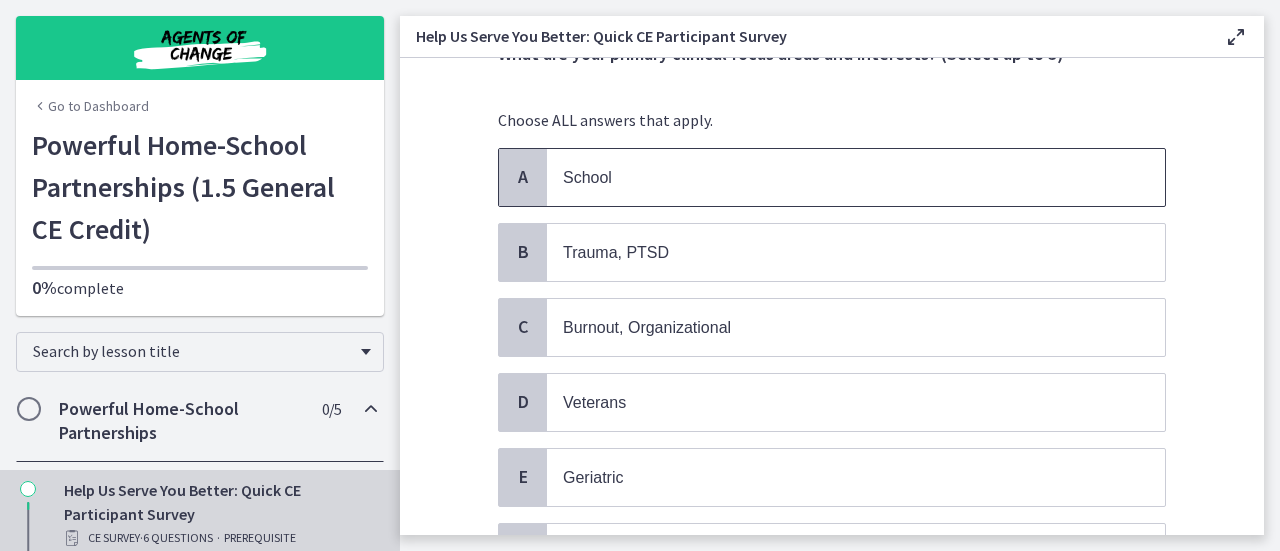 scroll, scrollTop: 0, scrollLeft: 0, axis: both 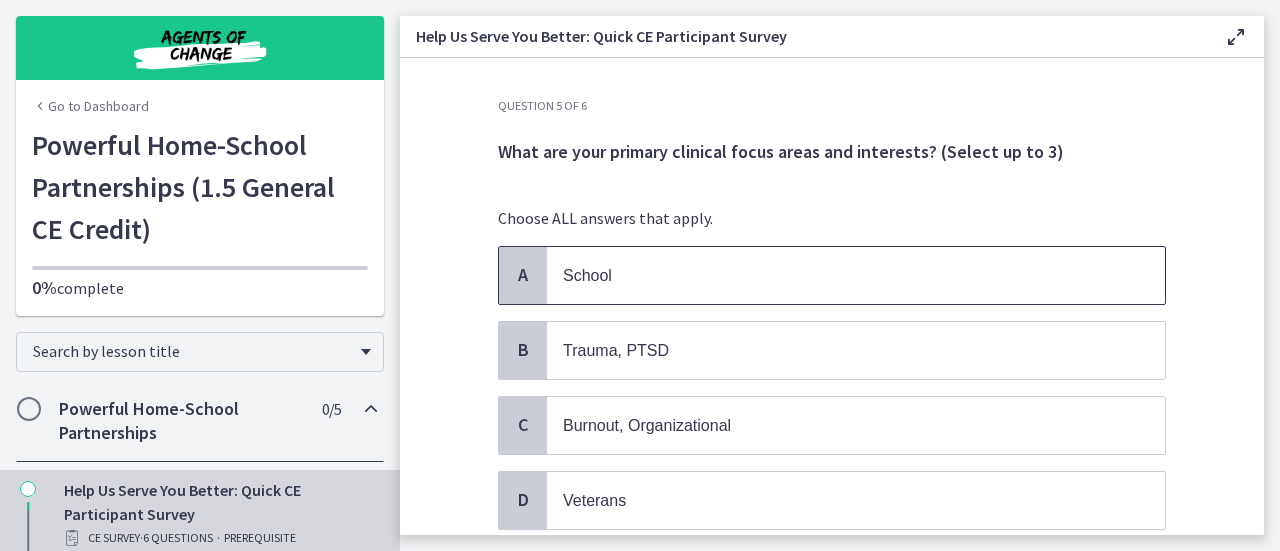 click on "School" at bounding box center (836, 275) 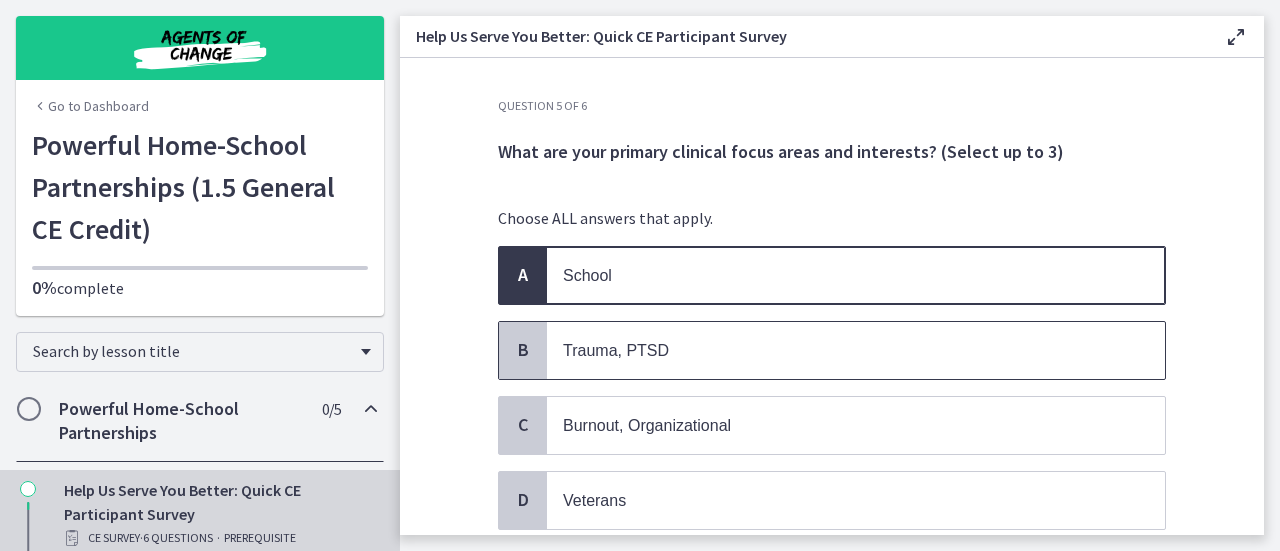click on "Trauma, PTSD" at bounding box center (856, 350) 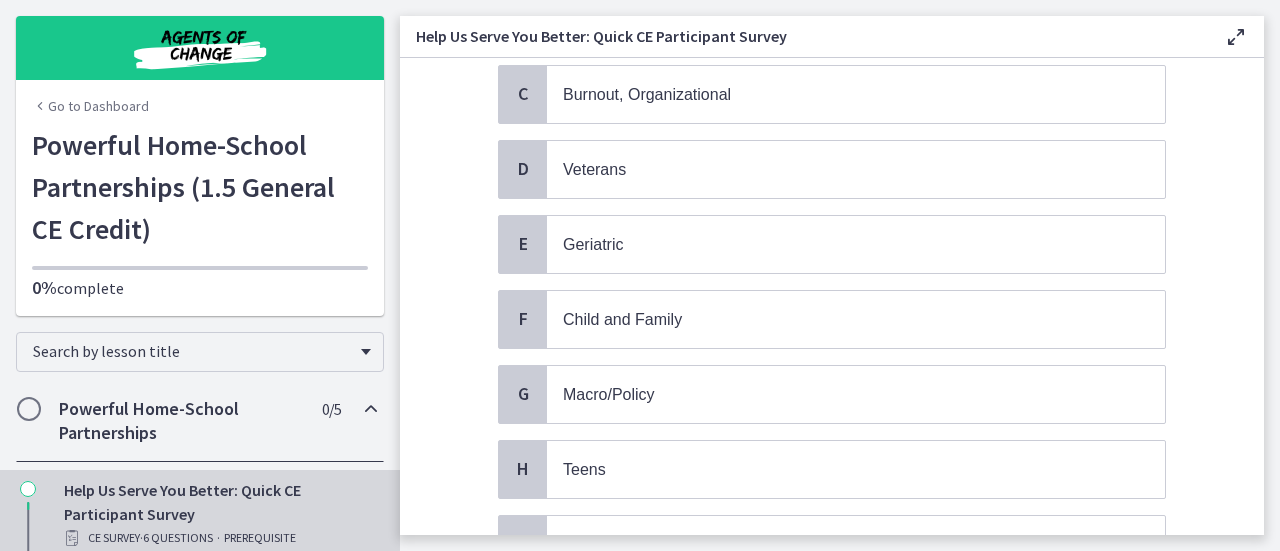 scroll, scrollTop: 334, scrollLeft: 0, axis: vertical 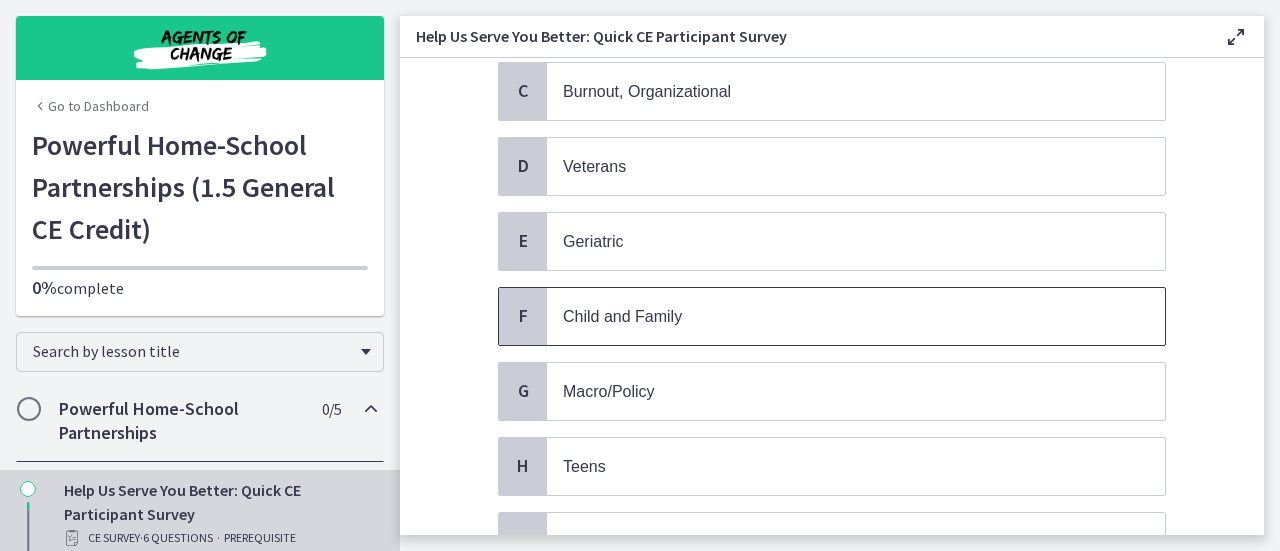 click on "Child and Family" at bounding box center (836, 316) 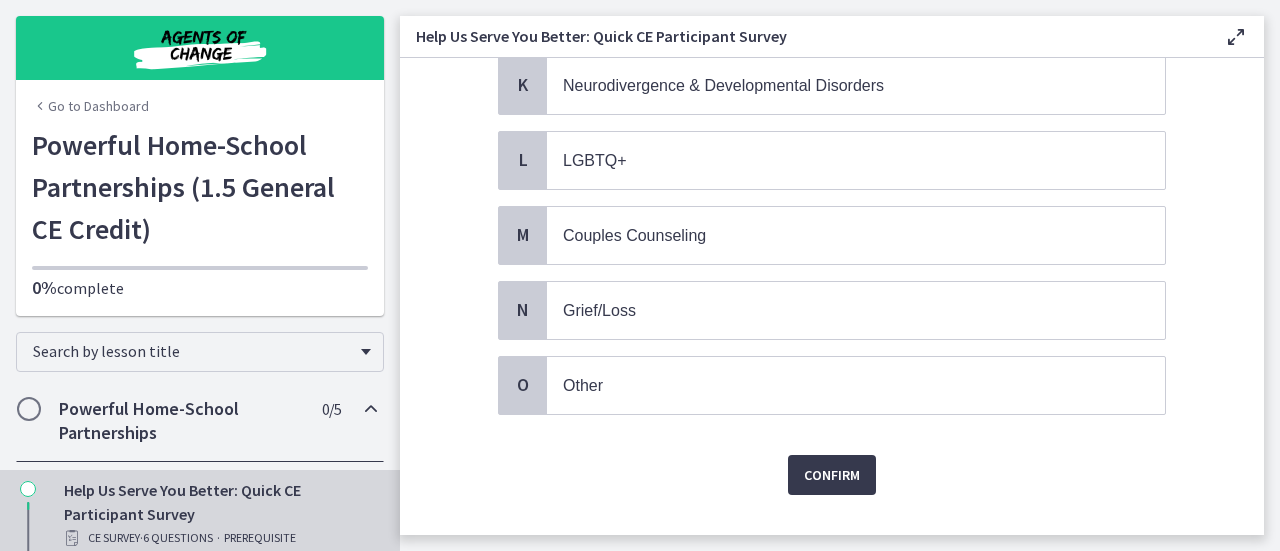 scroll, scrollTop: 941, scrollLeft: 0, axis: vertical 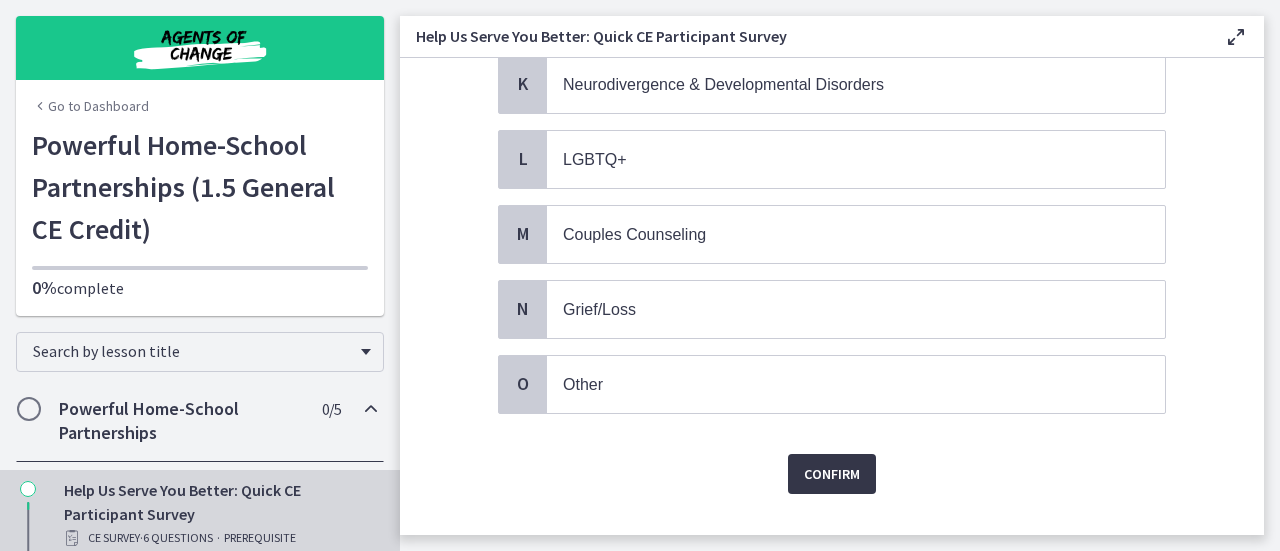 click on "Confirm" at bounding box center [832, 474] 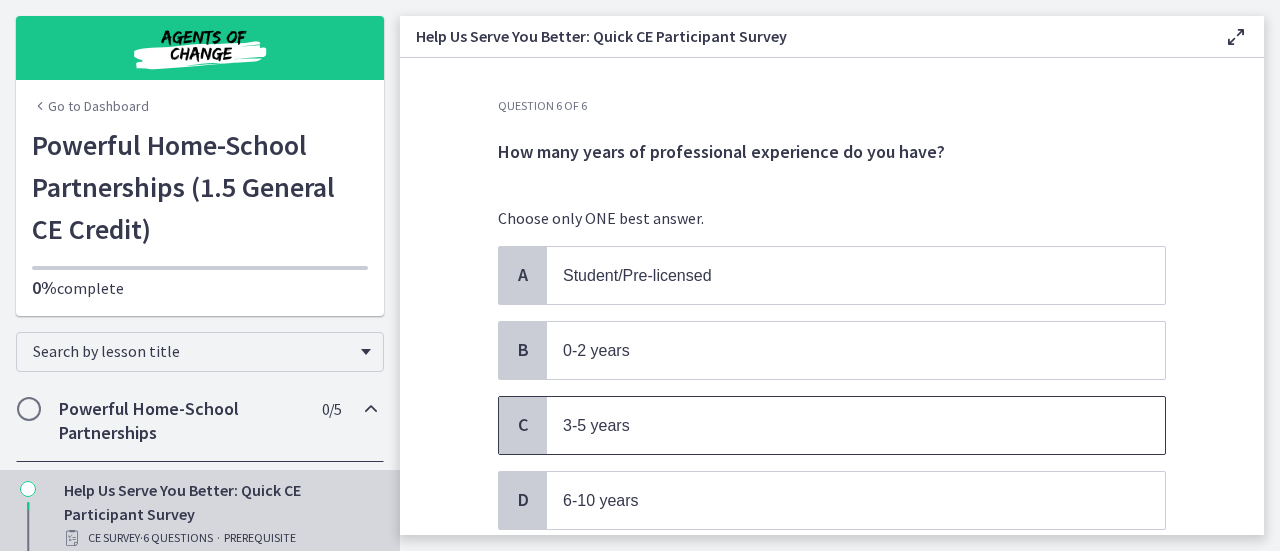 click on "3-5 years" at bounding box center (836, 425) 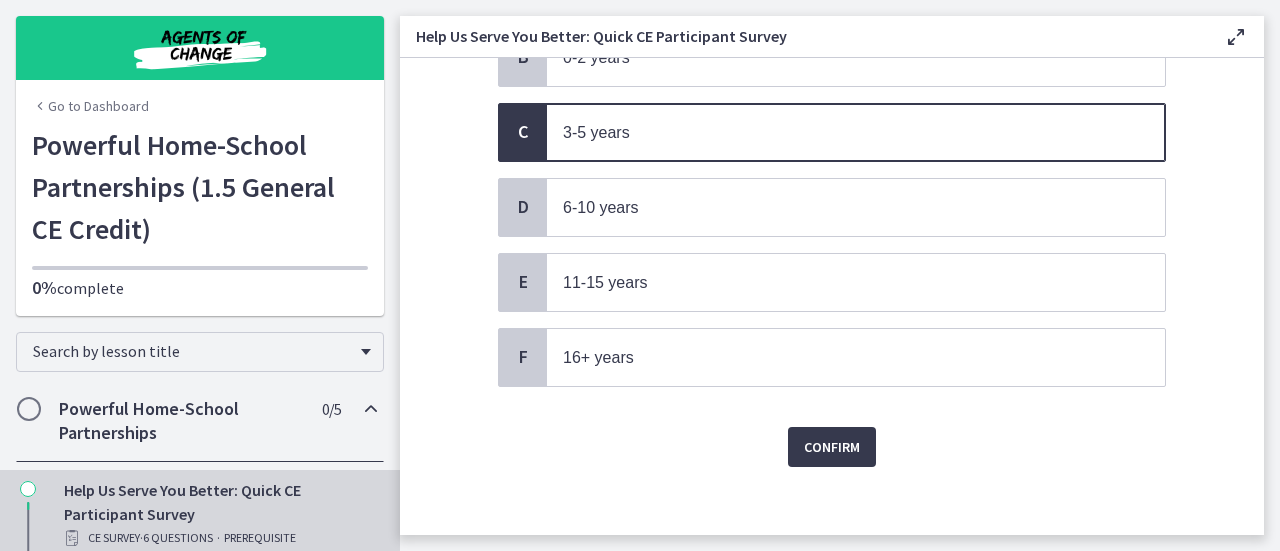 scroll, scrollTop: 294, scrollLeft: 0, axis: vertical 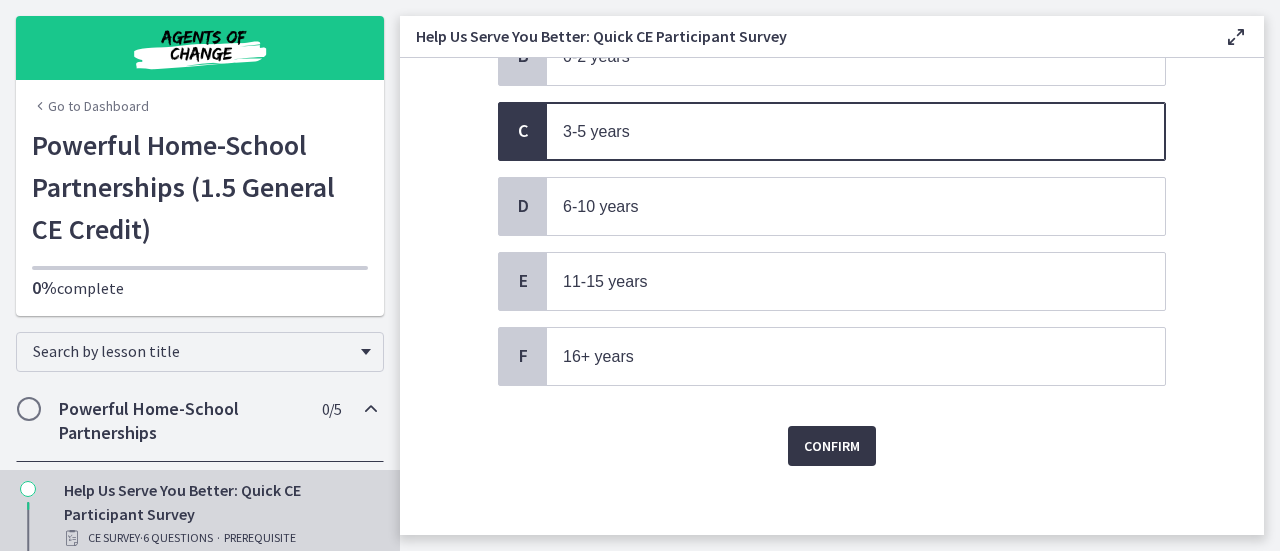 click on "Confirm" at bounding box center [832, 446] 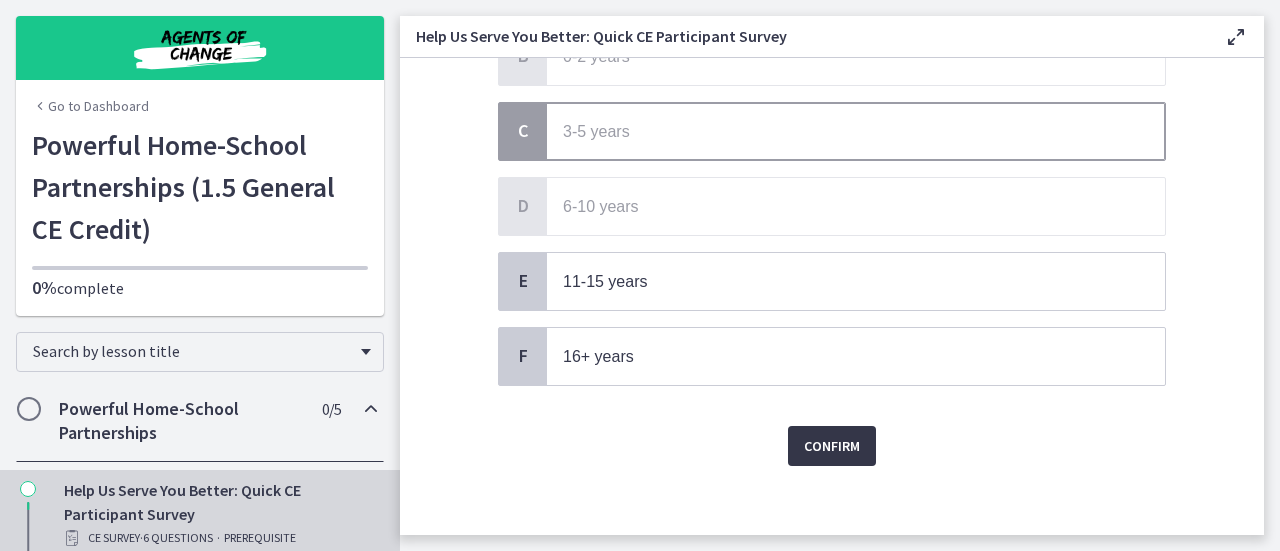 scroll, scrollTop: 0, scrollLeft: 0, axis: both 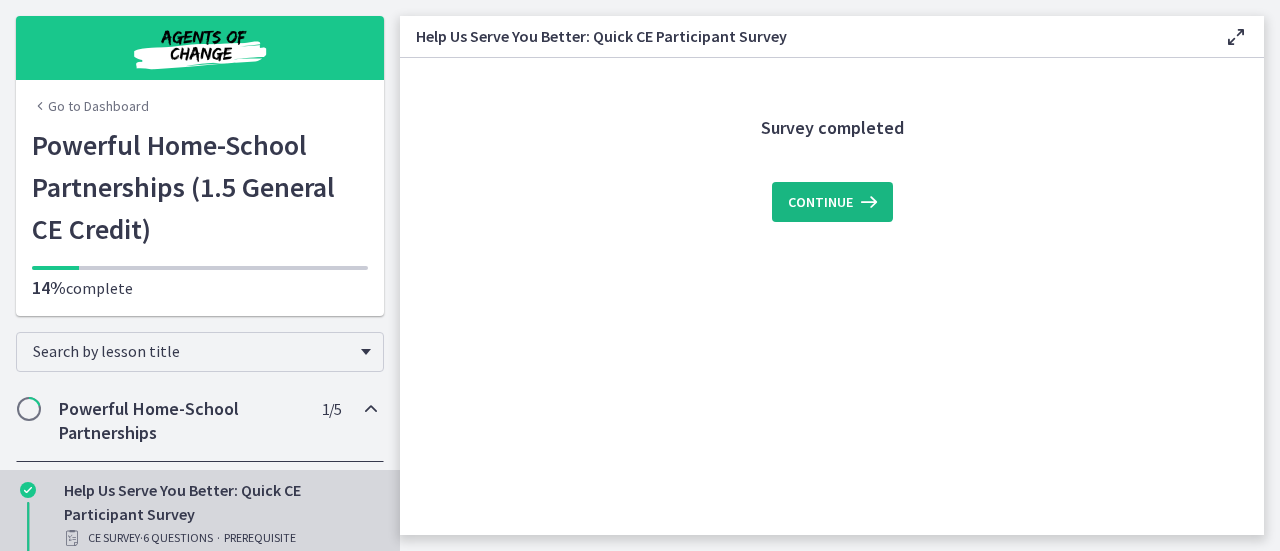 click on "Continue" at bounding box center [832, 202] 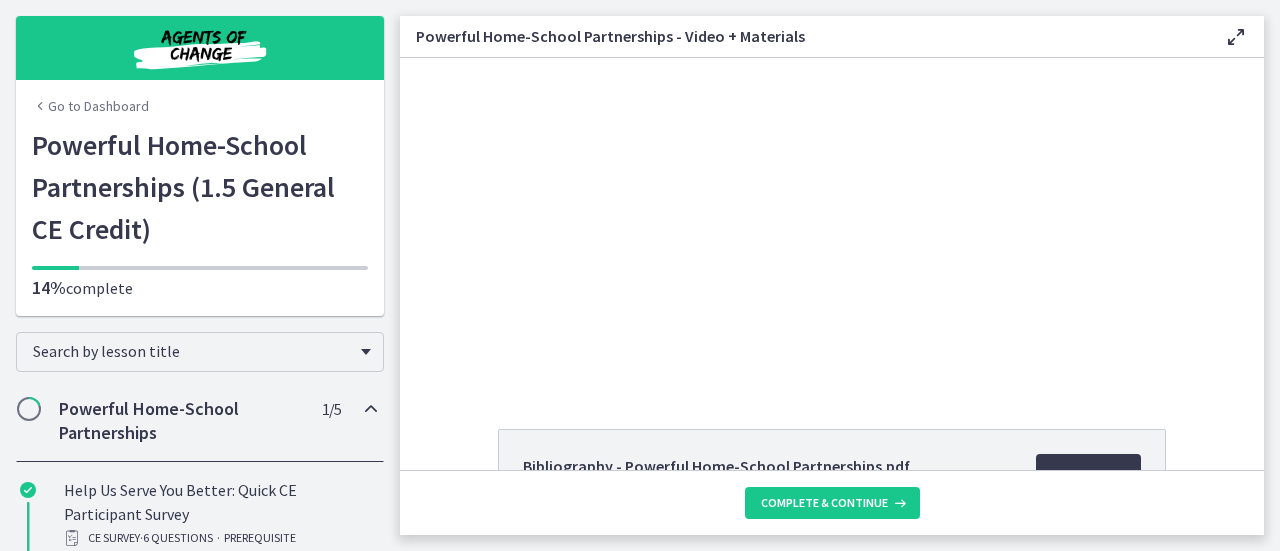 scroll, scrollTop: 0, scrollLeft: 0, axis: both 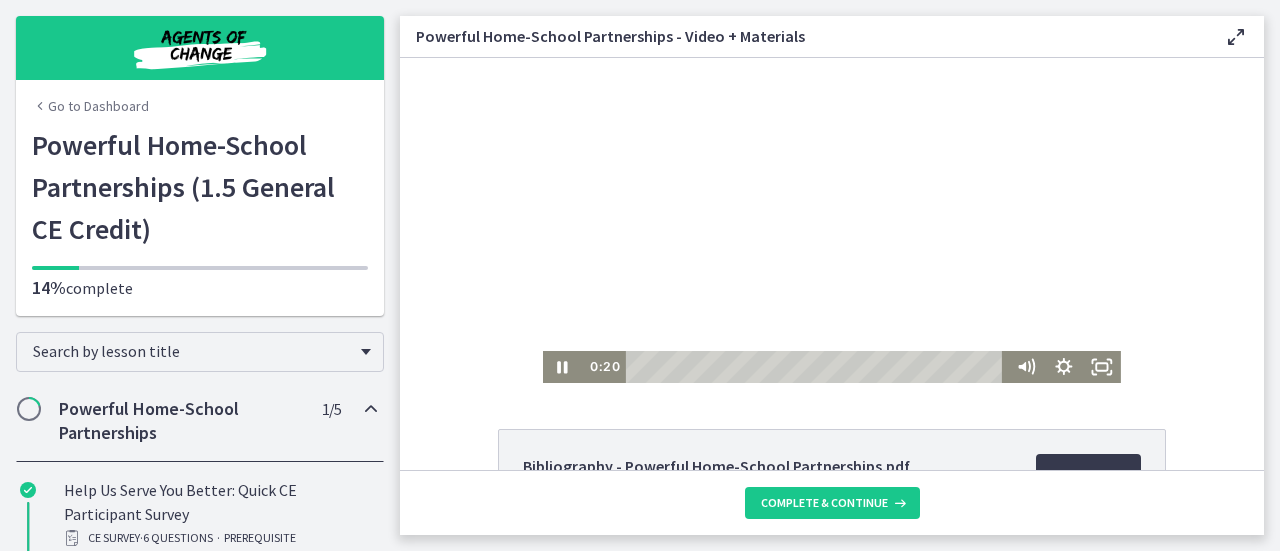 click at bounding box center [832, 220] 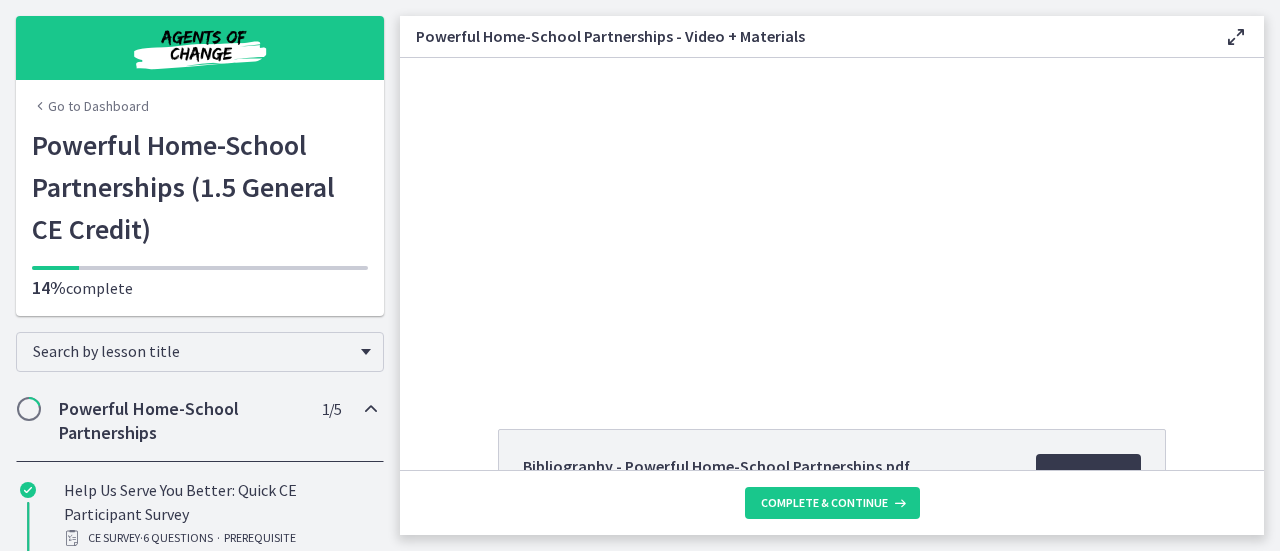 click at bounding box center (832, 220) 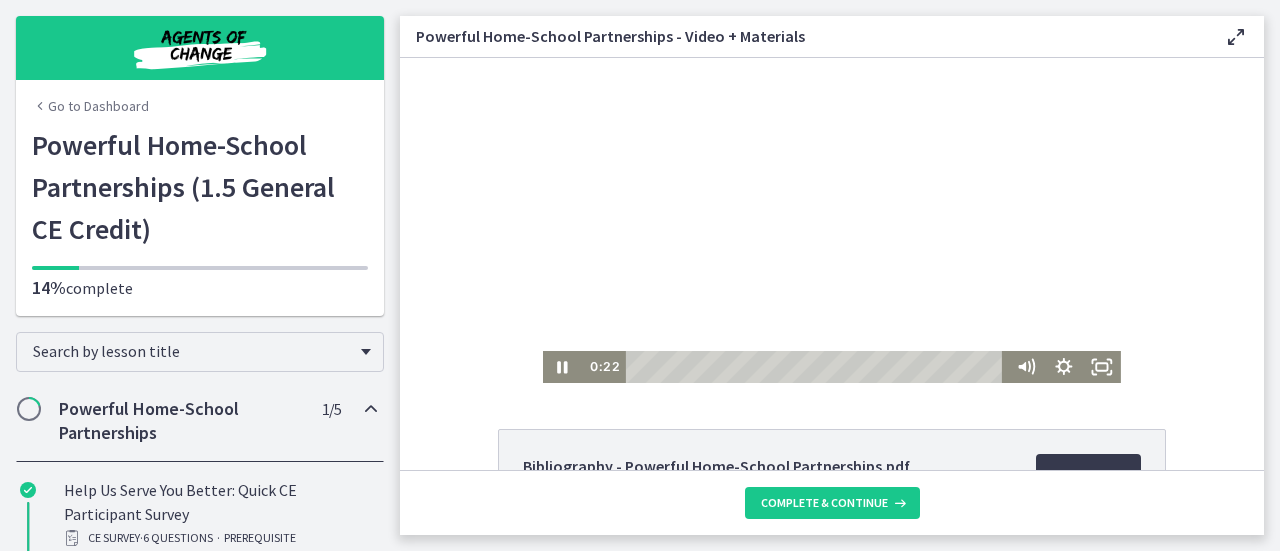click at bounding box center [832, 220] 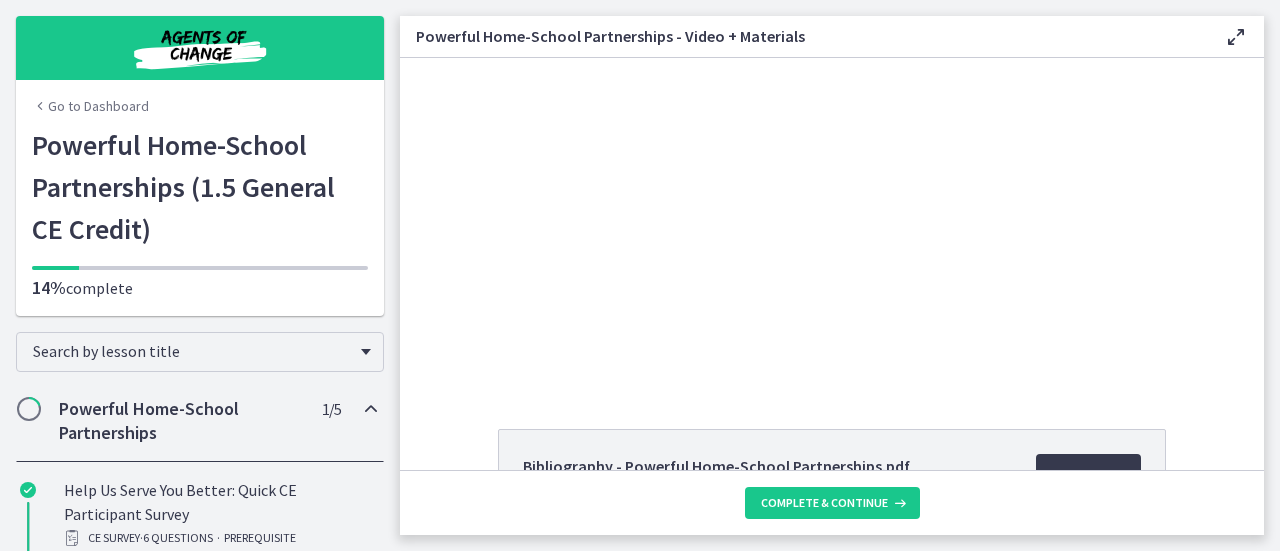 type 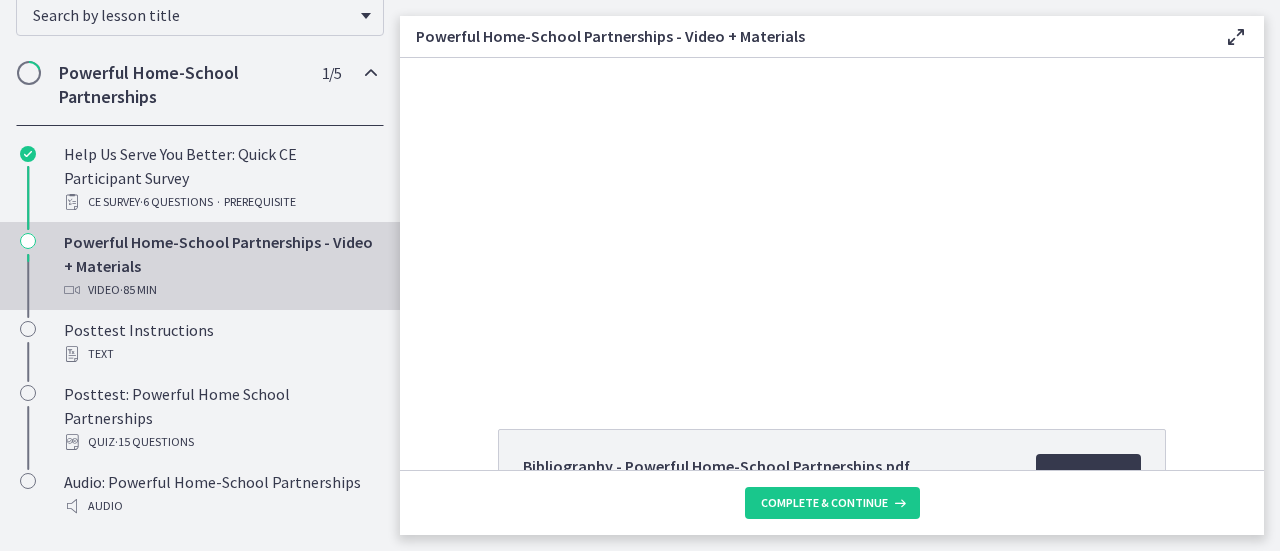 scroll, scrollTop: 376, scrollLeft: 0, axis: vertical 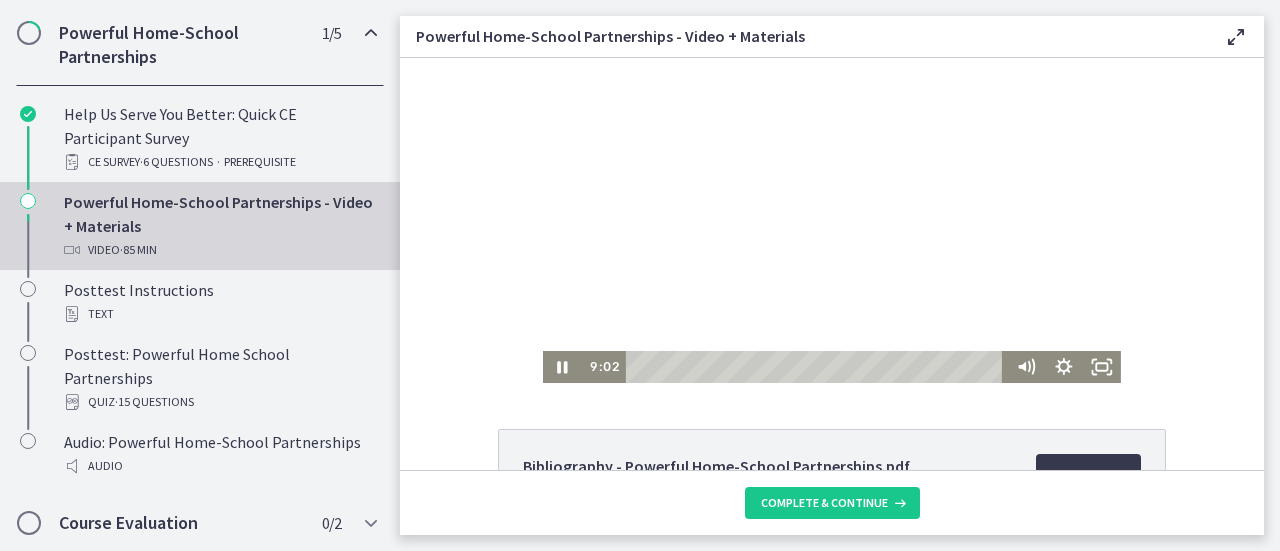 click at bounding box center [832, 220] 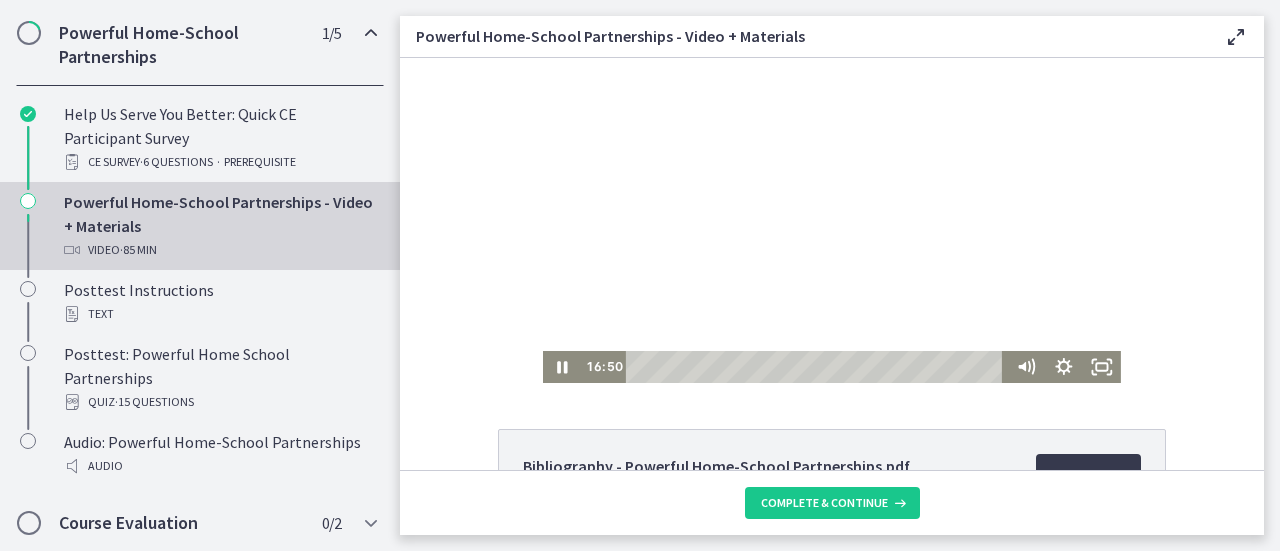 click on "Bibliography - Powerful Home-School Partnerships.pdf
47.1 KB
Download
Opens in a new window
Powerful Home-School Partnerships.pdf
4.15 MB
Download
Opens in a new window" 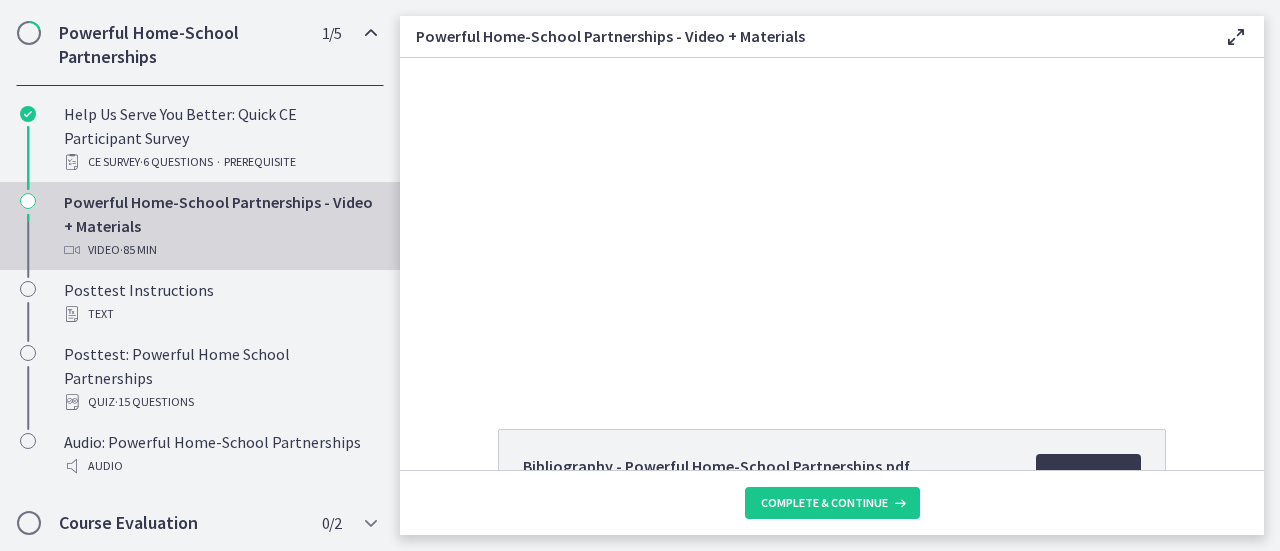 click on "Bibliography - Powerful Home-School Partnerships.pdf
47.1 KB
Download
Opens in a new window
Powerful Home-School Partnerships.pdf
4.15 MB
Download
Opens in a new window" 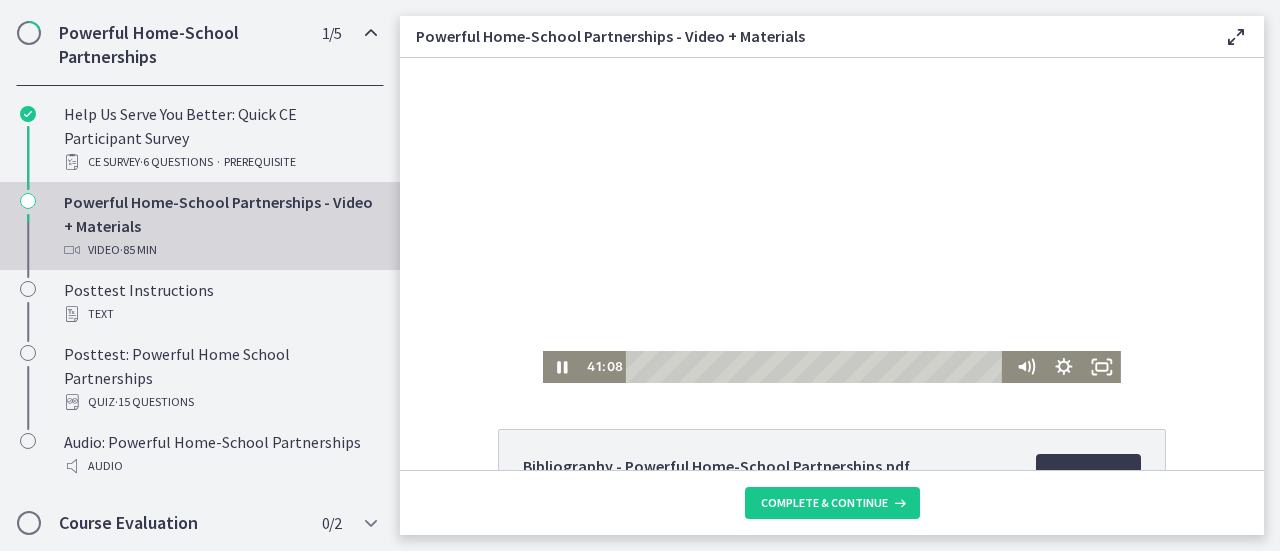 click at bounding box center (832, 220) 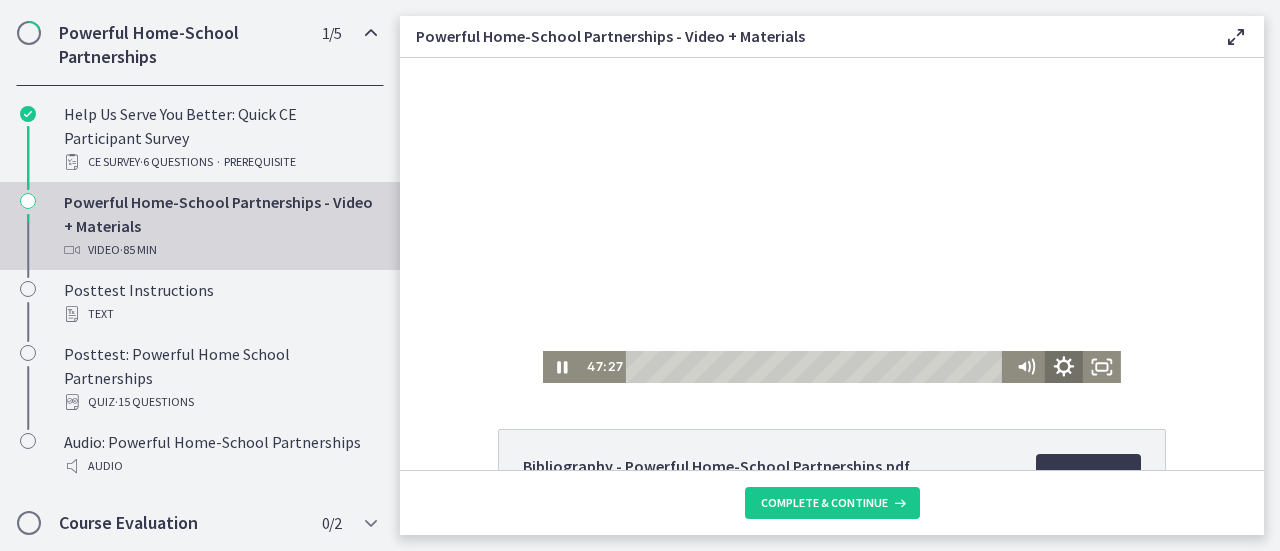 click 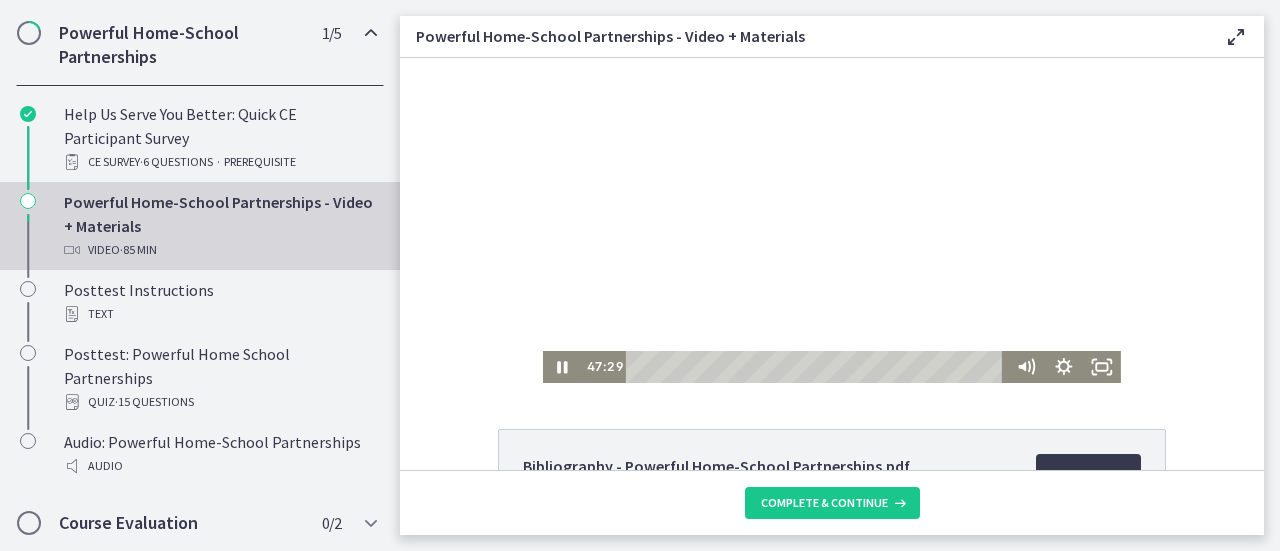 click on "Click for sound
@keyframes VOLUME_SMALL_WAVE_FLASH {
0% { opacity: 0; }
33% { opacity: 1; }
66% { opacity: 1; }
100% { opacity: 0; }
}
@keyframes VOLUME_LARGE_WAVE_FLASH {
0% { opacity: 0; }
33% { opacity: 1; }
66% { opacity: 1; }
100% { opacity: 0; }
}
.volume__small-wave {
animation: VOLUME_SMALL_WAVE_FLASH 2s infinite;
opacity: 0;
}
.volume__large-wave {
animation: VOLUME_LARGE_WAVE_FLASH 2s infinite .3s;
opacity: 0;
}
47:29 1:21:00 Speed 1x Speed 0.5x 0.75x 1x 1.25x 1.5x 1.75x 2x Quality 540p Quality Auto 224p 360p 540p 720p" at bounding box center [832, 220] 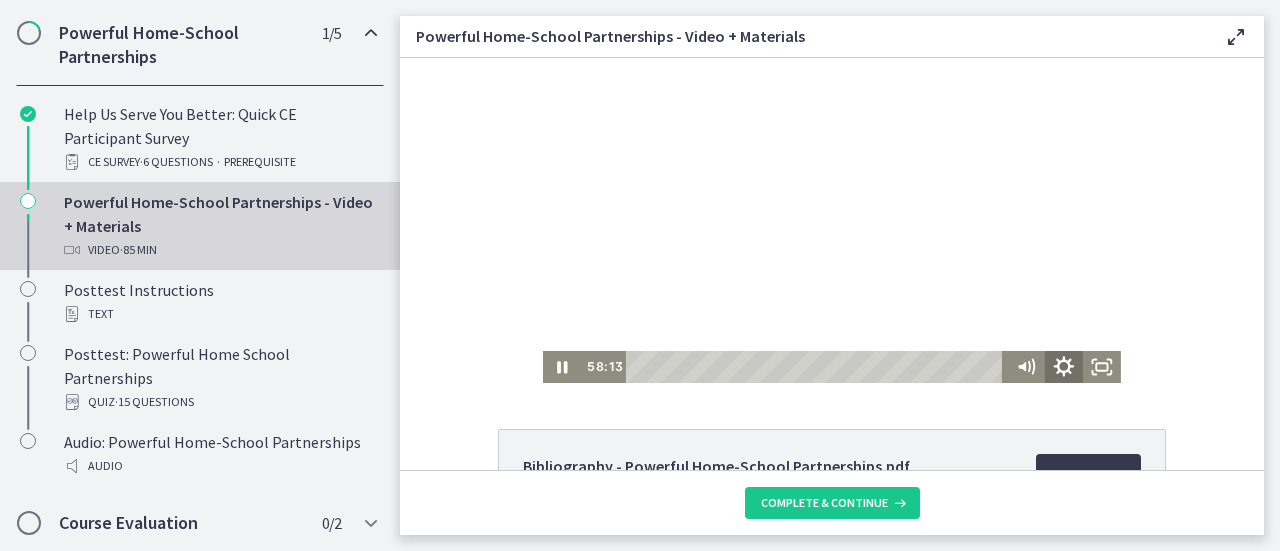 click 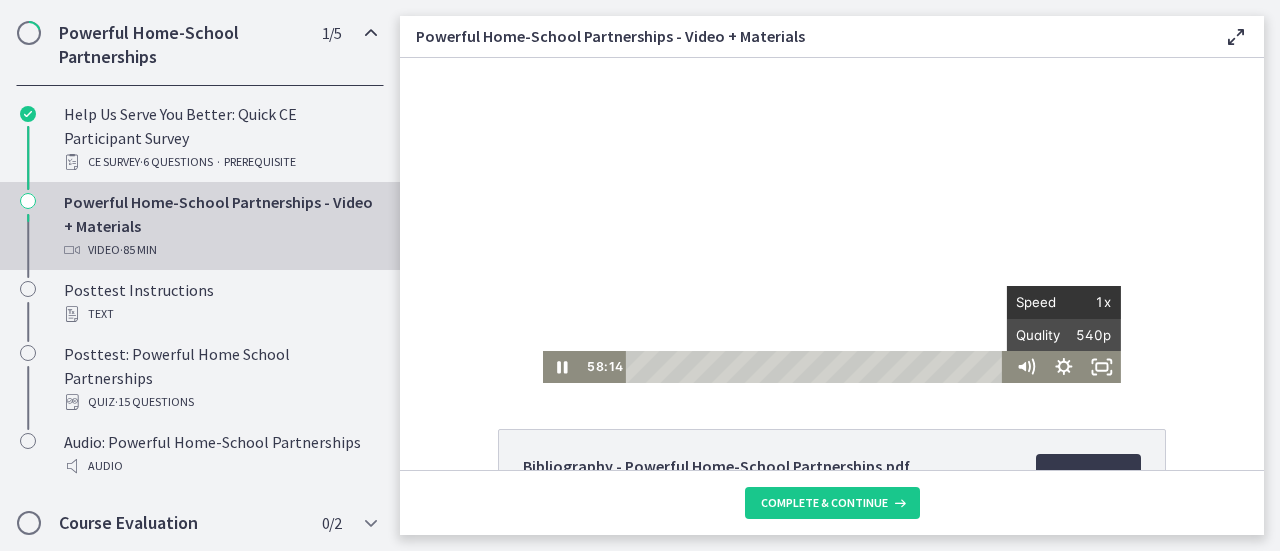click on "1x" at bounding box center [1088, 302] 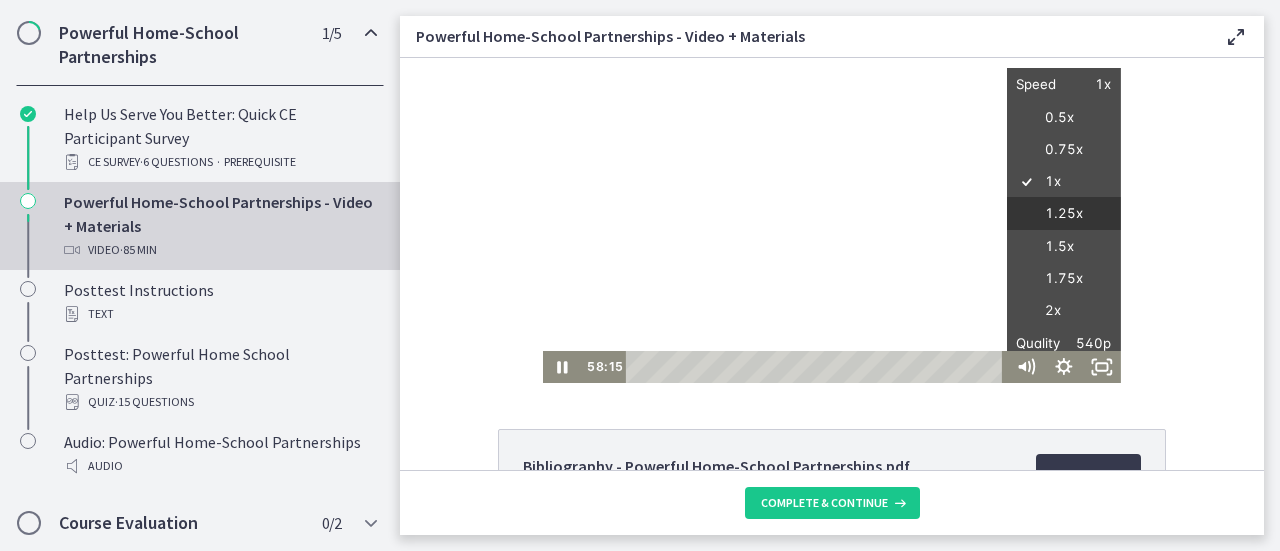 click on "1.25x" at bounding box center (1064, 214) 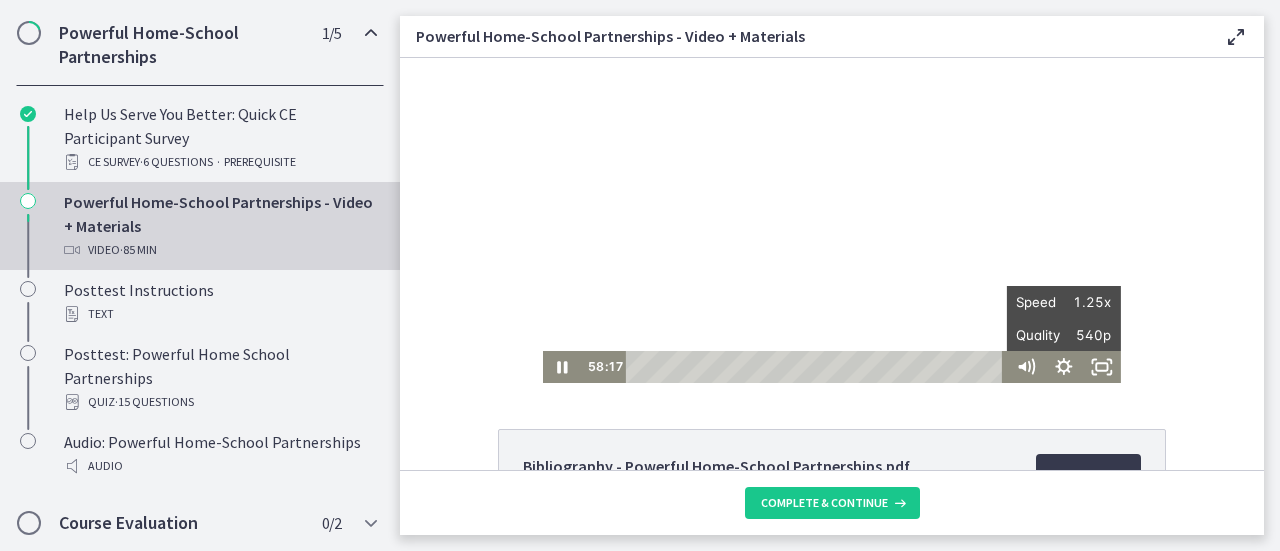 click on "Click for sound
@keyframes VOLUME_SMALL_WAVE_FLASH {
0% { opacity: 0; }
33% { opacity: 1; }
66% { opacity: 1; }
100% { opacity: 0; }
}
@keyframes VOLUME_LARGE_WAVE_FLASH {
0% { opacity: 0; }
33% { opacity: 1; }
66% { opacity: 1; }
100% { opacity: 0; }
}
.volume__small-wave {
animation: VOLUME_SMALL_WAVE_FLASH 2s infinite;
opacity: 0;
}
.volume__large-wave {
animation: VOLUME_LARGE_WAVE_FLASH 2s infinite .3s;
opacity: 0;
}
58:17 1:21:00 Speed 1.25x Speed 0.5x 0.75x 1x 1.25x 1.5x 1.75x 2x Quality 540p Quality Auto 224p 360p 540p 720p" at bounding box center (832, 220) 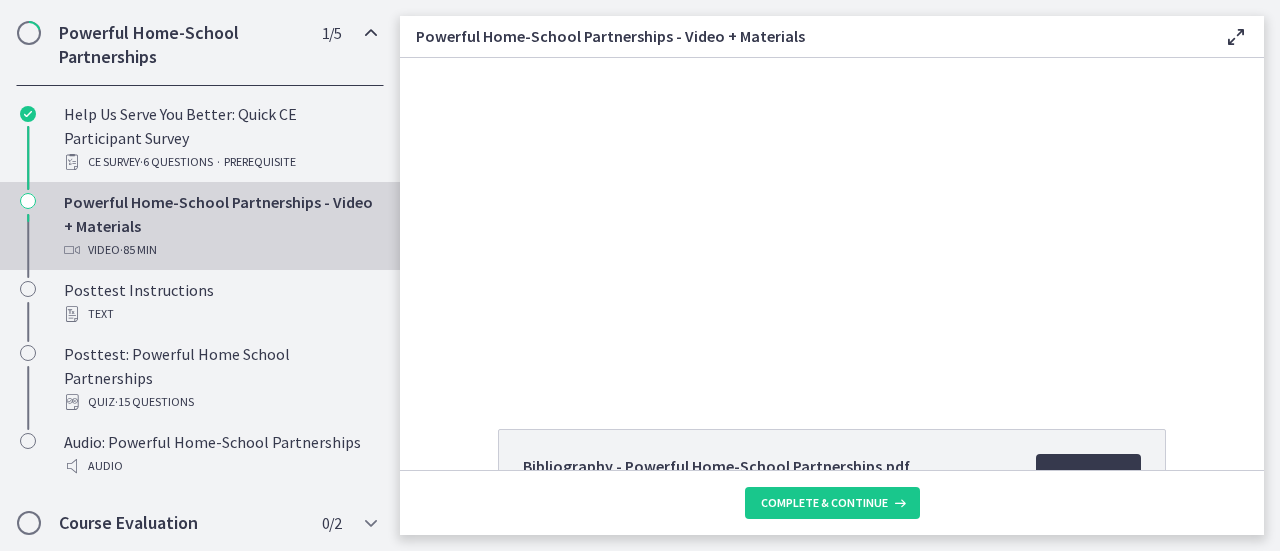 click on "Click for sound
@keyframes VOLUME_SMALL_WAVE_FLASH {
0% { opacity: 0; }
33% { opacity: 1; }
66% { opacity: 1; }
100% { opacity: 0; }
}
@keyframes VOLUME_LARGE_WAVE_FLASH {
0% { opacity: 0; }
33% { opacity: 1; }
66% { opacity: 1; }
100% { opacity: 0; }
}
.volume__small-wave {
animation: VOLUME_SMALL_WAVE_FLASH 2s infinite;
opacity: 0;
}
.volume__large-wave {
animation: VOLUME_LARGE_WAVE_FLASH 2s infinite .3s;
opacity: 0;
}
58:19 1:21:00 Speed 1.25x Speed 0.5x 0.75x 1x 1.25x 1.5x 1.75x 2x Quality 540p Quality Auto 224p 360p 540p 720p" at bounding box center (832, 220) 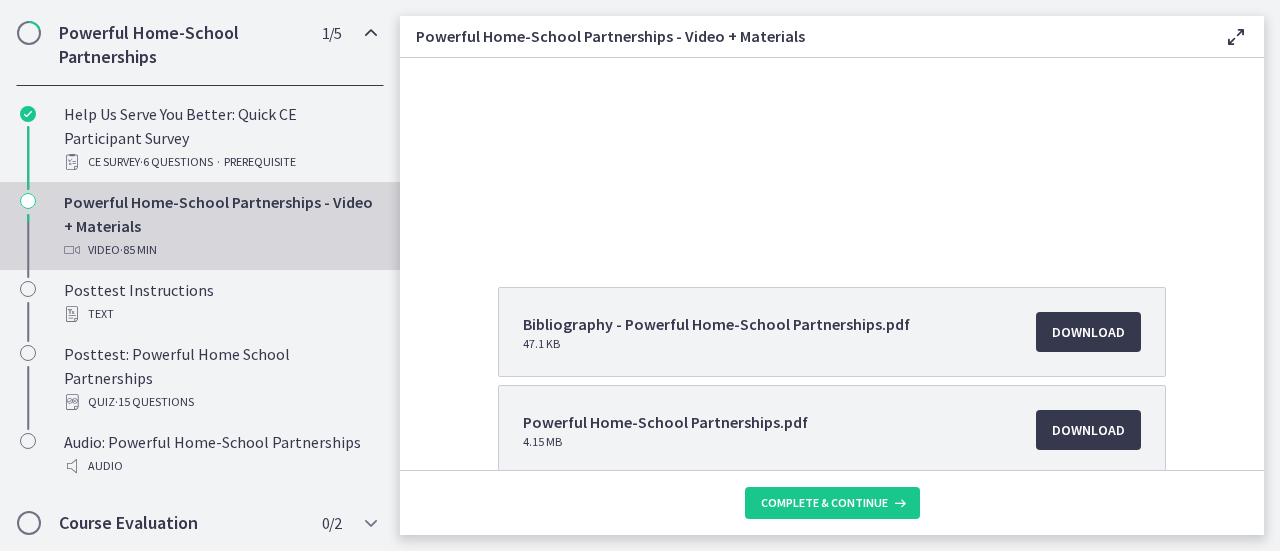 scroll, scrollTop: 0, scrollLeft: 0, axis: both 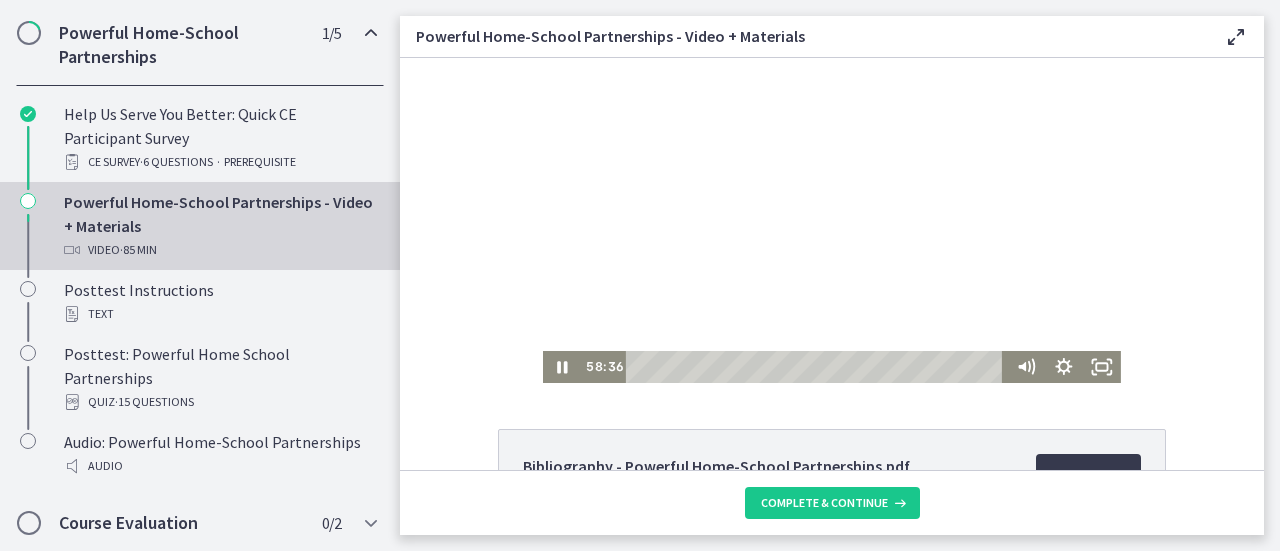 click at bounding box center [832, 220] 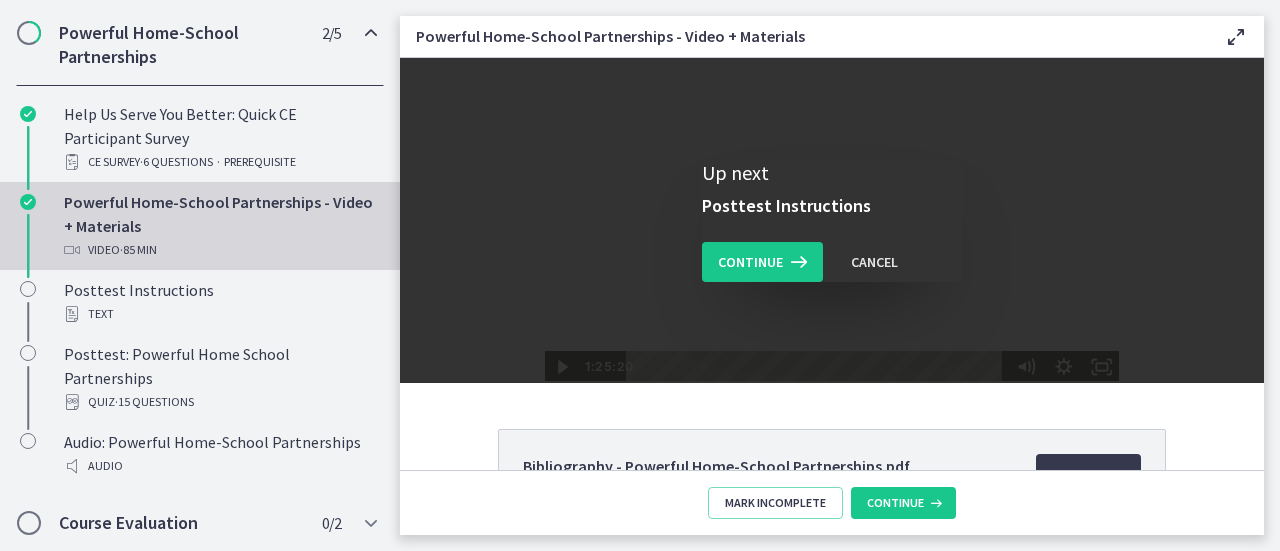 scroll, scrollTop: 242, scrollLeft: 0, axis: vertical 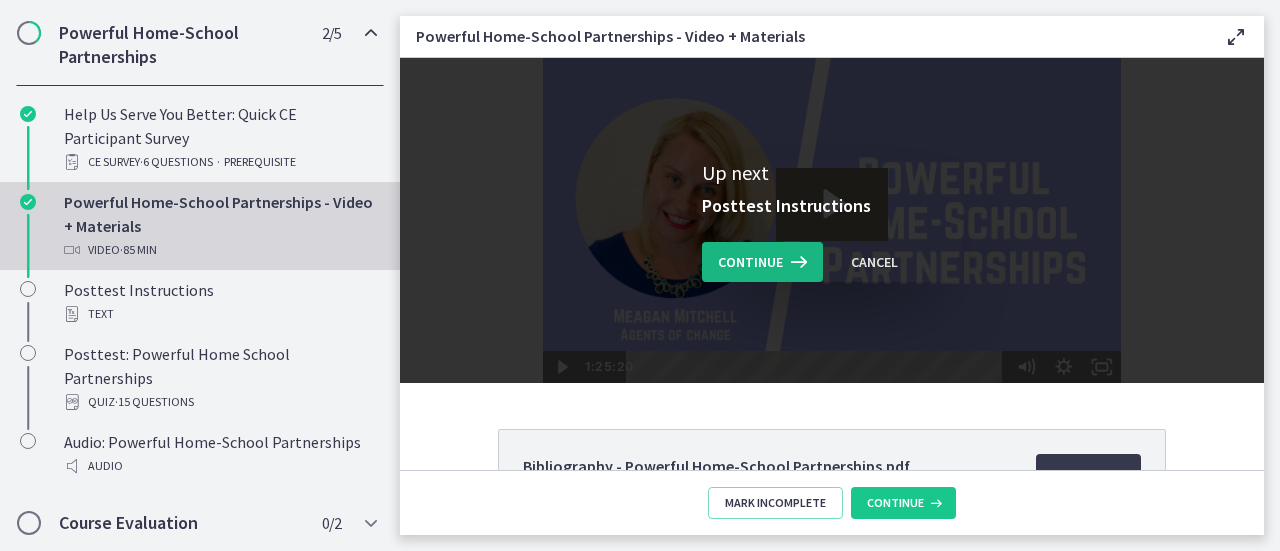click on "Continue" at bounding box center [750, 262] 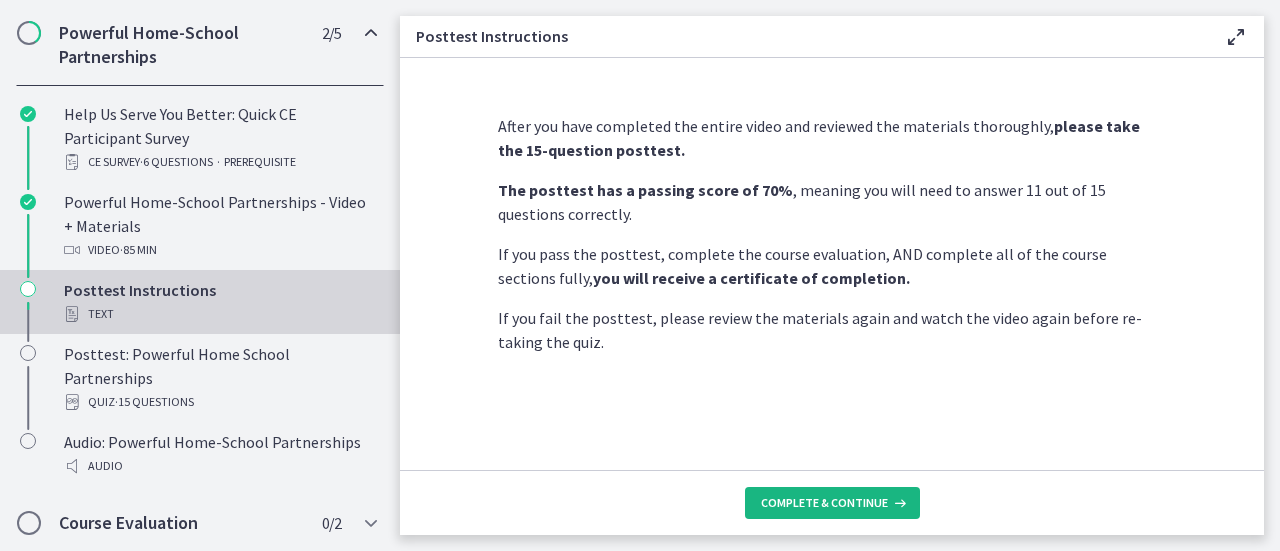 click on "Complete & continue" at bounding box center (824, 503) 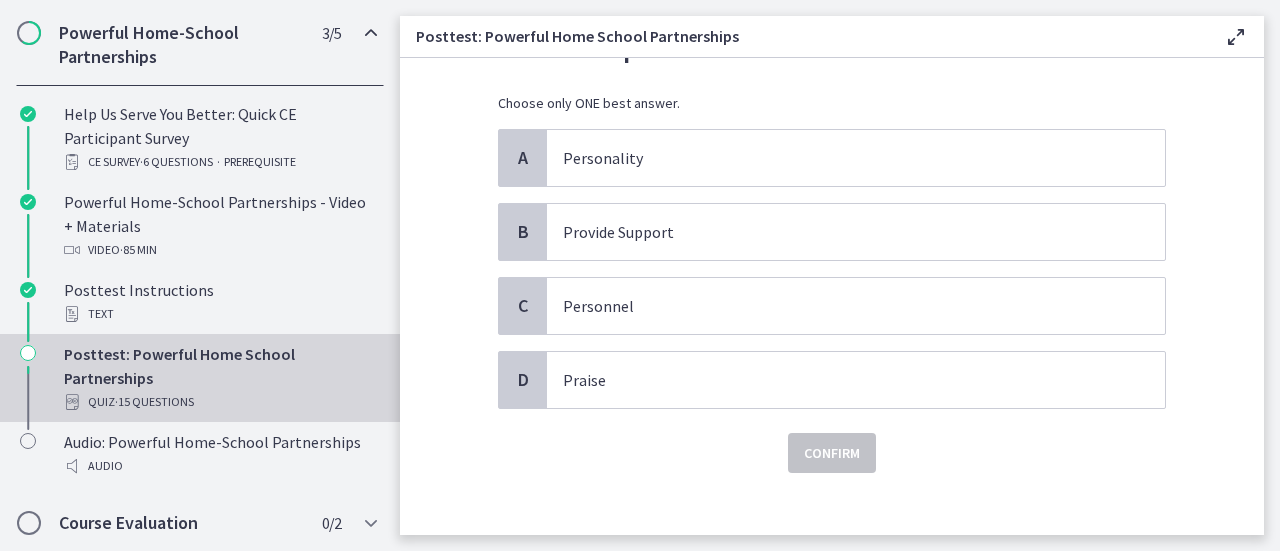 scroll, scrollTop: 138, scrollLeft: 0, axis: vertical 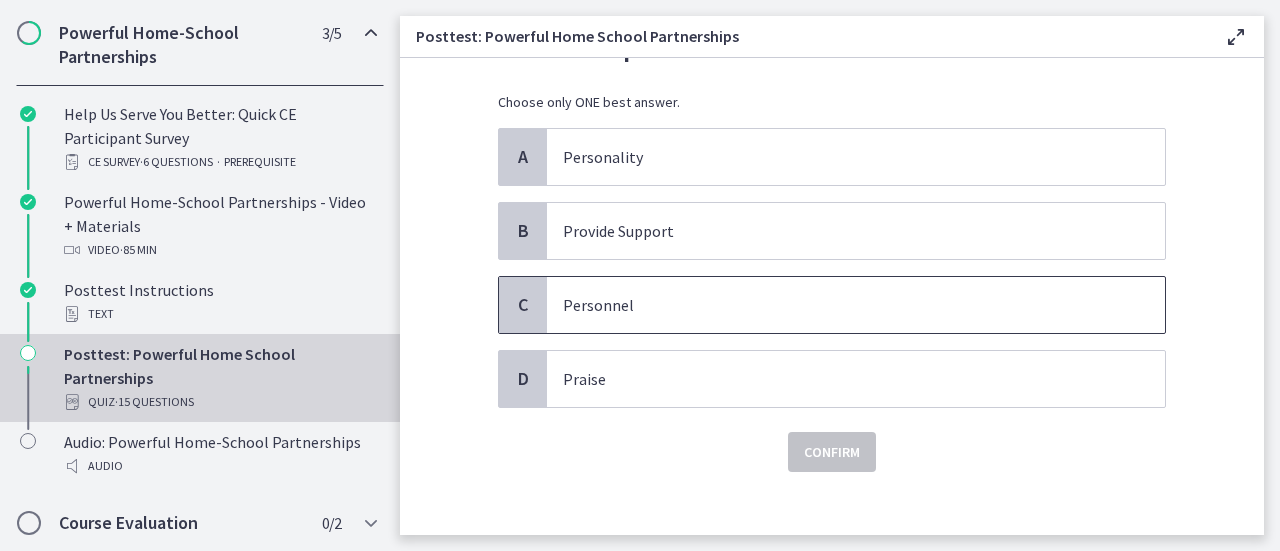 click on "Personnel" at bounding box center (836, 305) 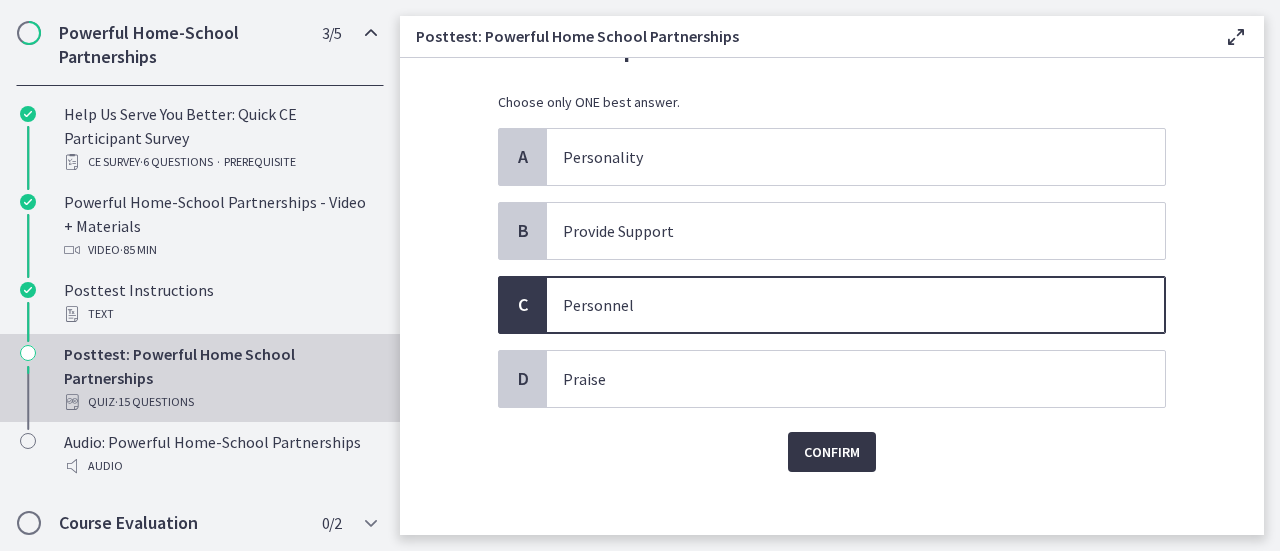 click on "Confirm" at bounding box center [832, 452] 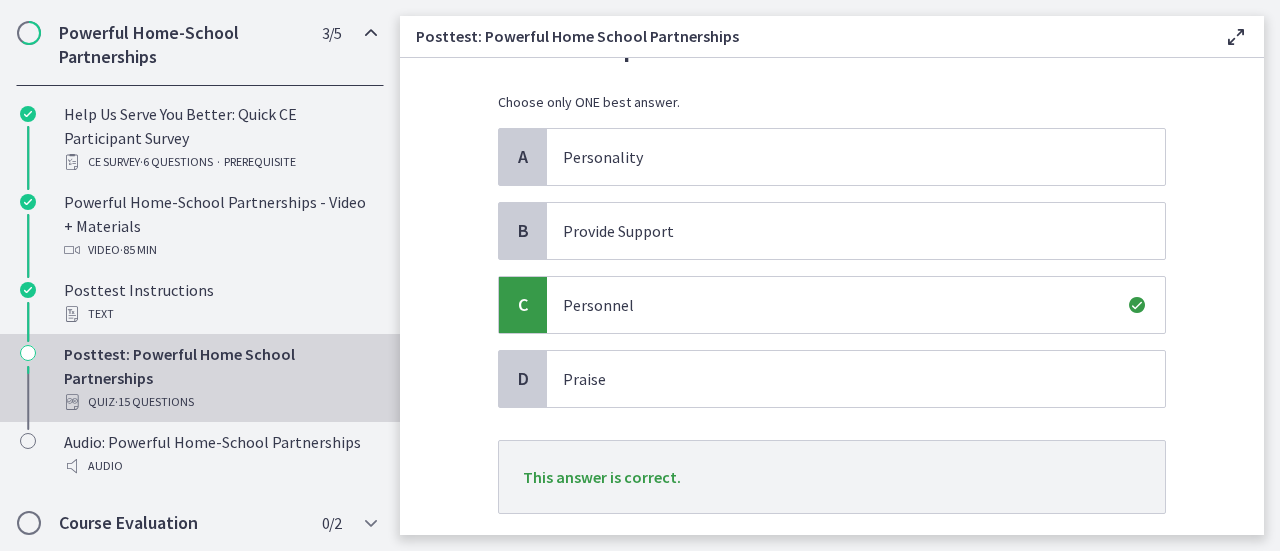 scroll, scrollTop: 257, scrollLeft: 0, axis: vertical 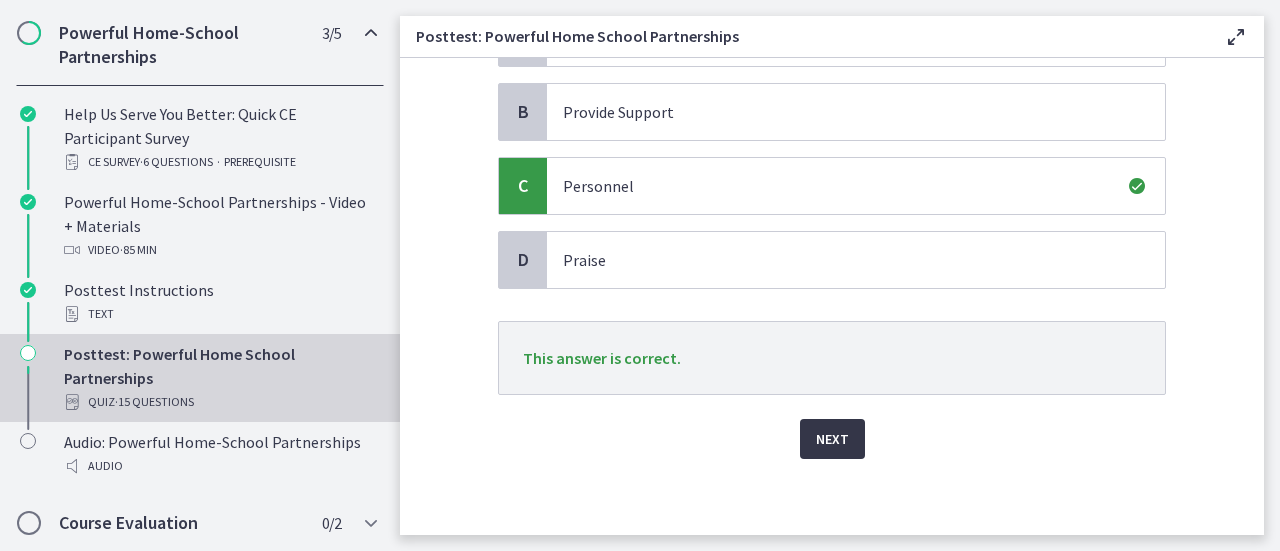 click on "Next" at bounding box center (832, 439) 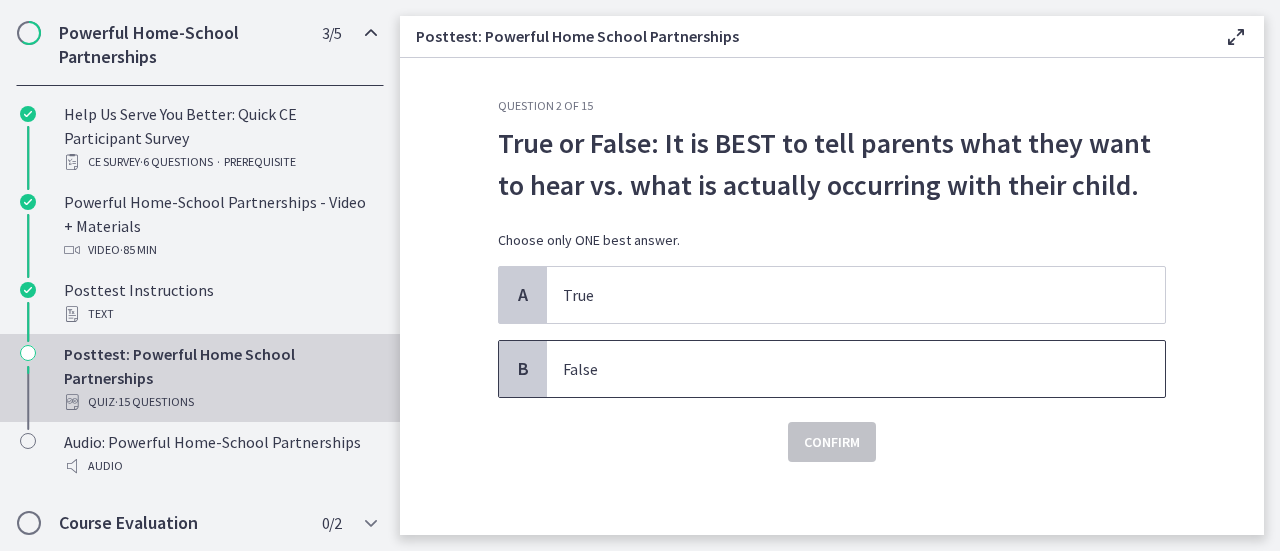 click on "False" at bounding box center [856, 369] 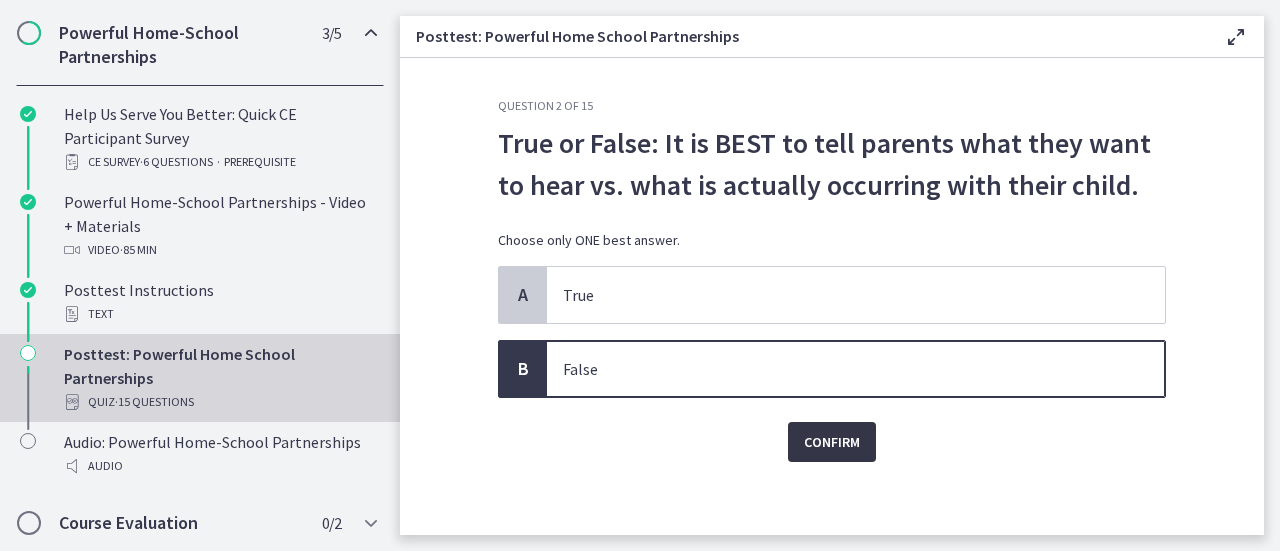 click on "Confirm" at bounding box center [832, 442] 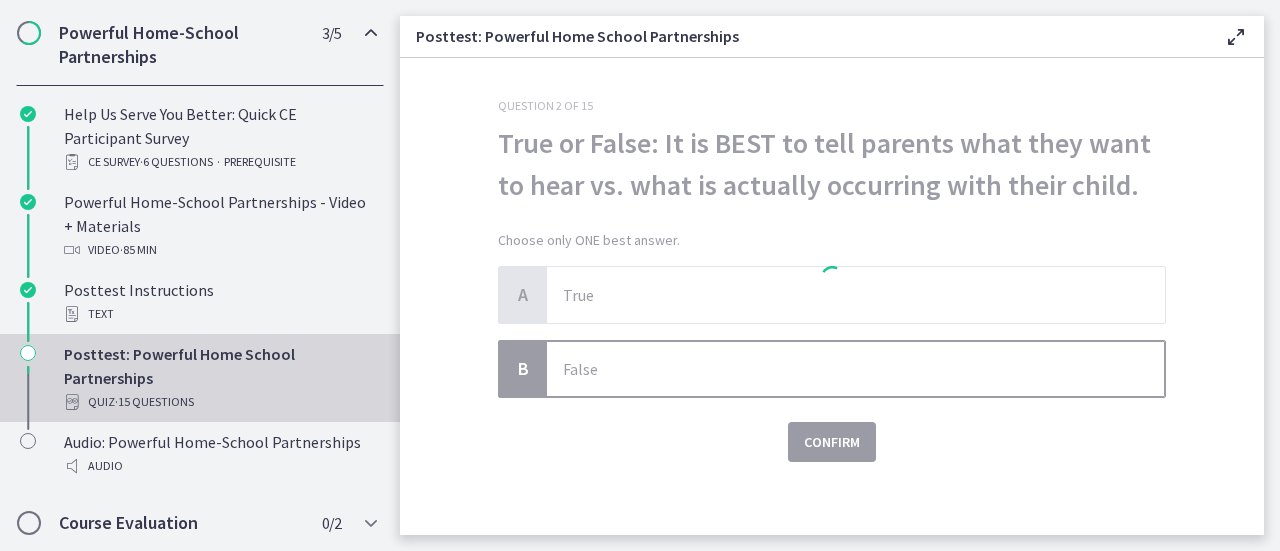 scroll, scrollTop: 5, scrollLeft: 0, axis: vertical 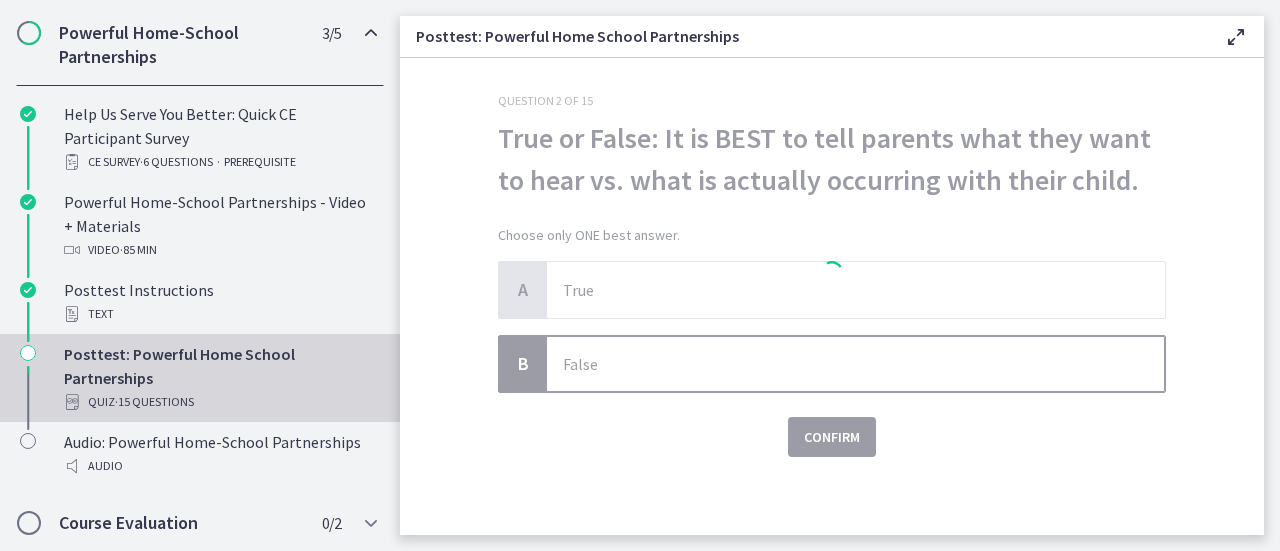 click on "Question   2   of   15
True or False: It is BEST to tell parents what they want to hear vs. what is actually occurring with their child.
Choose only ONE best answer.
A
True
B
False
Confirm" at bounding box center (832, 296) 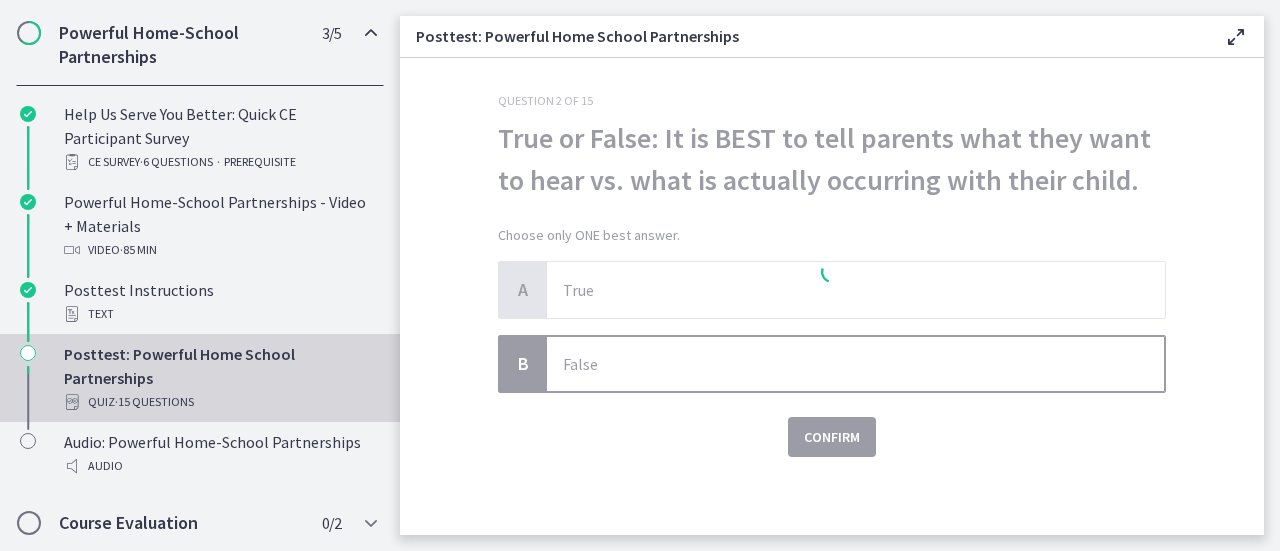 click at bounding box center (832, 275) 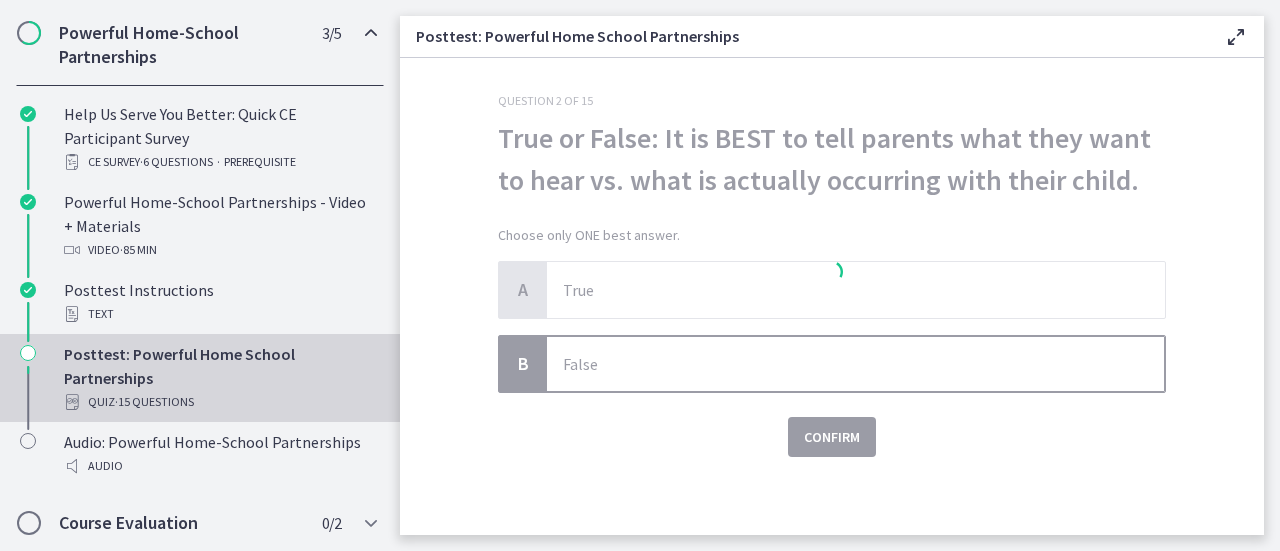 click at bounding box center (832, 275) 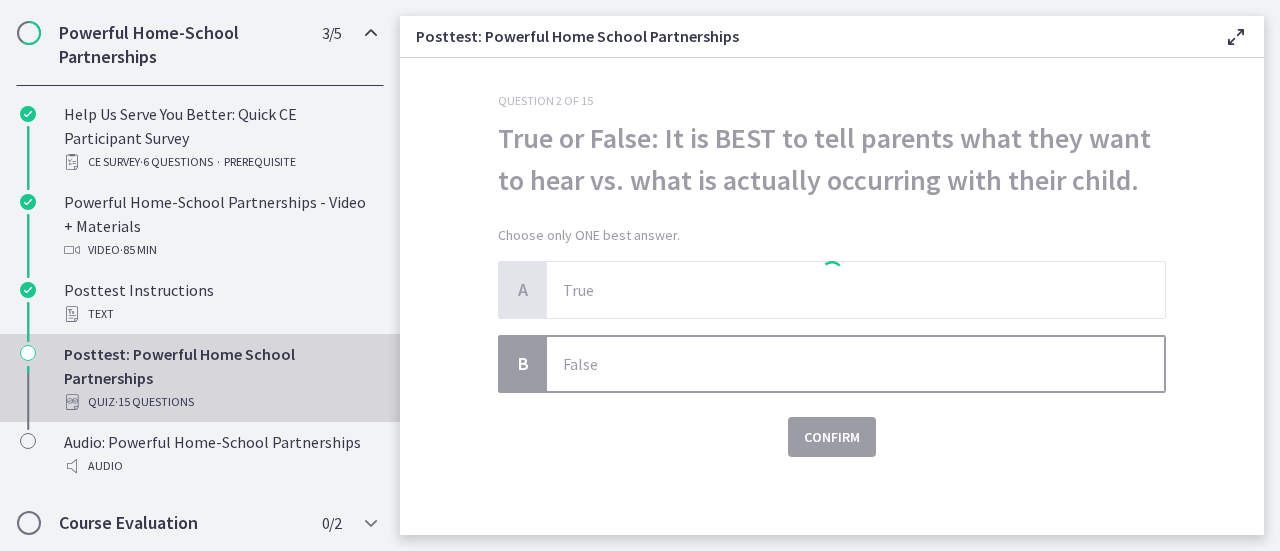 click at bounding box center [832, 275] 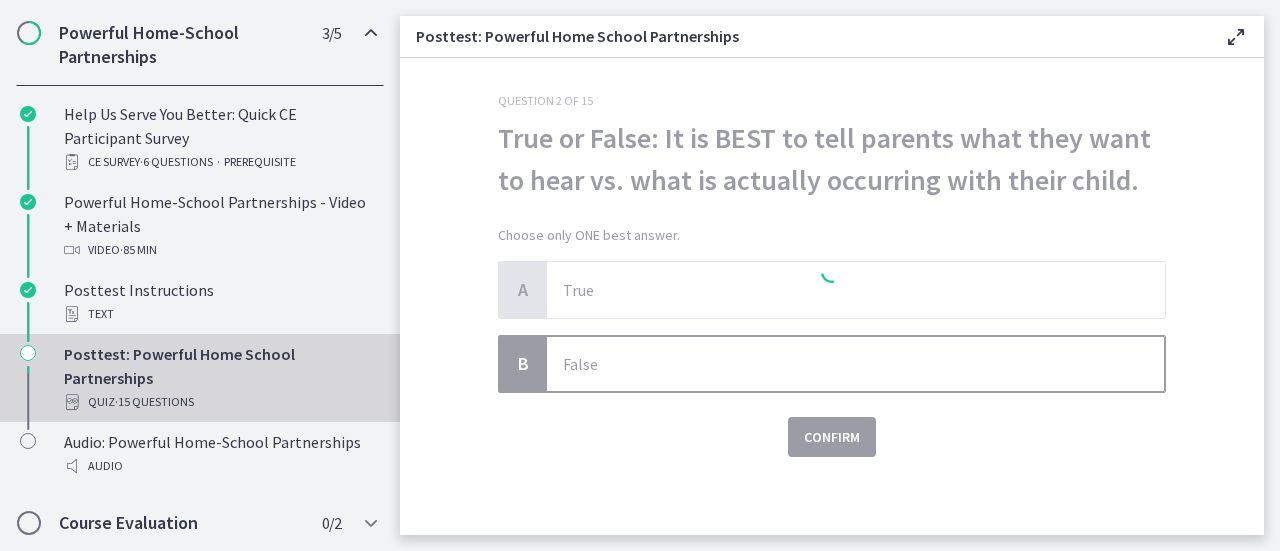 click on "Question   2   of   15
True or False: It is BEST to tell parents what they want to hear vs. what is actually occurring with their child.
Choose only ONE best answer.
A
True
B
False
Confirm" 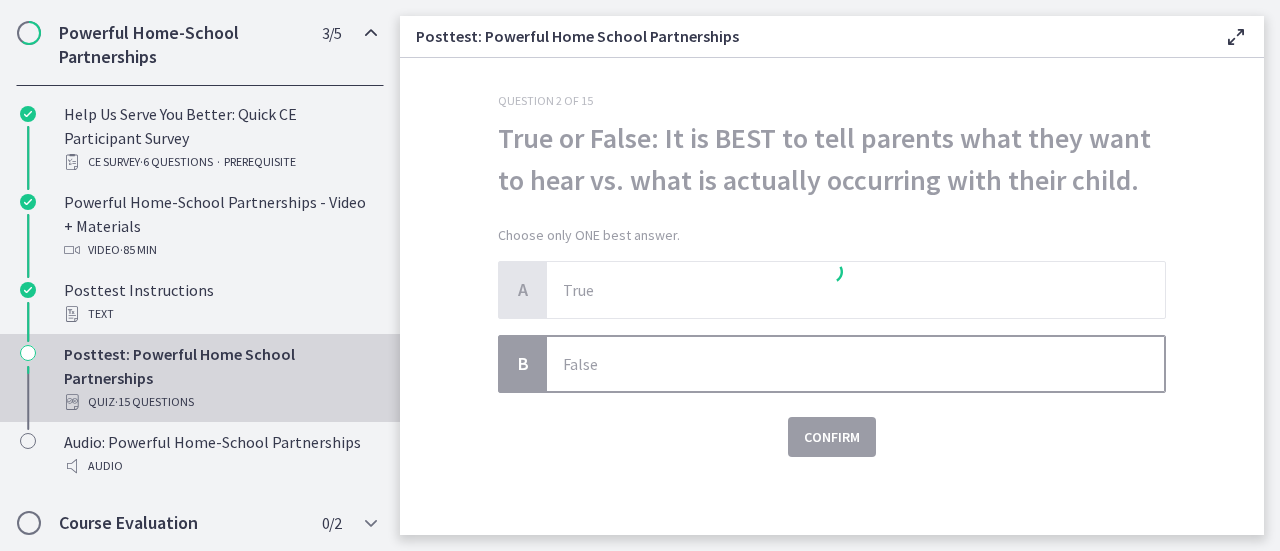 click at bounding box center (832, 275) 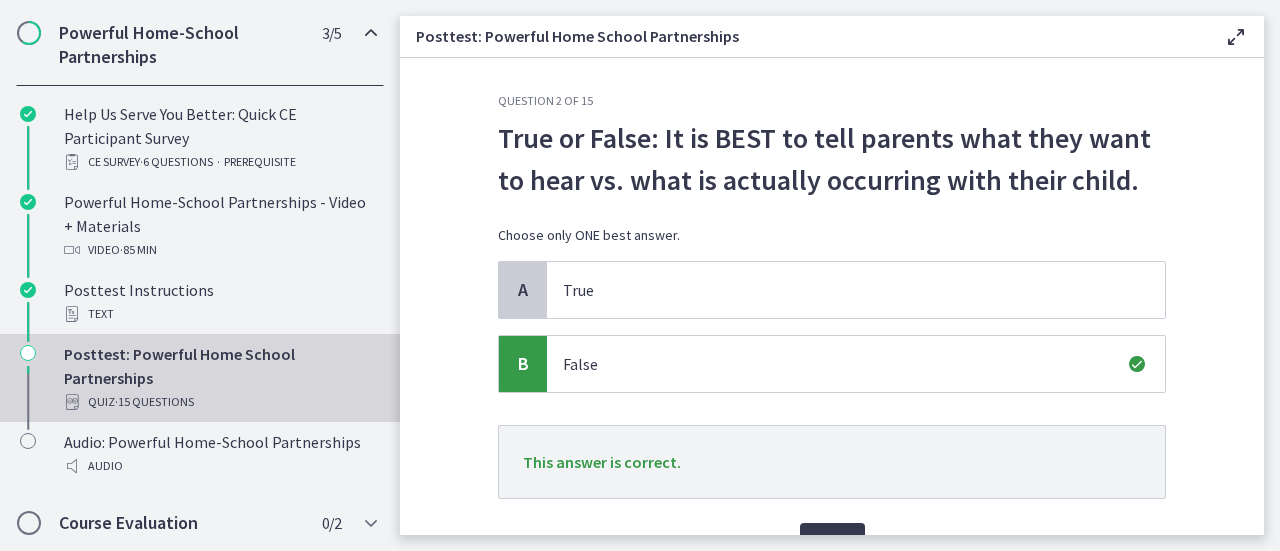 scroll, scrollTop: 110, scrollLeft: 0, axis: vertical 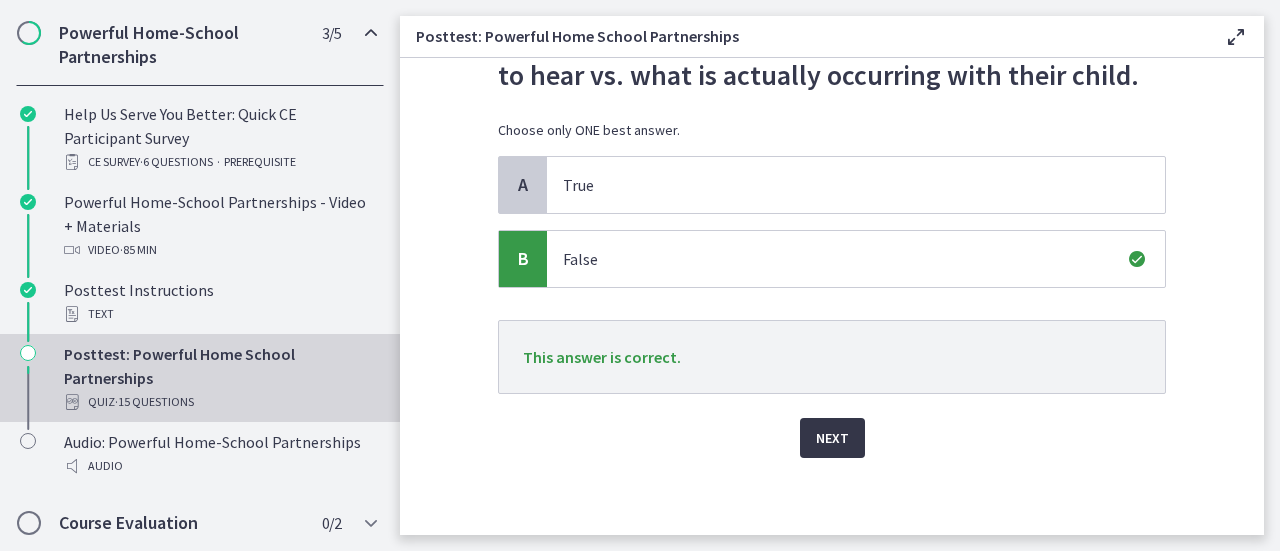click on "Next" at bounding box center (832, 438) 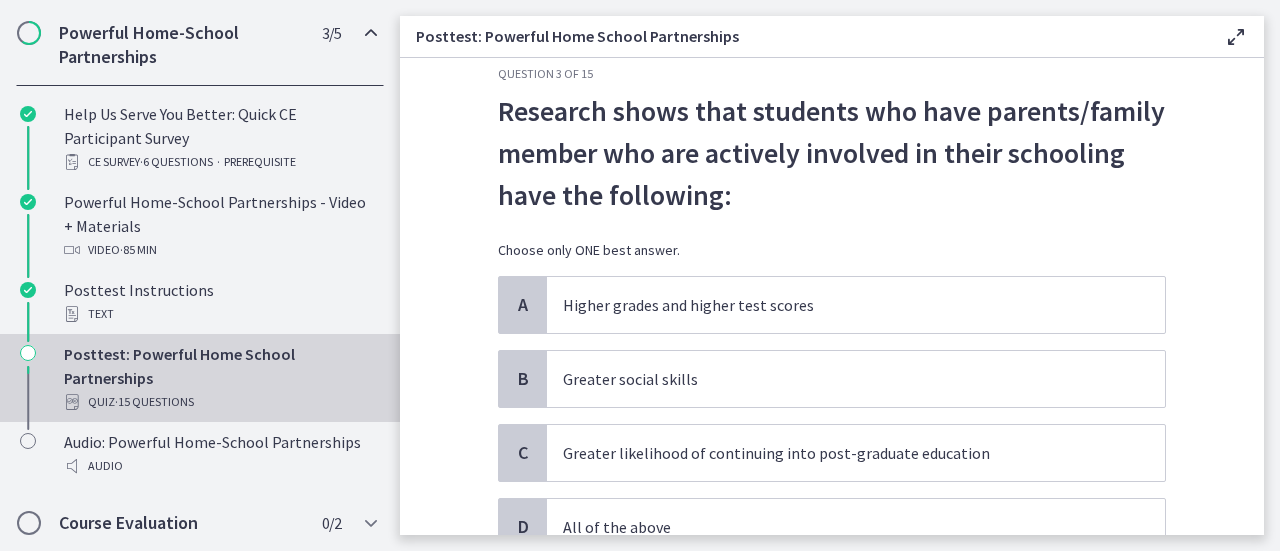 scroll, scrollTop: 194, scrollLeft: 0, axis: vertical 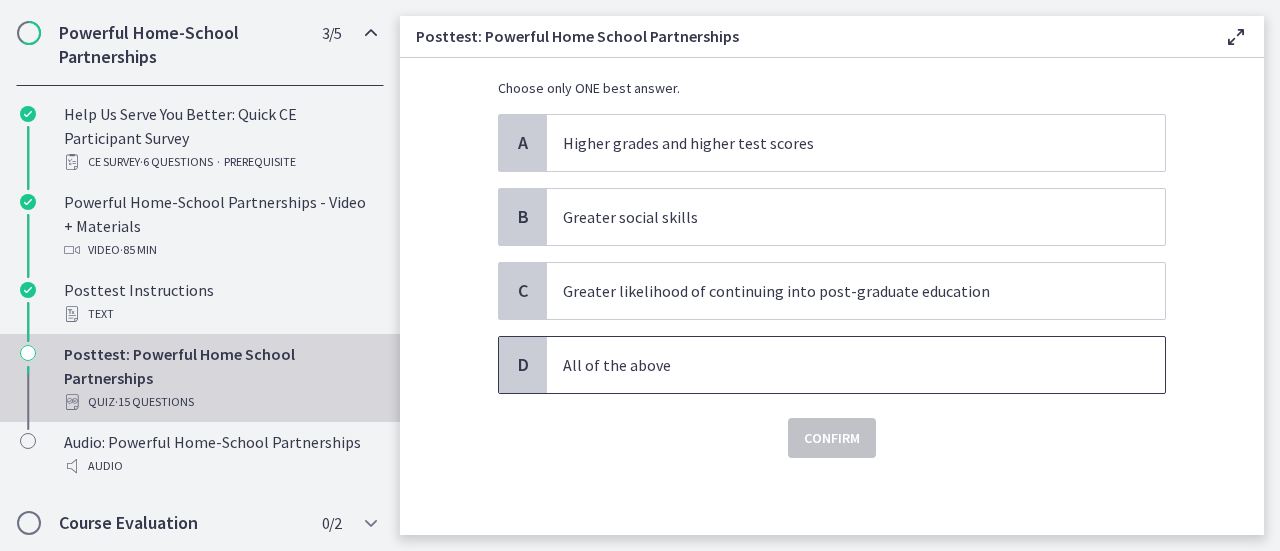 click on "All of the above" at bounding box center (836, 365) 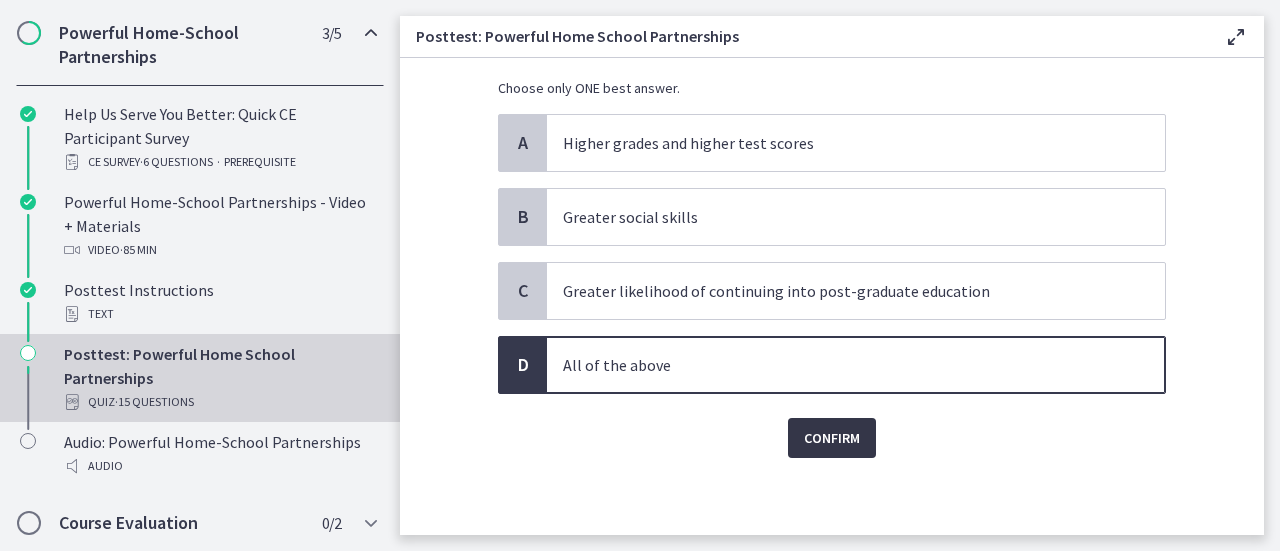 click on "Confirm" at bounding box center (832, 438) 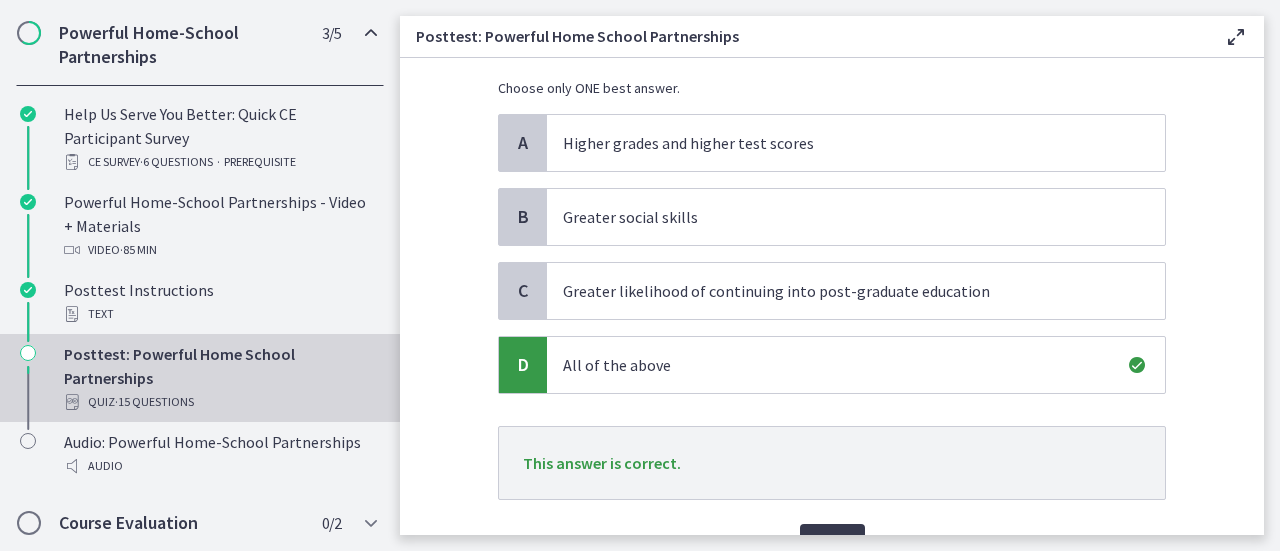 scroll, scrollTop: 299, scrollLeft: 0, axis: vertical 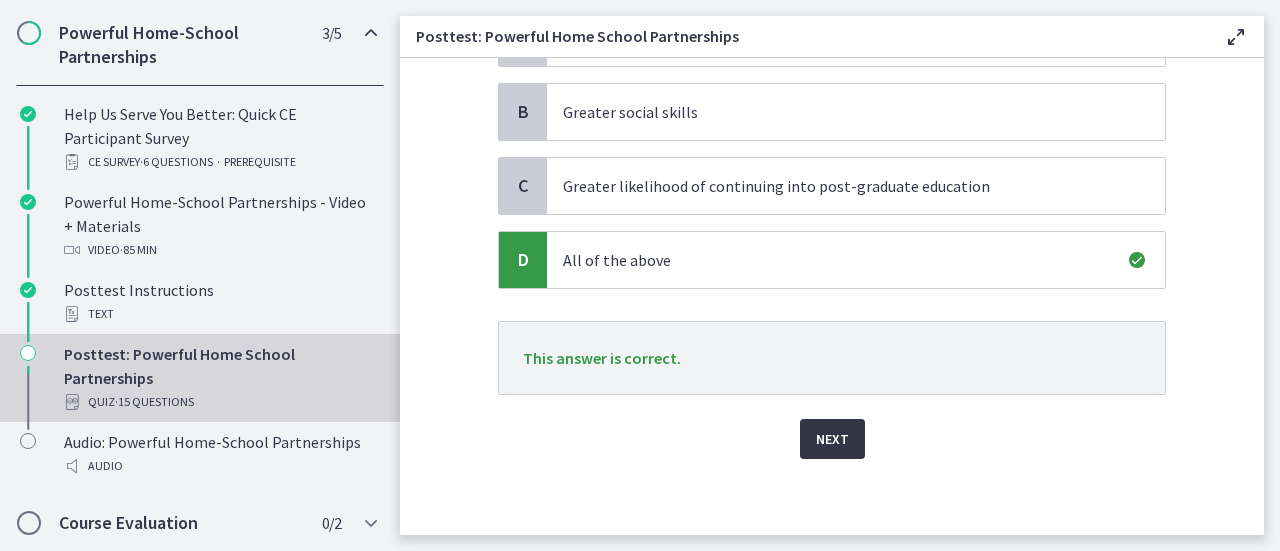 click on "Next" at bounding box center [832, 439] 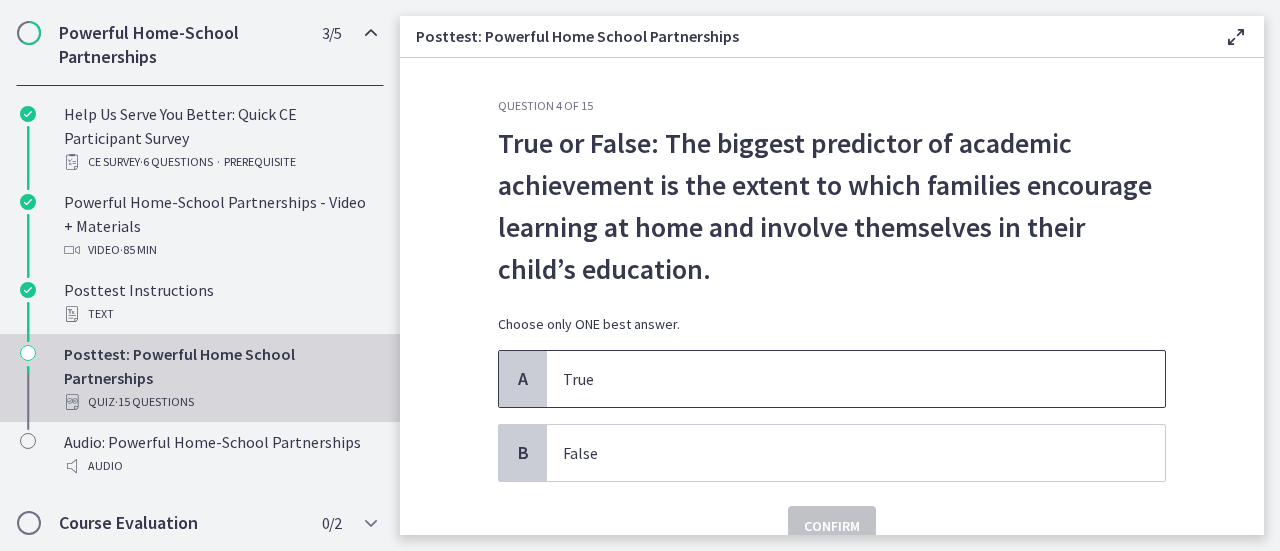 click on "True" at bounding box center [836, 379] 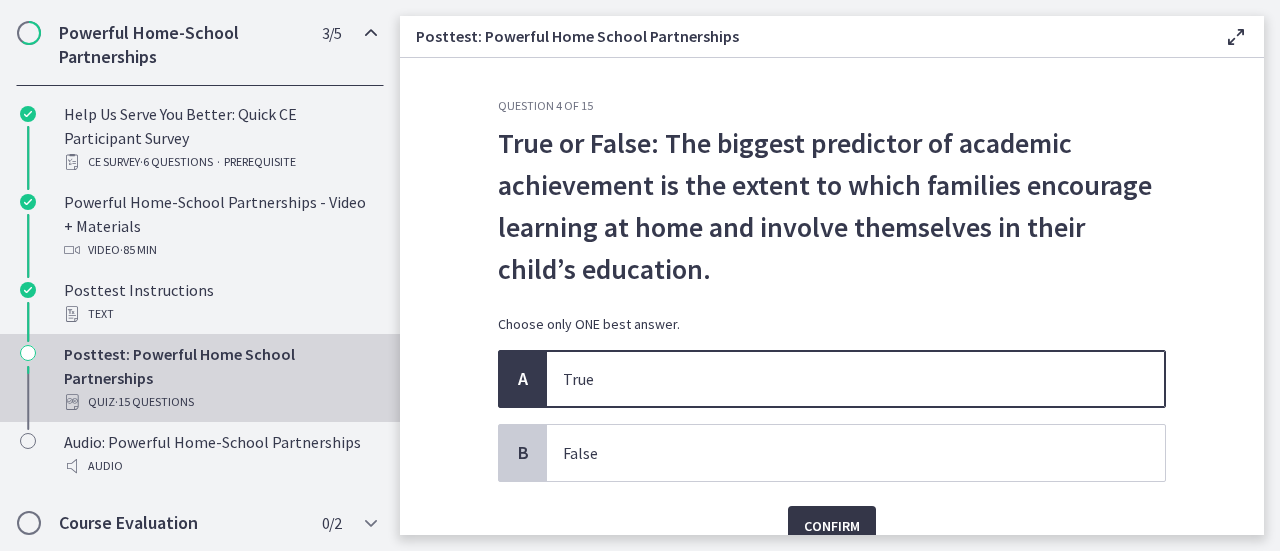 click on "Confirm" at bounding box center (832, 526) 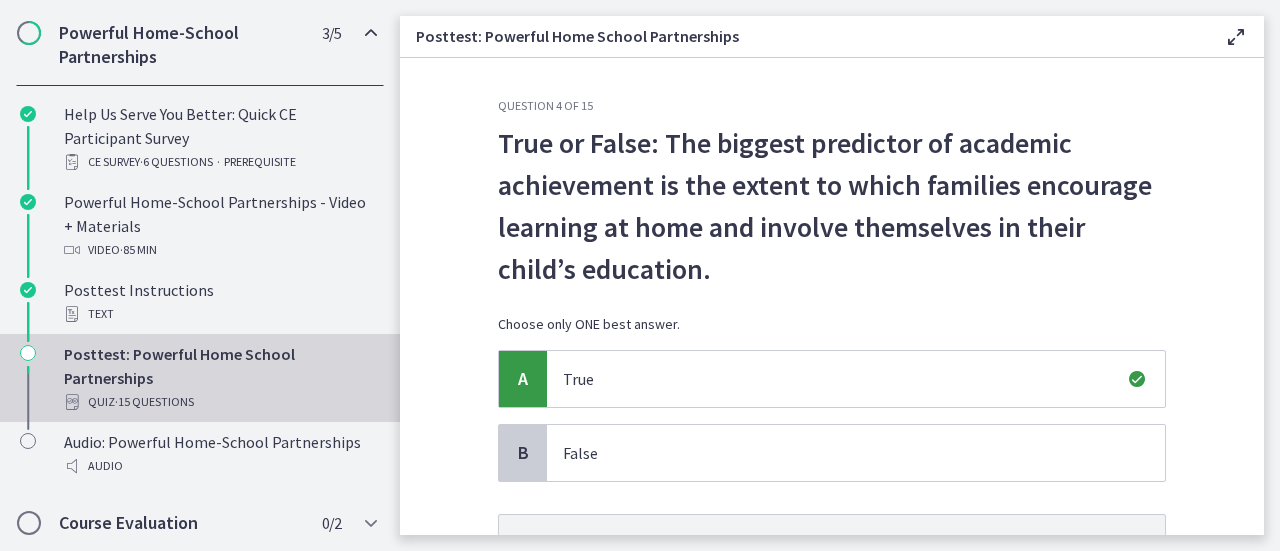 scroll, scrollTop: 194, scrollLeft: 0, axis: vertical 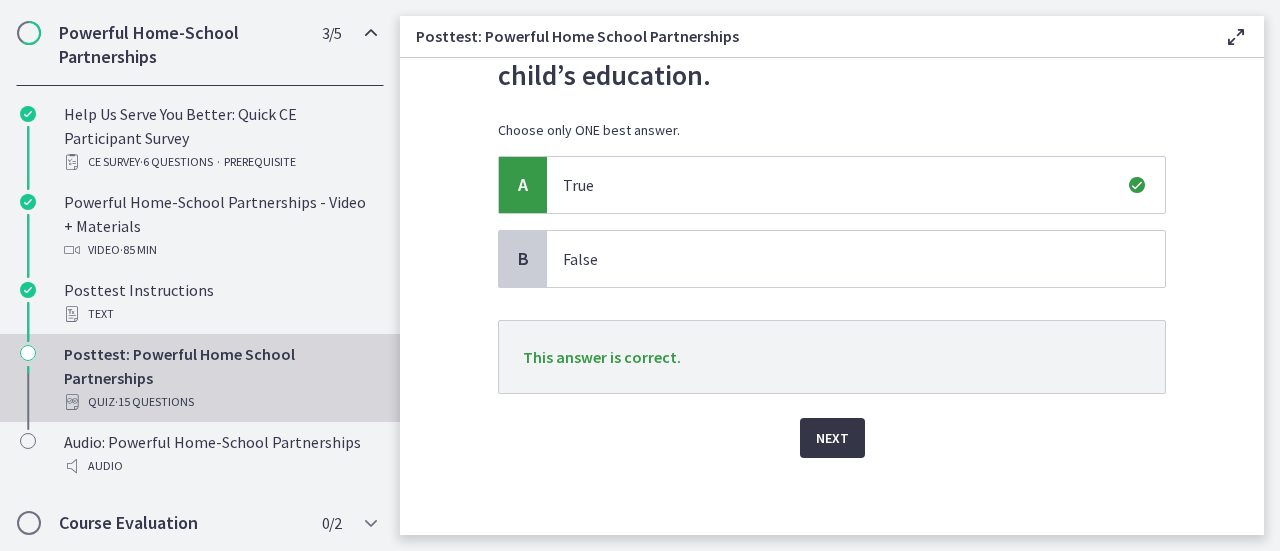 click on "Next" at bounding box center [832, 438] 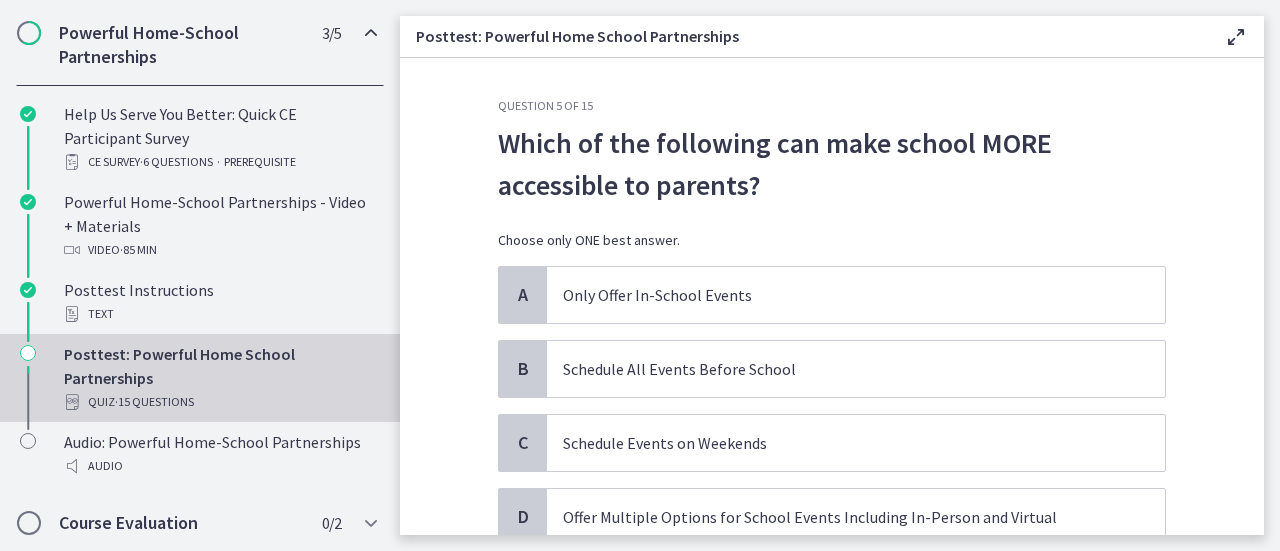 click on "Question   5   of   15
Which of the following can make school MORE accessible to parents?
Choose only ONE best answer.
A
Only Offer In-School Events
B
Schedule All Events Before School
C
Schedule Events on Weekends
D
Offer Multiple Options for School Events Including In-Person and Virtual Options
Confirm" at bounding box center [832, 296] 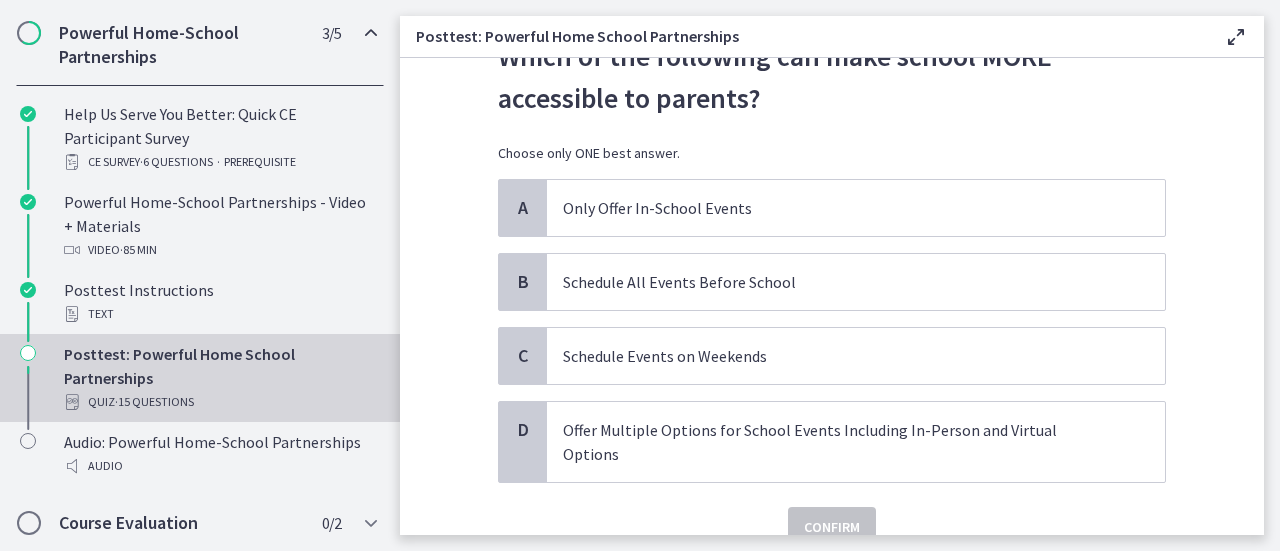 scroll, scrollTop: 60, scrollLeft: 0, axis: vertical 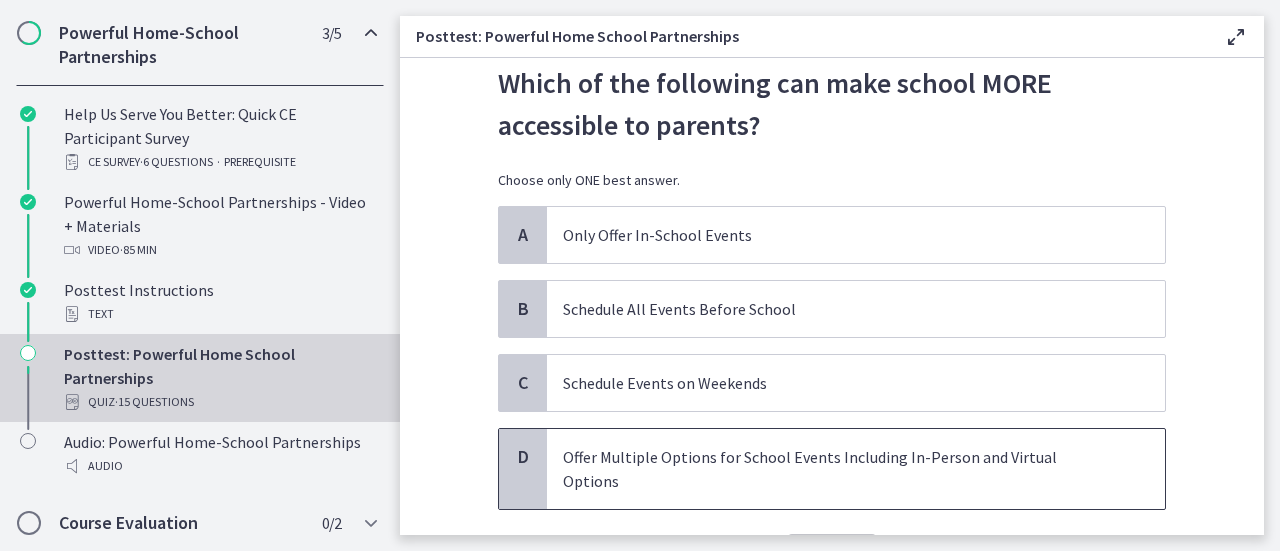 click on "Offer Multiple Options for School Events Including In-Person and Virtual Options" at bounding box center [836, 469] 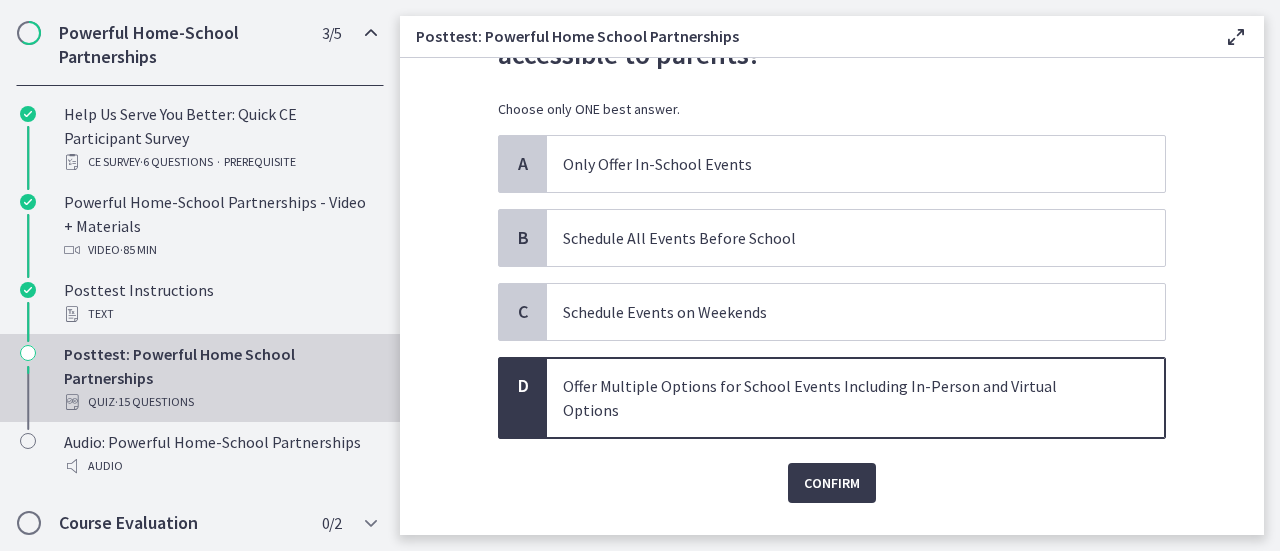 scroll, scrollTop: 133, scrollLeft: 0, axis: vertical 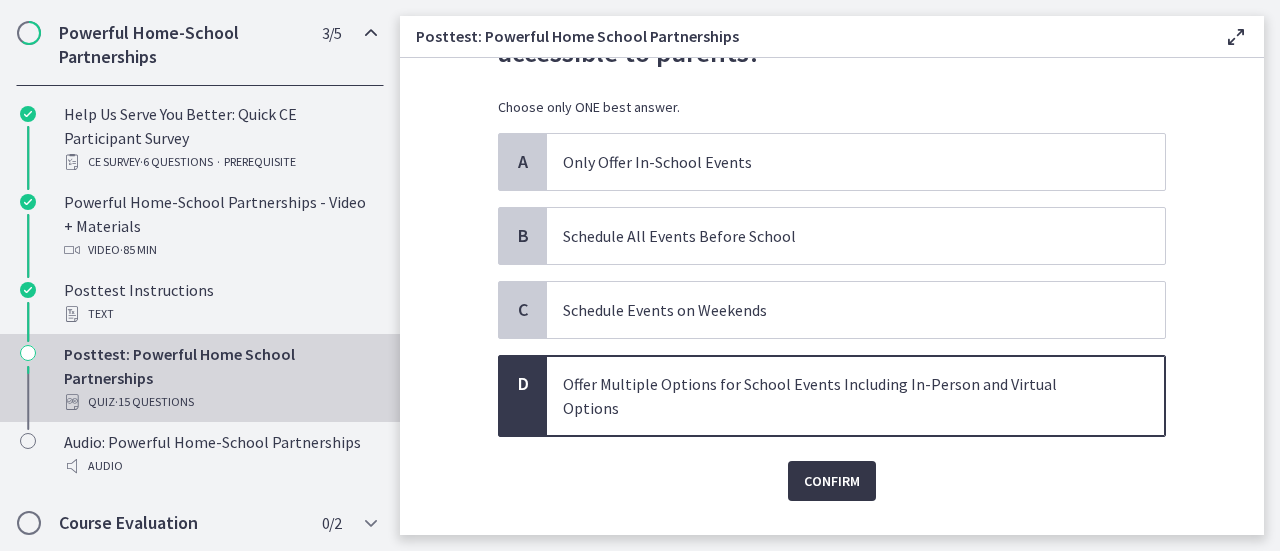 click on "Confirm" at bounding box center [832, 481] 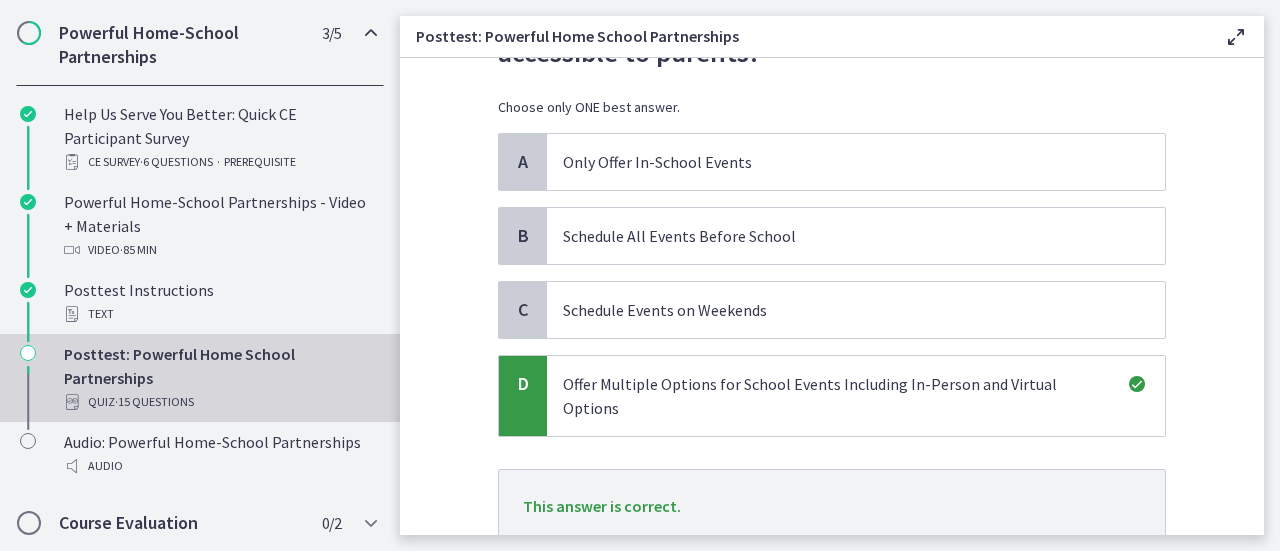 scroll, scrollTop: 257, scrollLeft: 0, axis: vertical 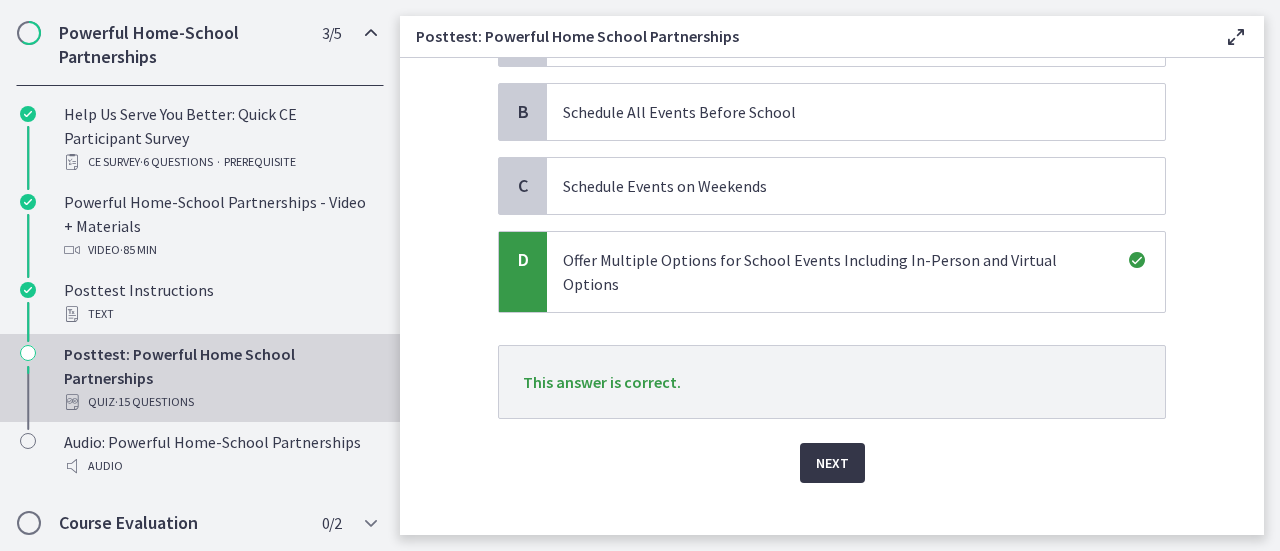 click on "Next" at bounding box center (832, 463) 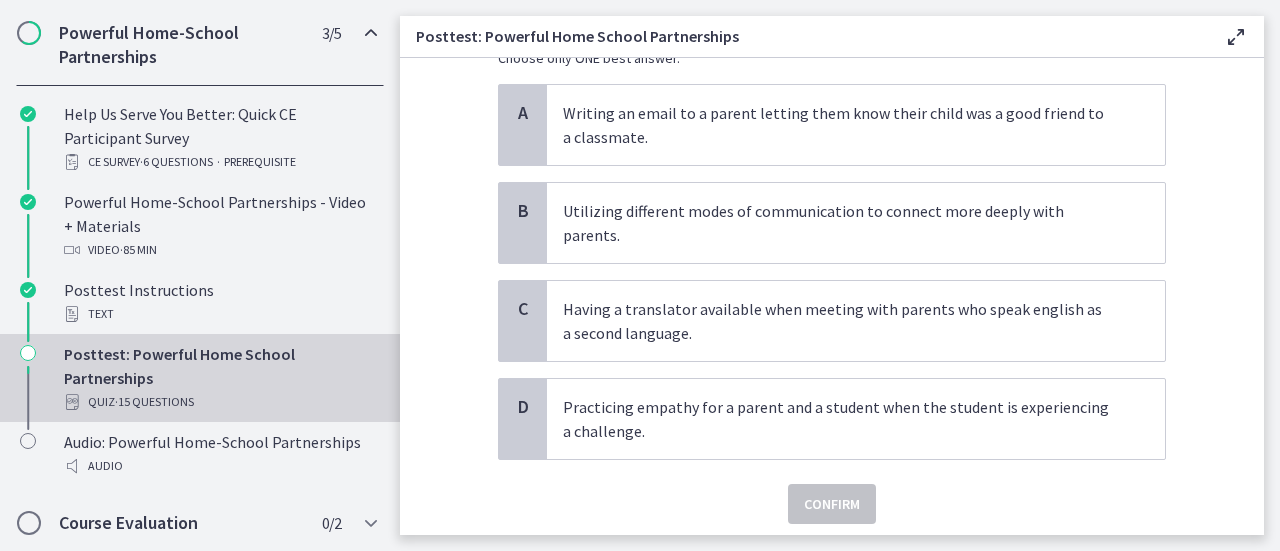 scroll, scrollTop: 184, scrollLeft: 0, axis: vertical 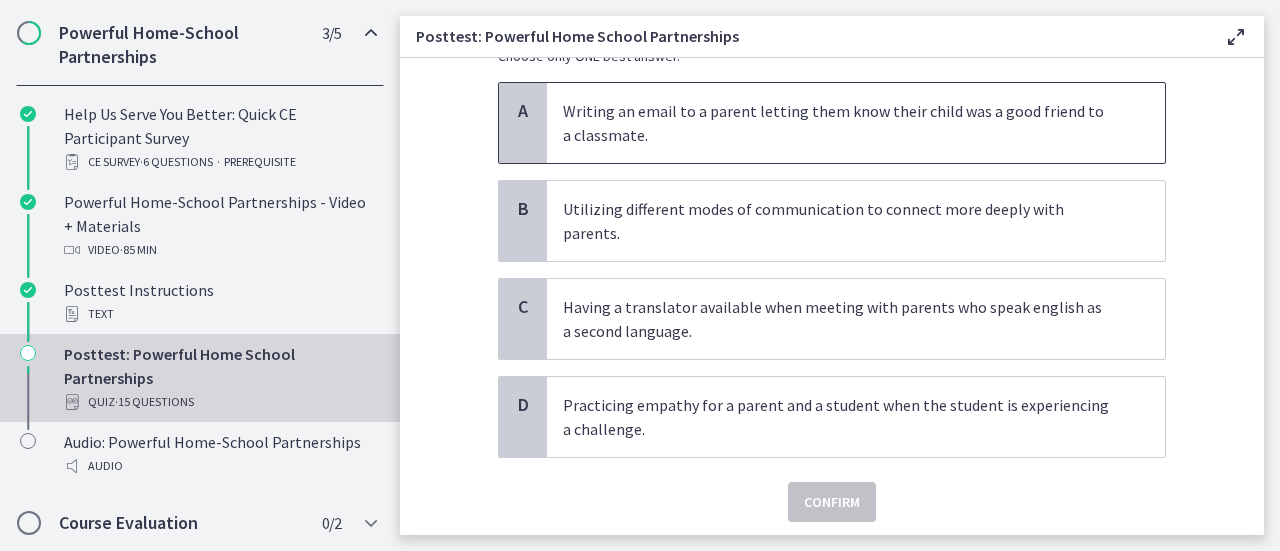 click on "Writing an email to a parent letting them know their child was a good friend to a classmate." at bounding box center [856, 123] 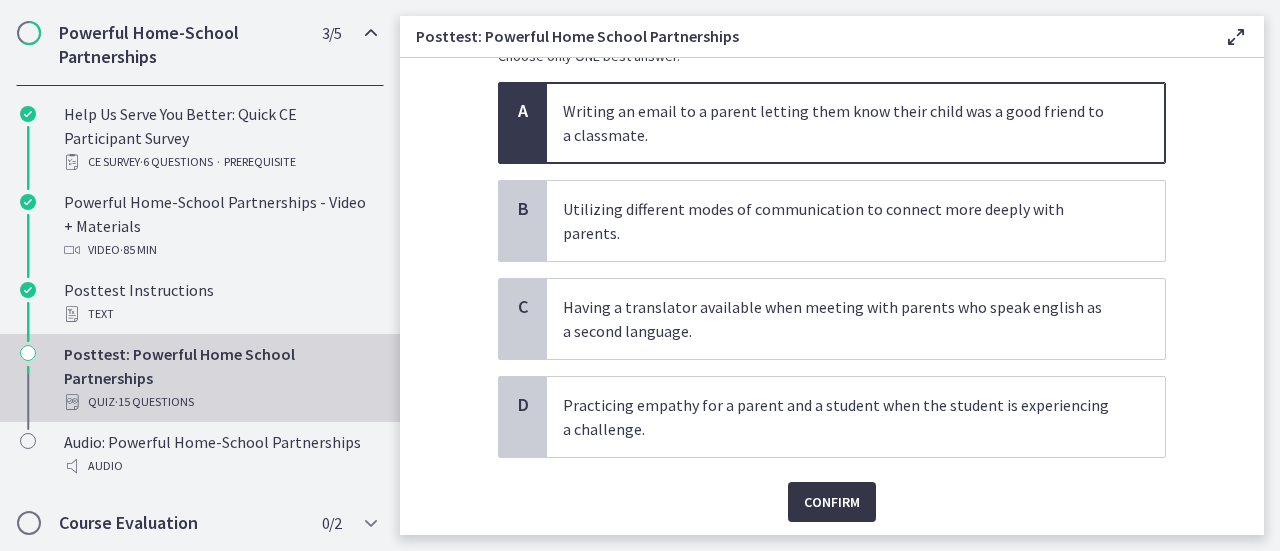 click on "Confirm" at bounding box center (832, 502) 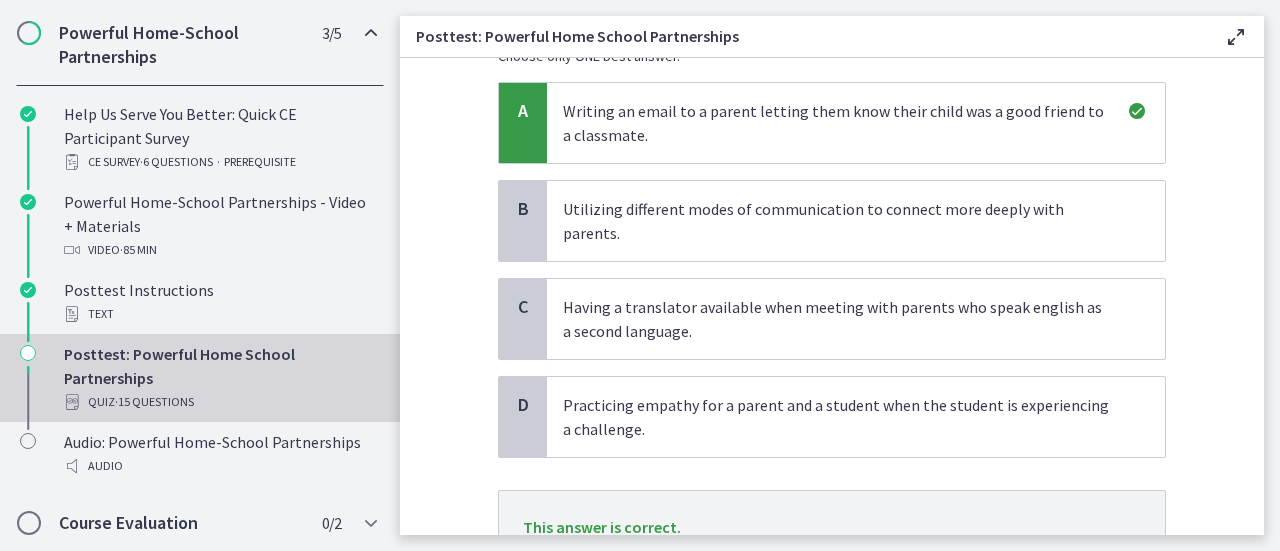 scroll, scrollTop: 329, scrollLeft: 0, axis: vertical 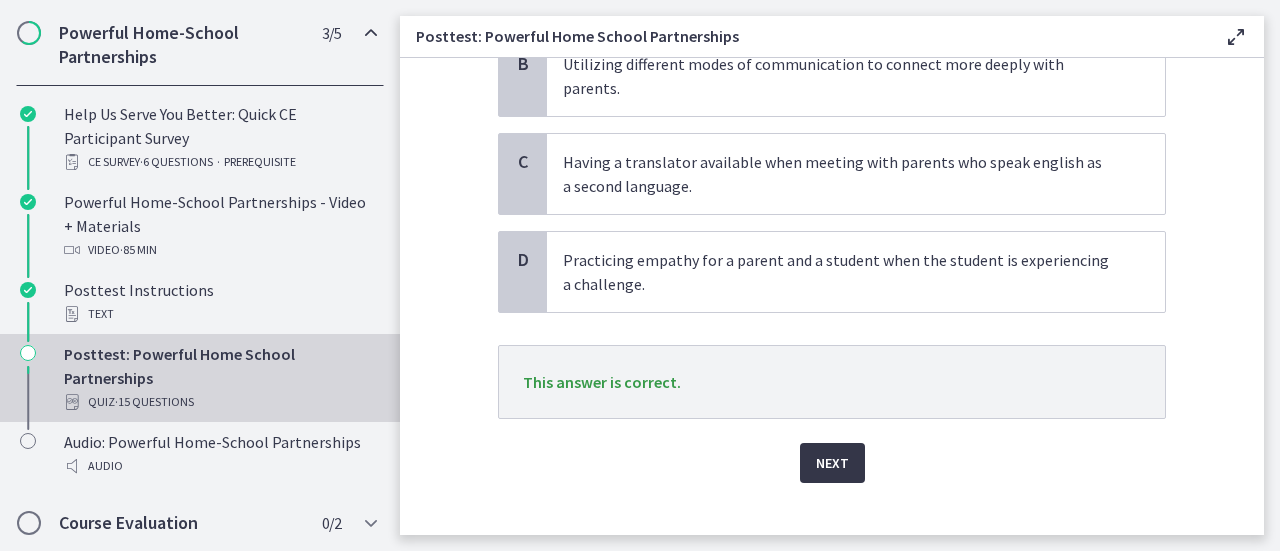 click on "Next" at bounding box center [832, 463] 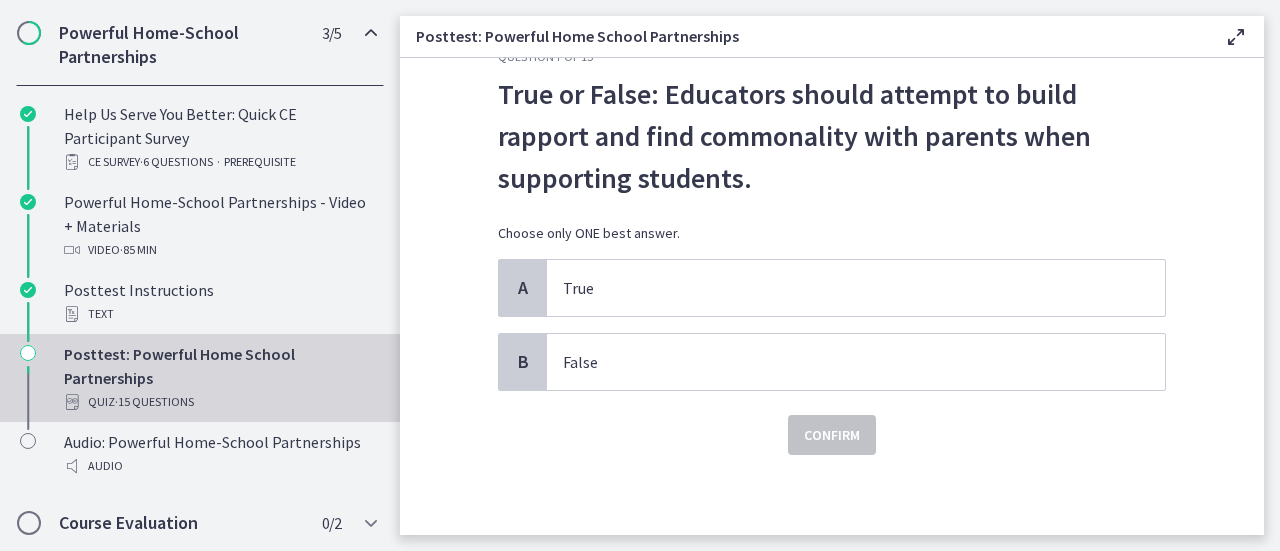 scroll, scrollTop: 0, scrollLeft: 0, axis: both 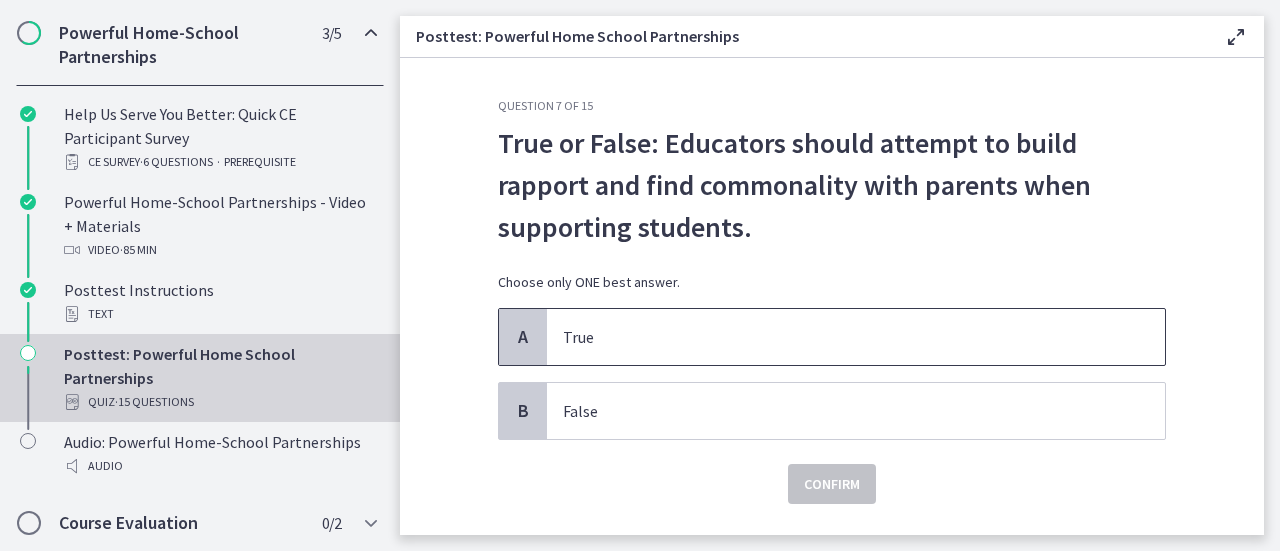 click on "True" at bounding box center (836, 337) 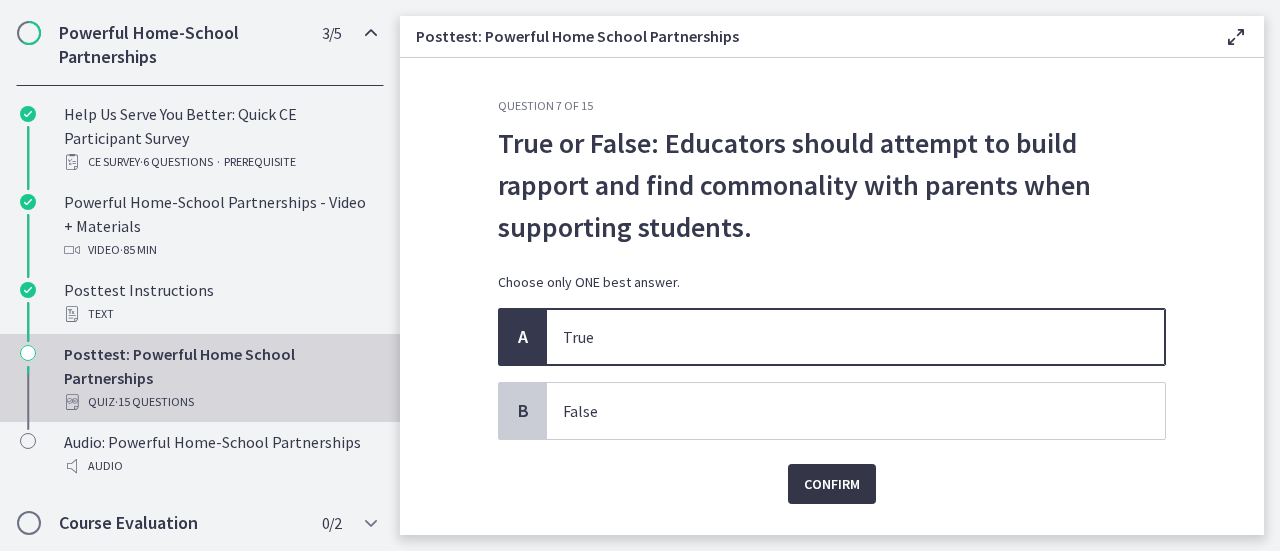 click on "Confirm" at bounding box center (832, 484) 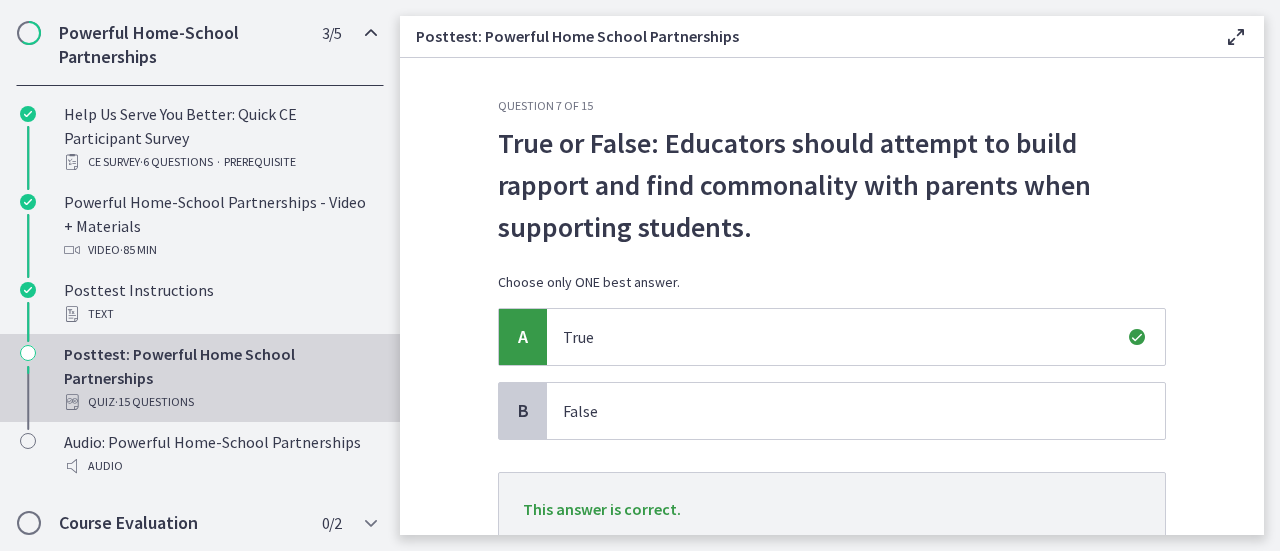 scroll, scrollTop: 152, scrollLeft: 0, axis: vertical 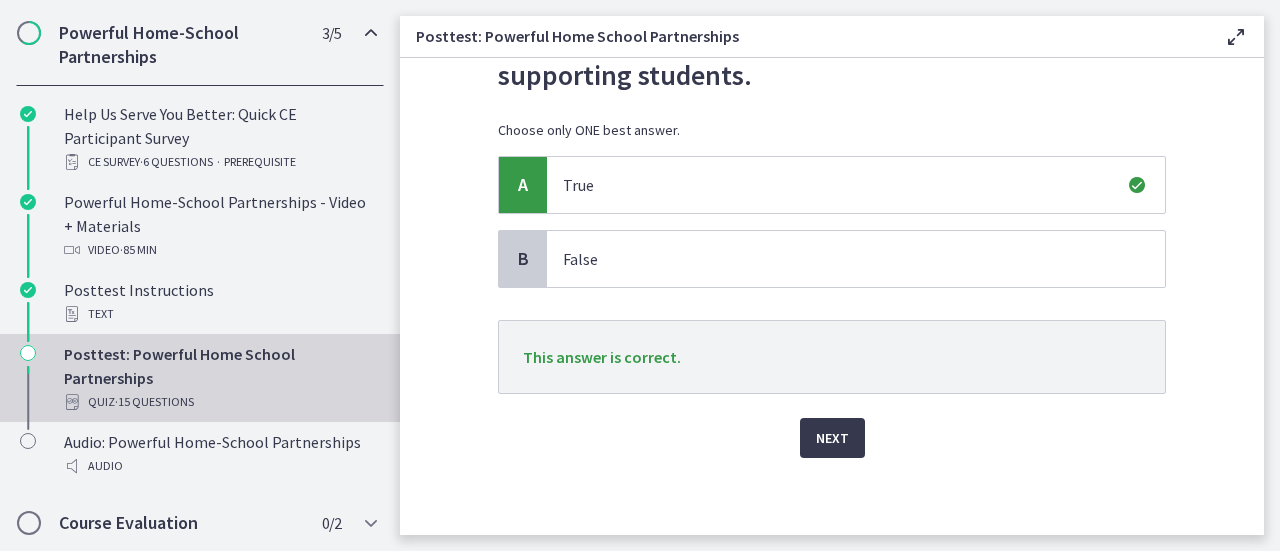 click on "Question   7   of   15
True or False: Educators should attempt to build rapport and find commonality with parents when supporting students.
Choose only ONE best answer.
A
True
B
False
This answer is correct.
Next" 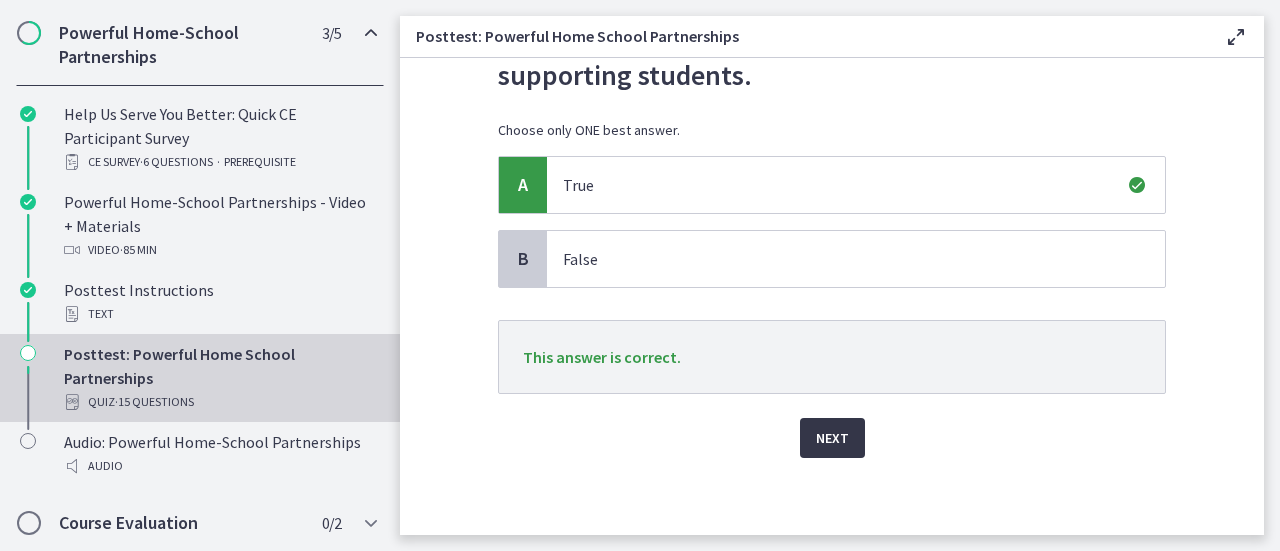 click on "Next" at bounding box center [832, 438] 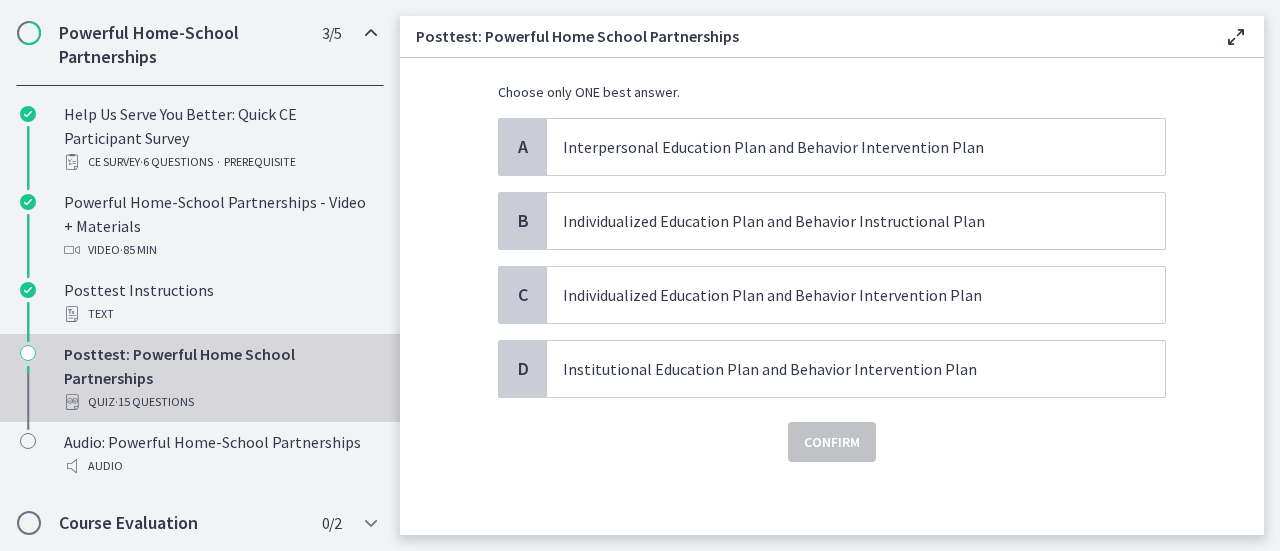 scroll, scrollTop: 152, scrollLeft: 0, axis: vertical 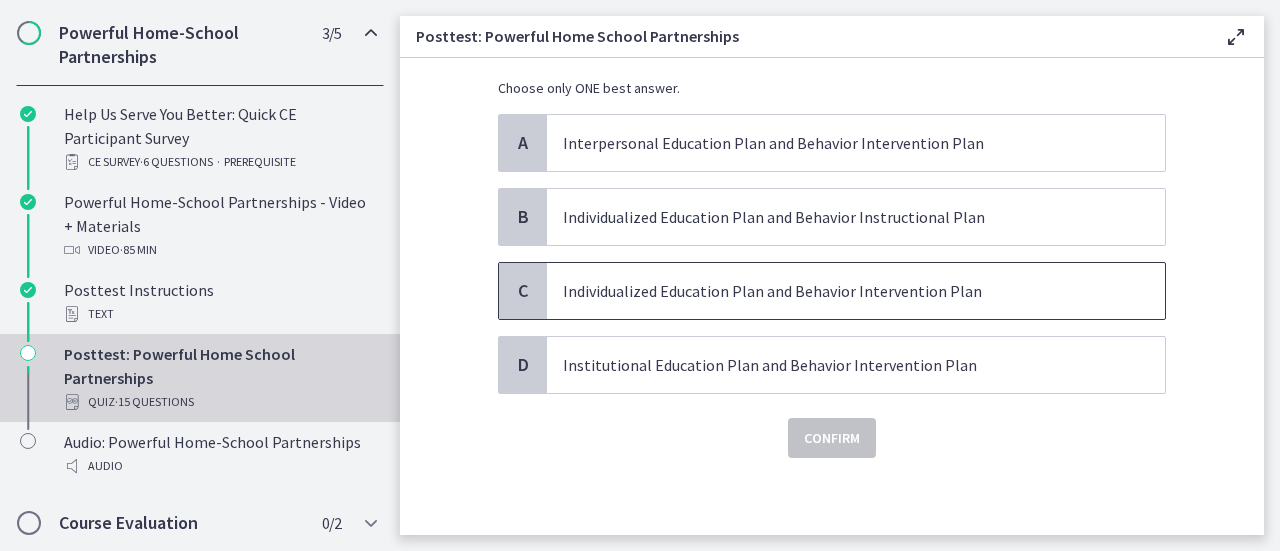 click on "Individualized Education Plan and Behavior Intervention Plan" at bounding box center (856, 291) 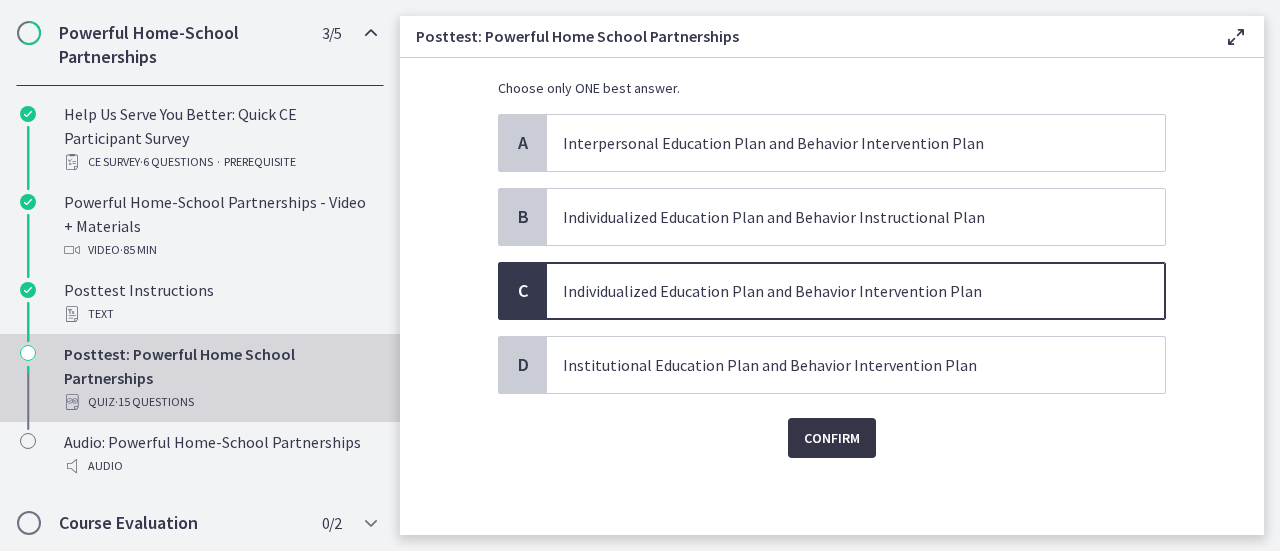 click on "Confirm" at bounding box center [832, 438] 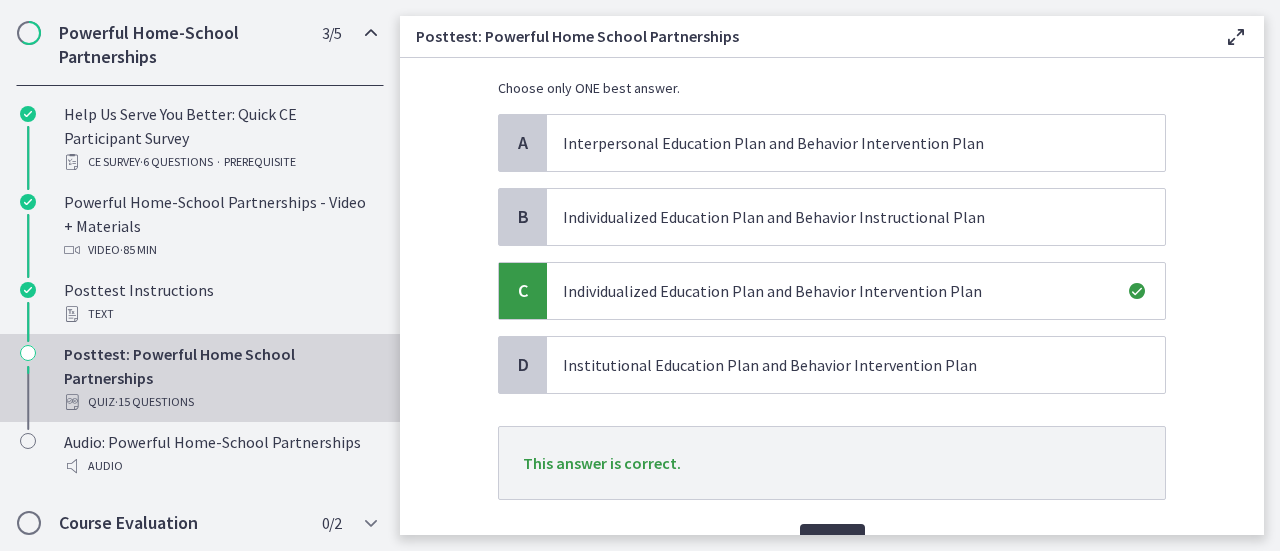 scroll, scrollTop: 257, scrollLeft: 0, axis: vertical 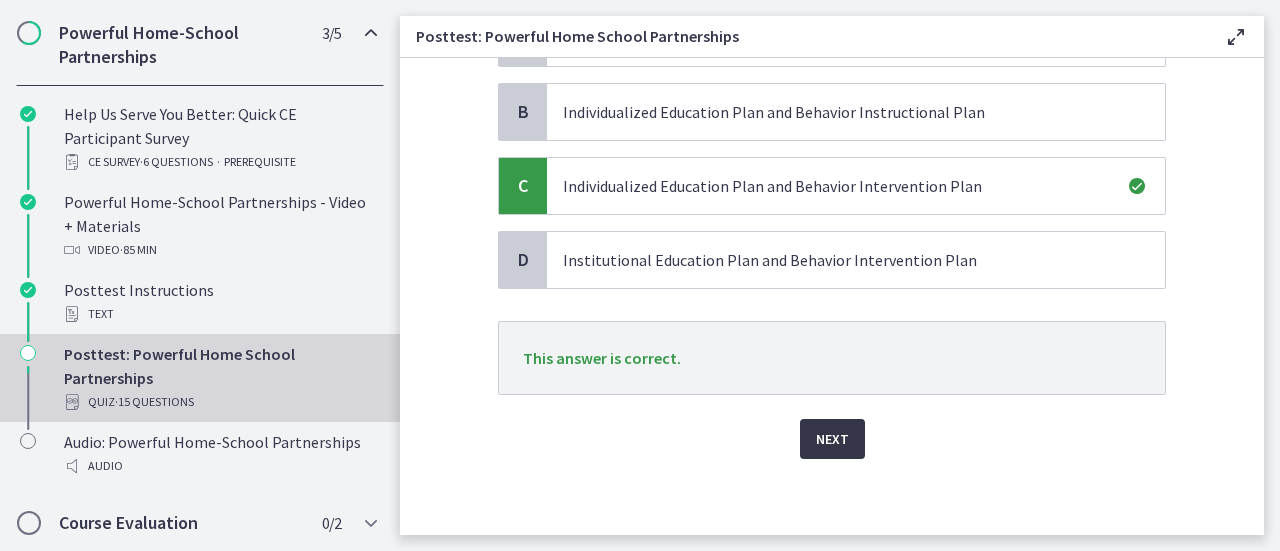 click on "Next" at bounding box center (832, 439) 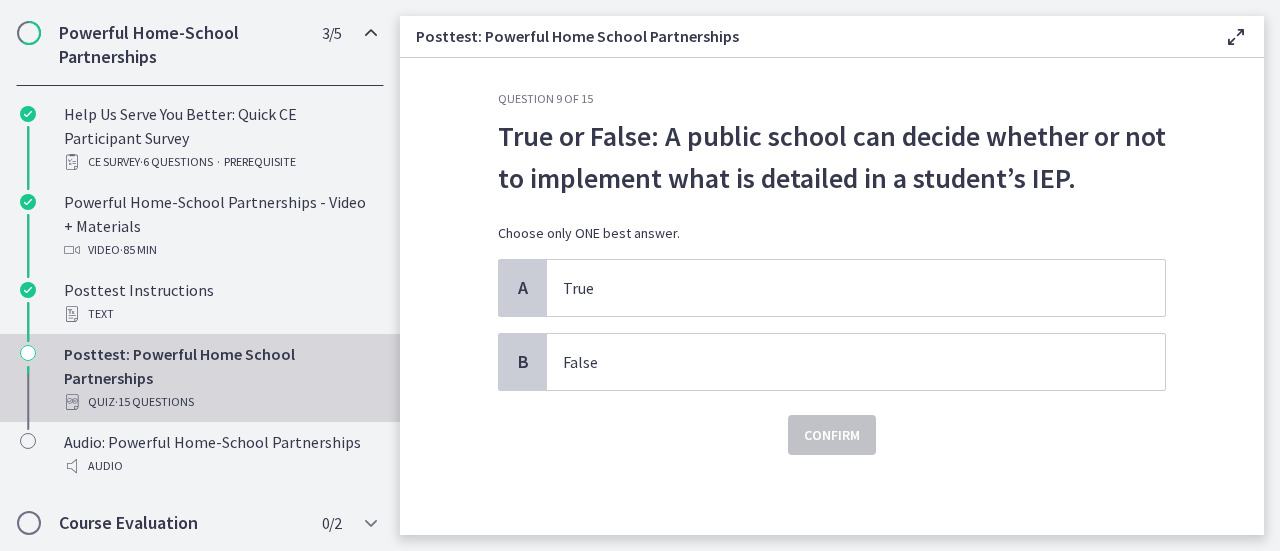 scroll, scrollTop: 0, scrollLeft: 0, axis: both 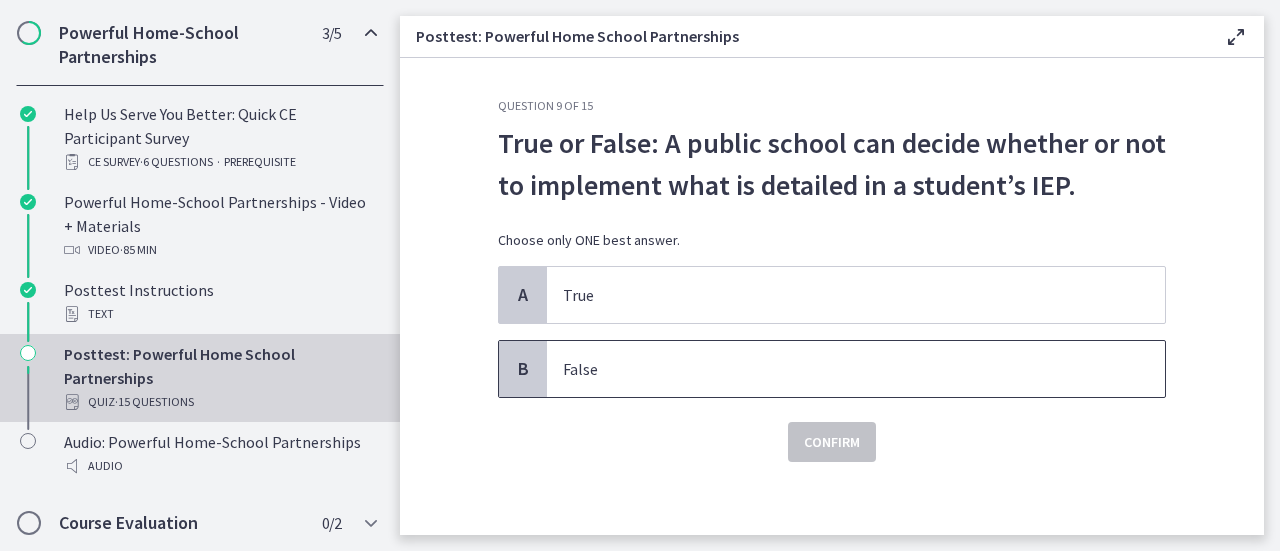 click on "False" at bounding box center [856, 369] 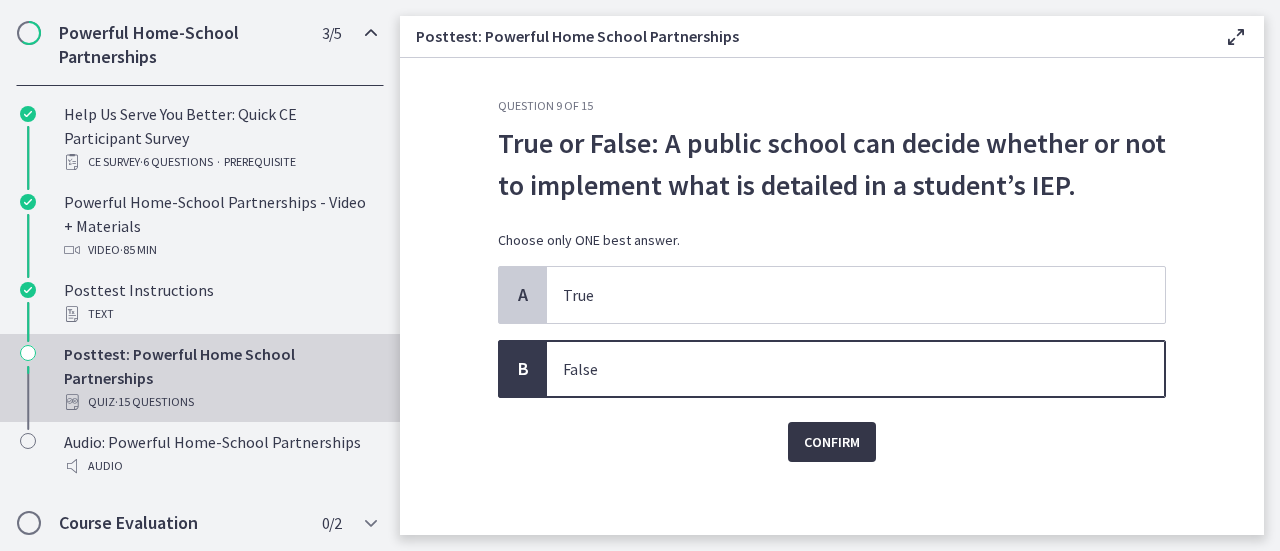 click on "Confirm" at bounding box center [832, 442] 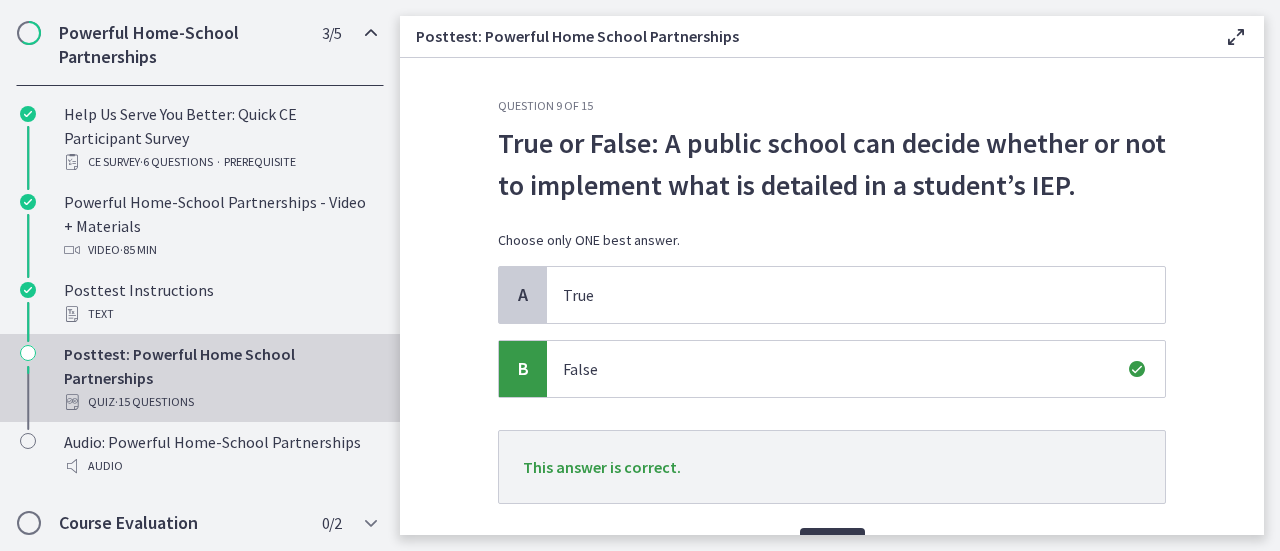 scroll, scrollTop: 110, scrollLeft: 0, axis: vertical 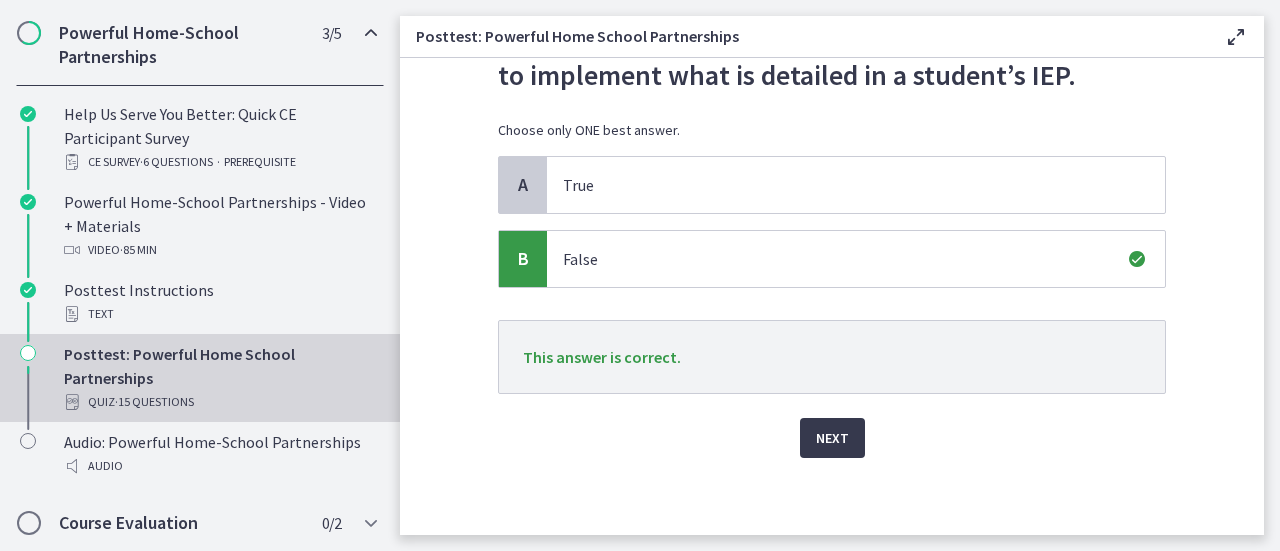 click on "Next" at bounding box center [832, 426] 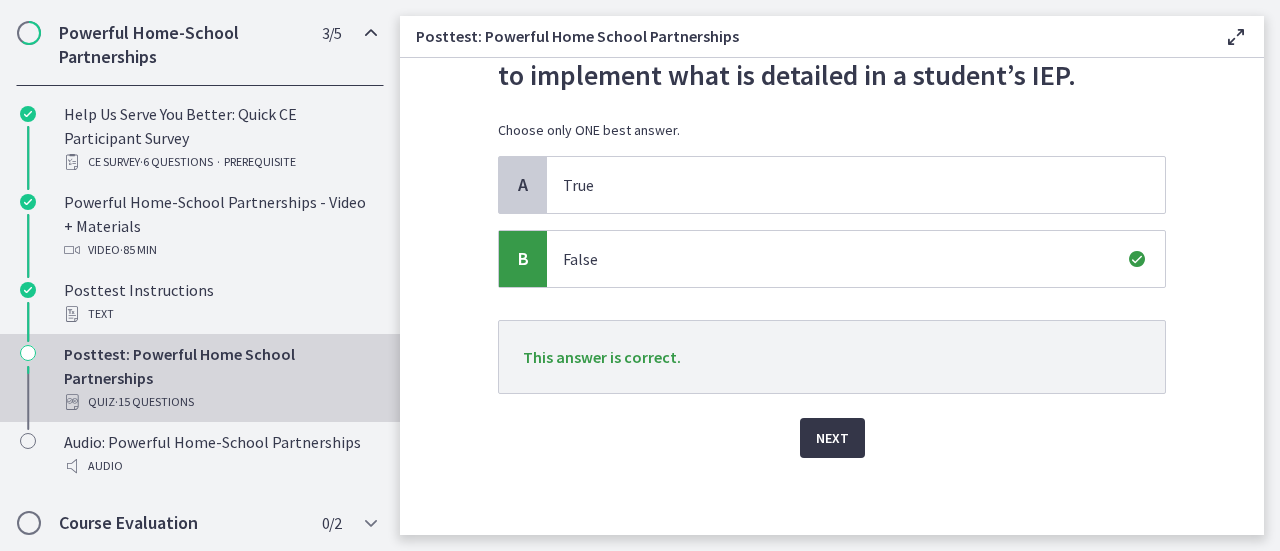 click on "Next" at bounding box center (832, 438) 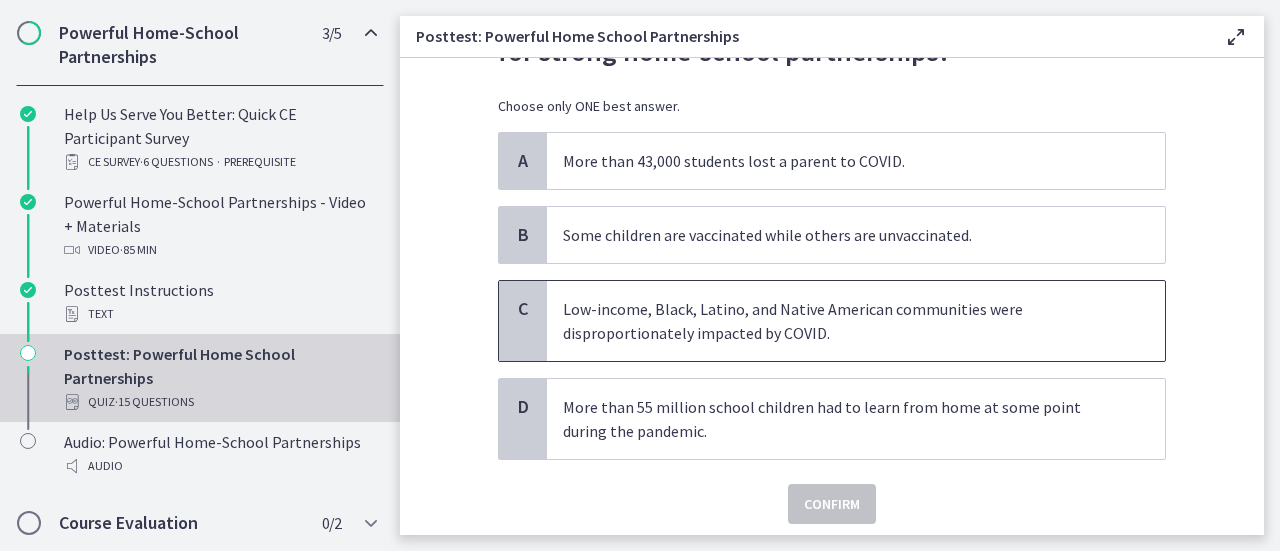 scroll, scrollTop: 135, scrollLeft: 0, axis: vertical 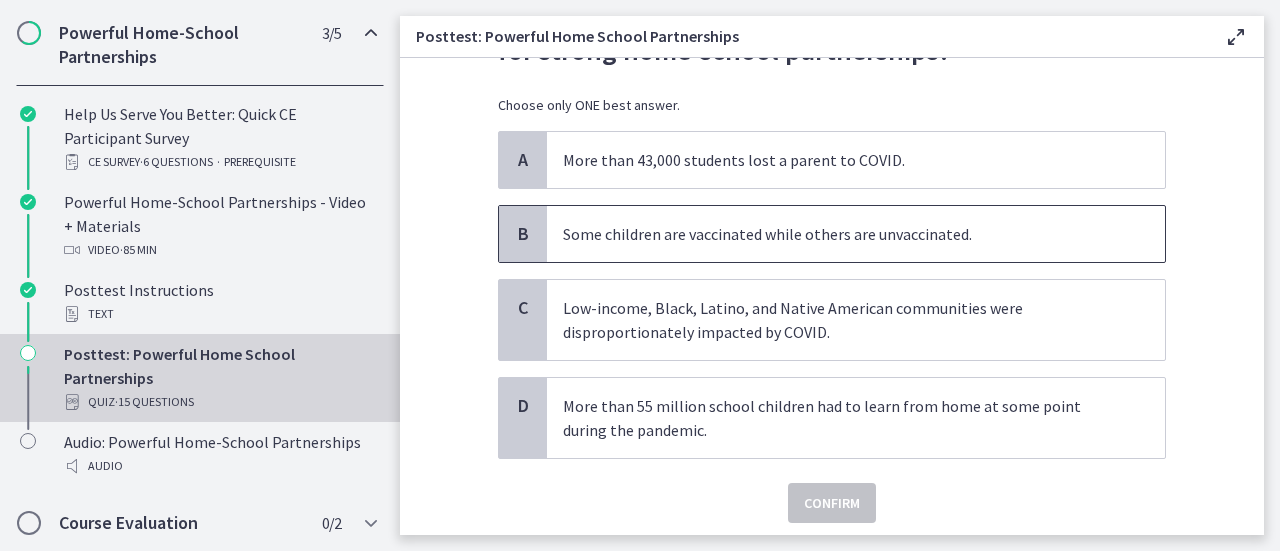 click on "Some children are vaccinated while others are unvaccinated." at bounding box center [836, 234] 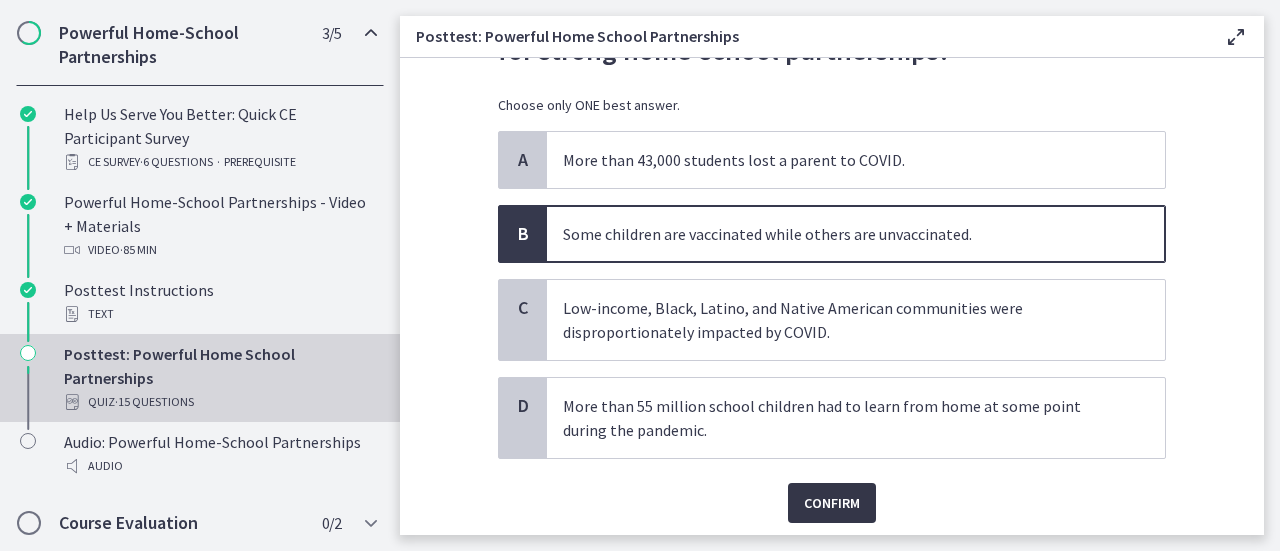 click on "Confirm" at bounding box center (832, 503) 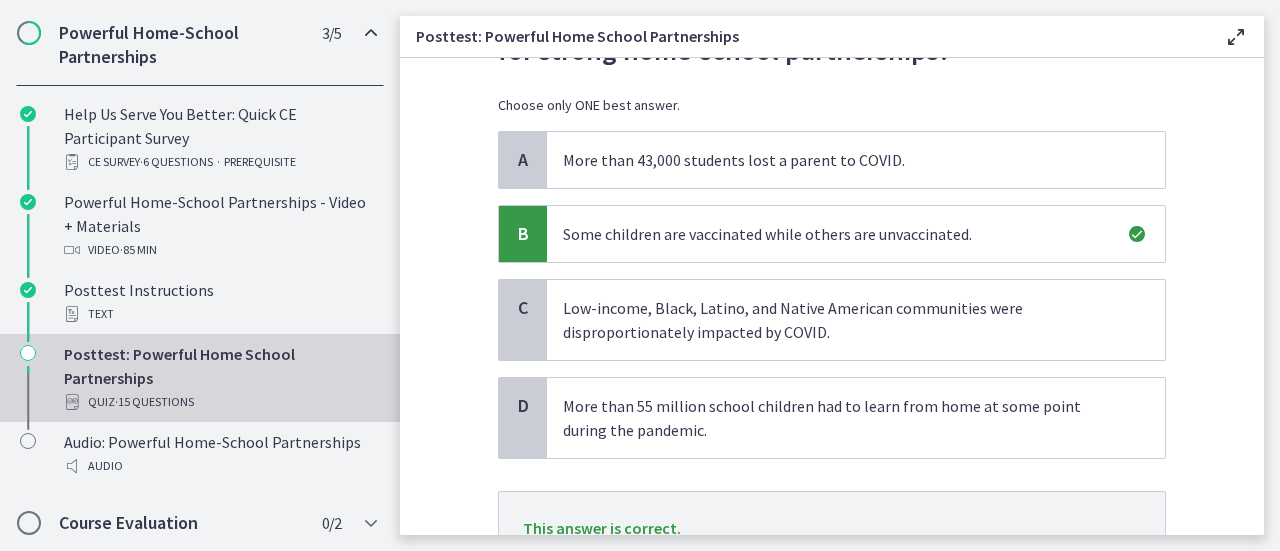 scroll, scrollTop: 305, scrollLeft: 0, axis: vertical 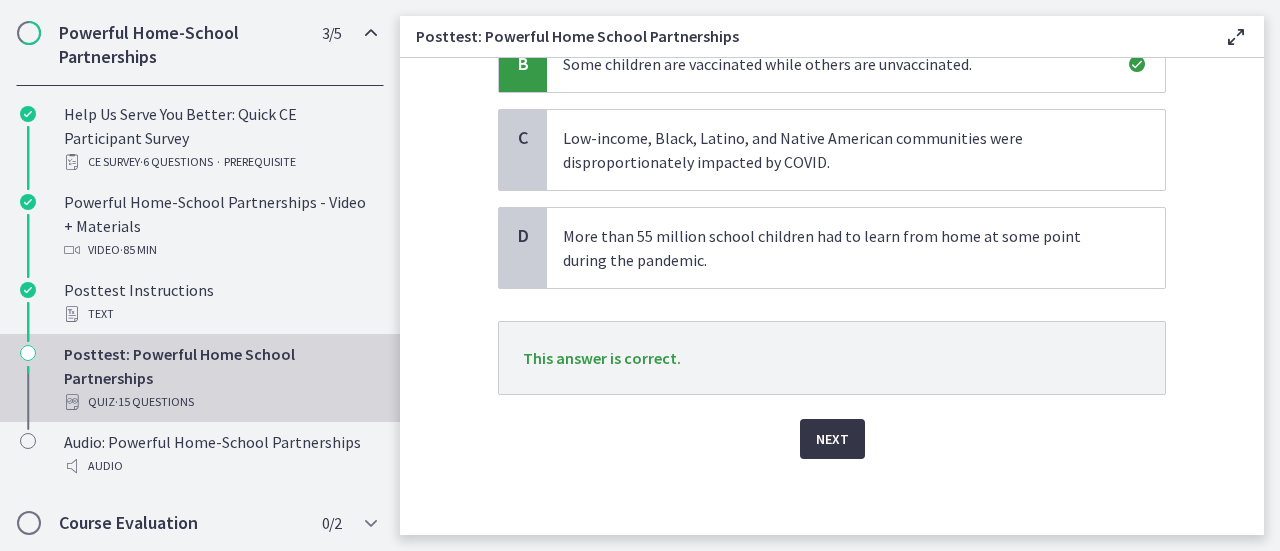 click on "Next" at bounding box center [832, 439] 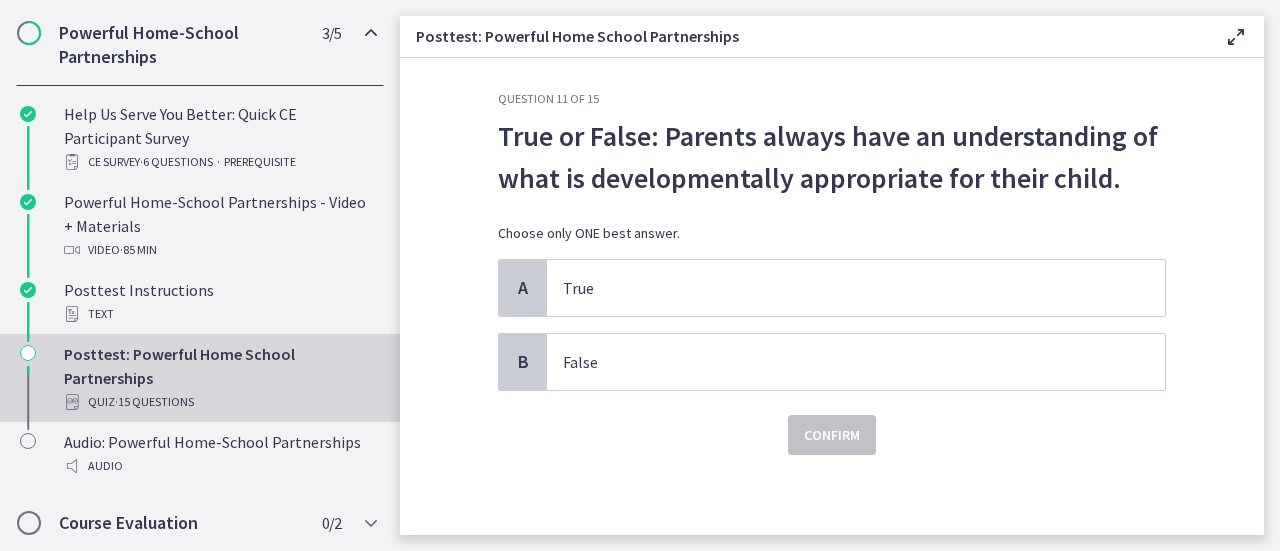 scroll, scrollTop: 0, scrollLeft: 0, axis: both 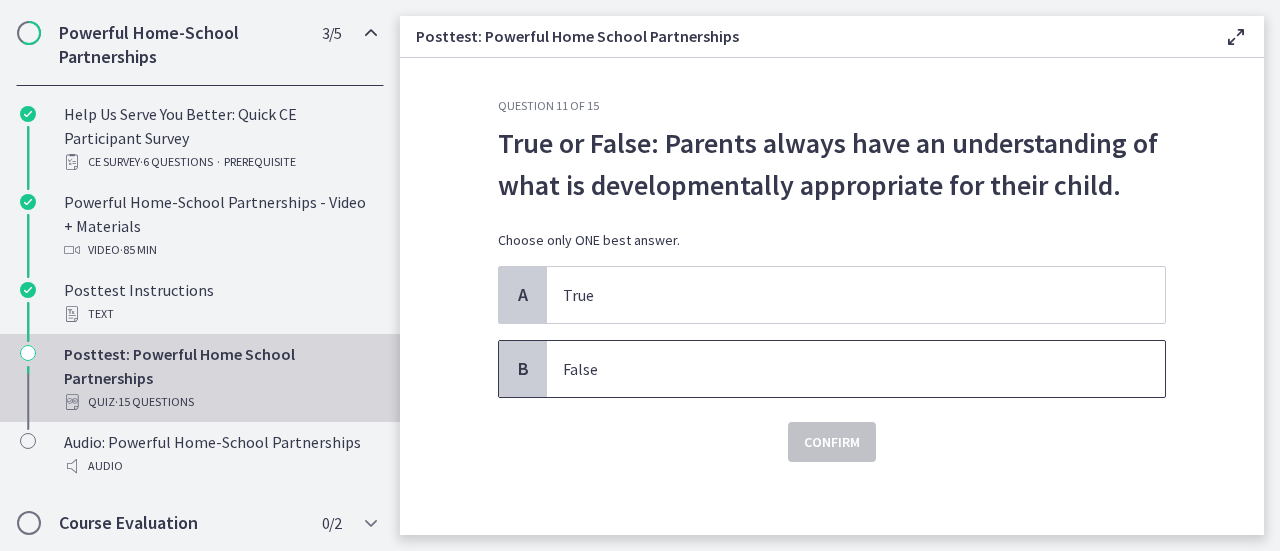 click on "False" at bounding box center [836, 369] 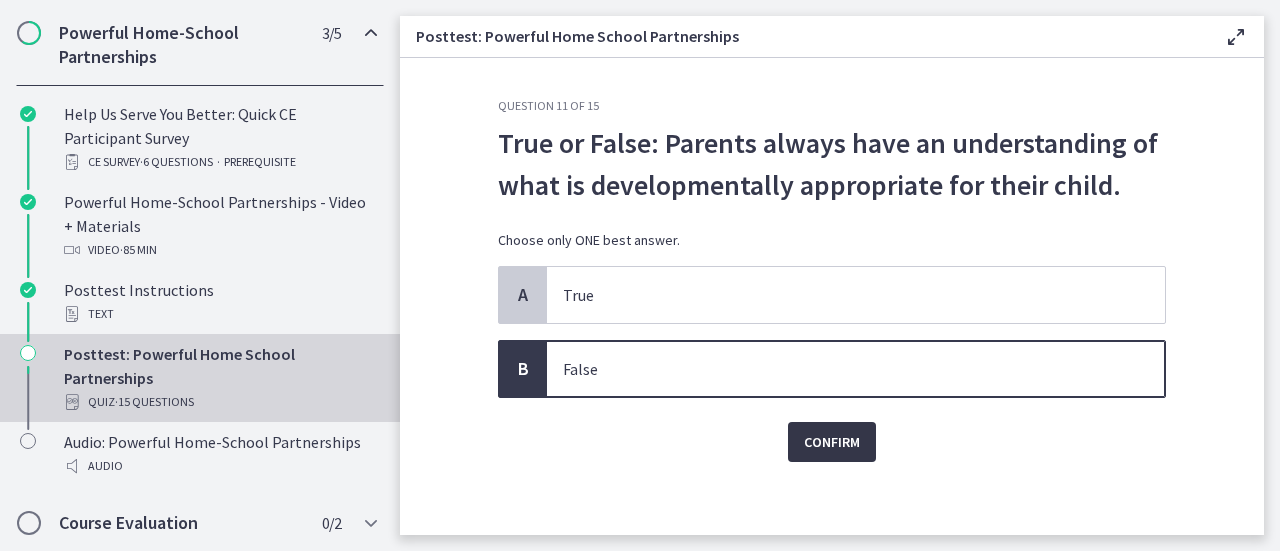 click on "Confirm" at bounding box center [832, 442] 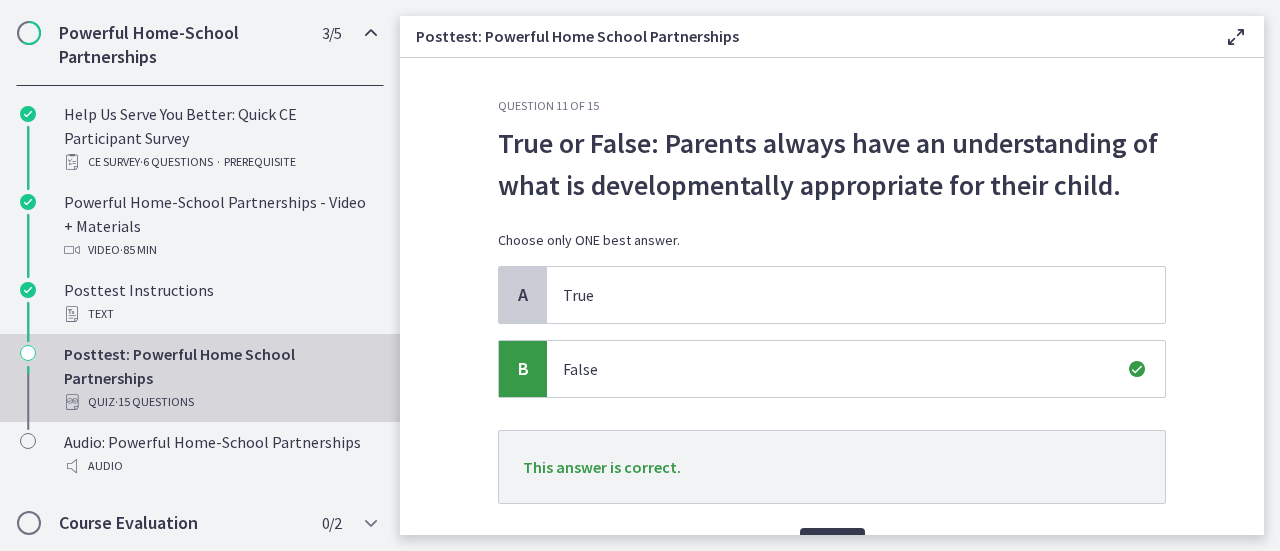 scroll, scrollTop: 110, scrollLeft: 0, axis: vertical 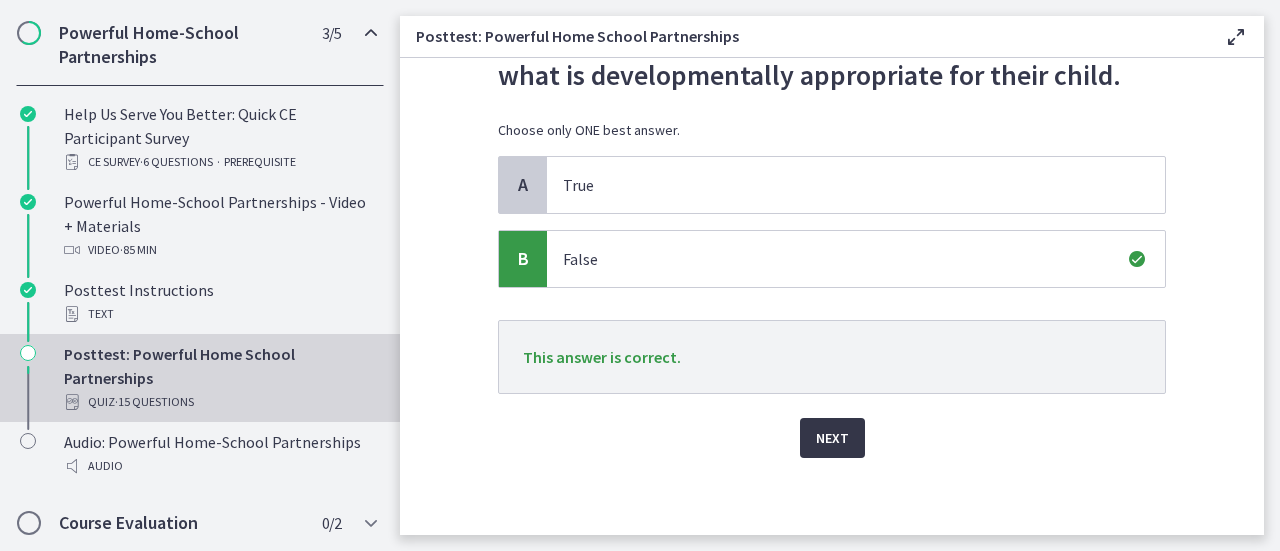 click on "Next" at bounding box center [832, 438] 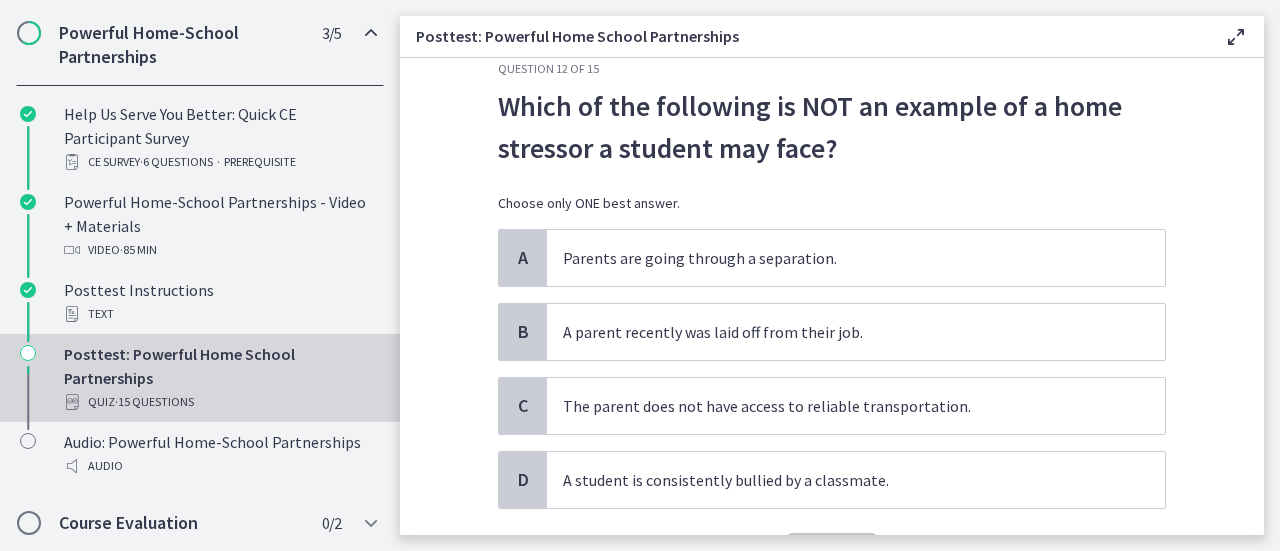 scroll, scrollTop: 36, scrollLeft: 0, axis: vertical 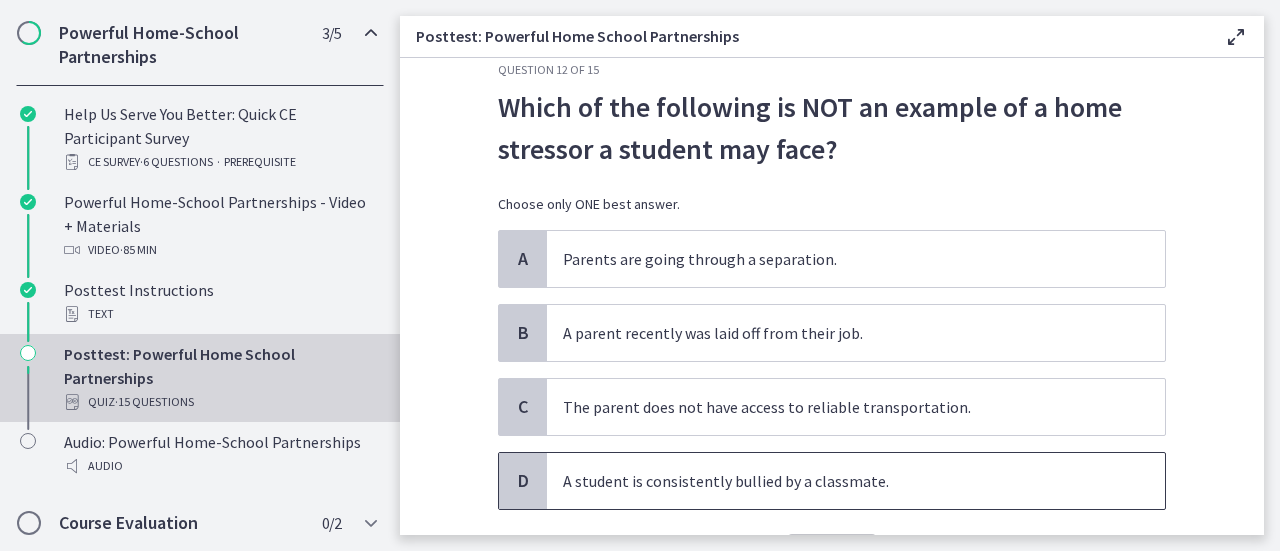 click on "A student is consistently bullied by a classmate." at bounding box center (836, 481) 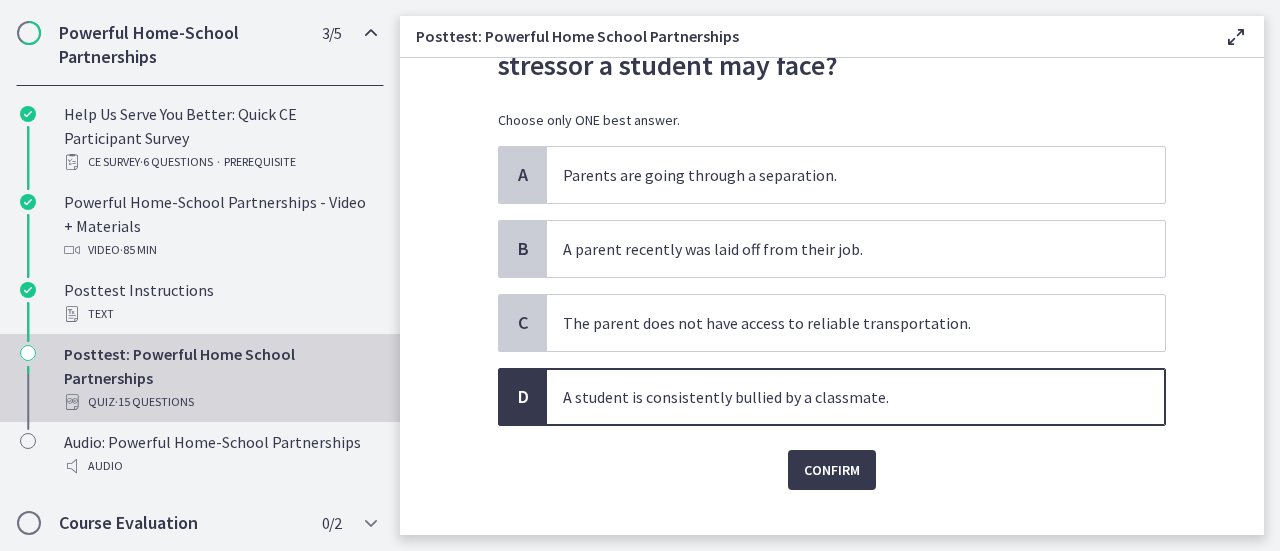 scroll, scrollTop: 132, scrollLeft: 0, axis: vertical 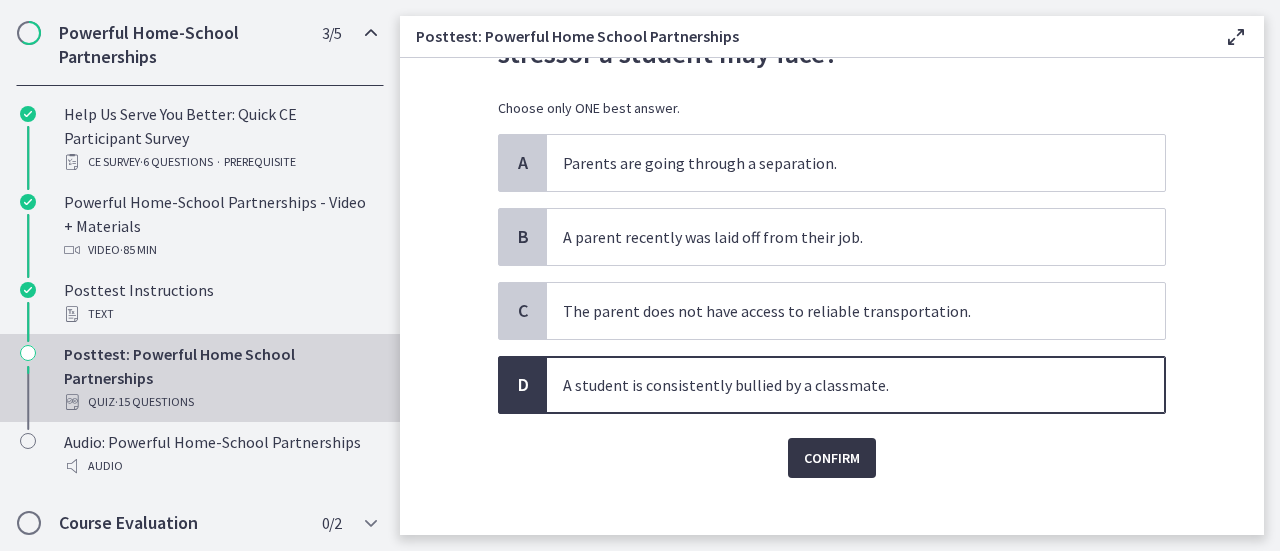 click on "Confirm" at bounding box center [832, 458] 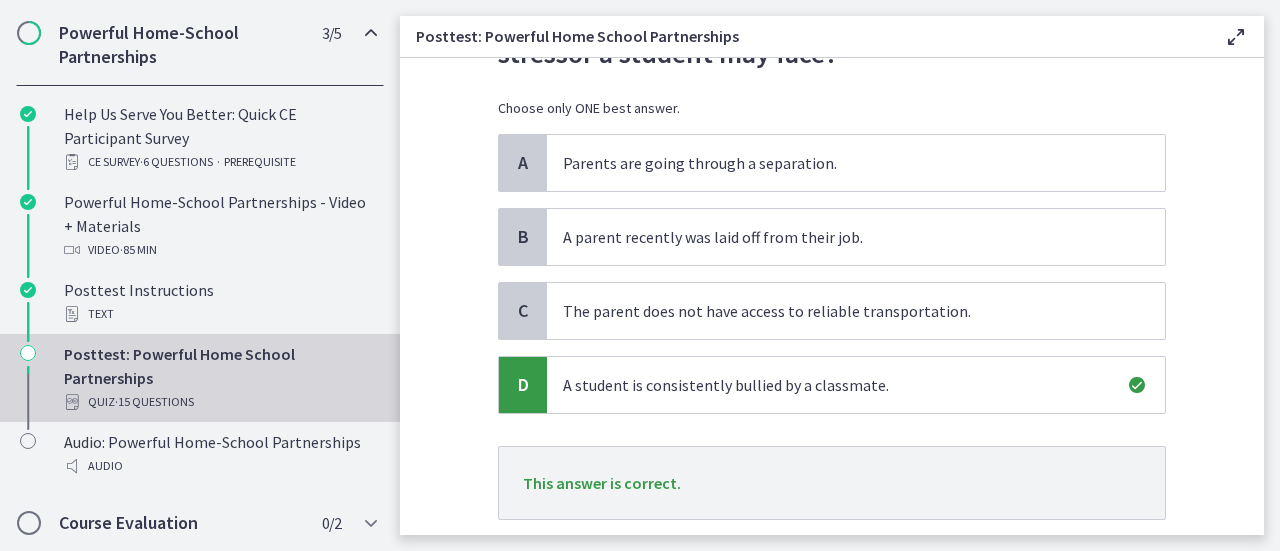 scroll, scrollTop: 257, scrollLeft: 0, axis: vertical 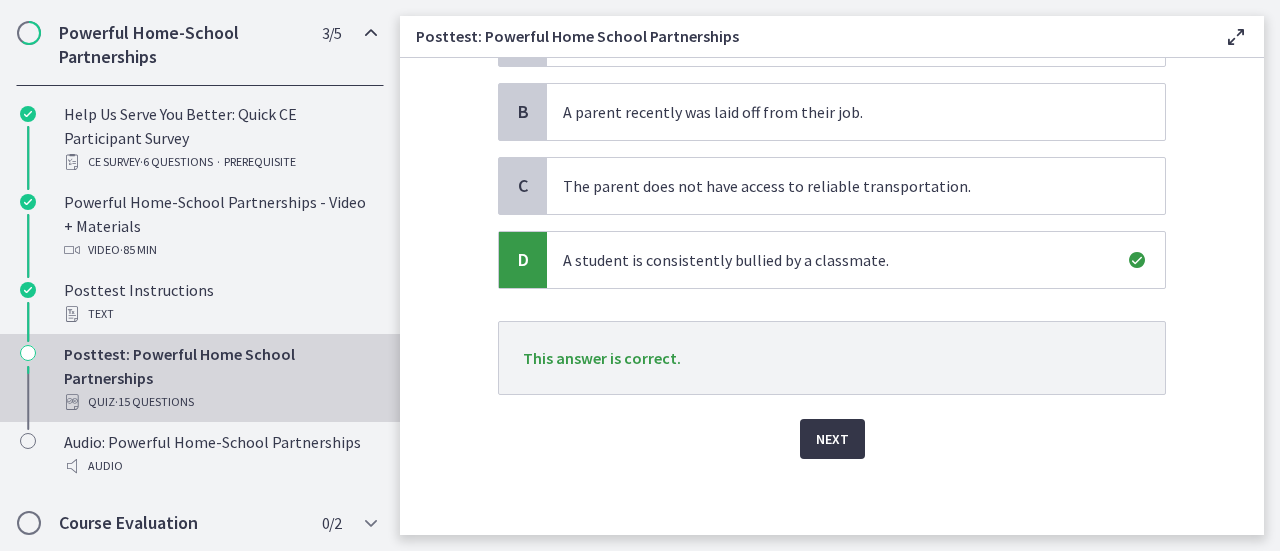 click on "Next" at bounding box center (832, 439) 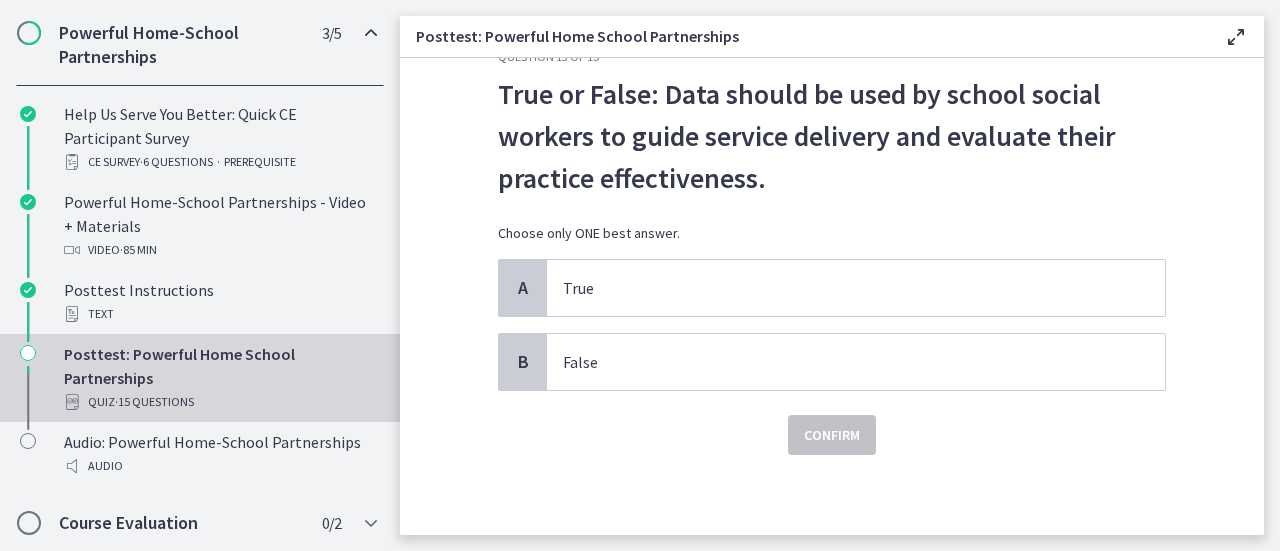 scroll, scrollTop: 0, scrollLeft: 0, axis: both 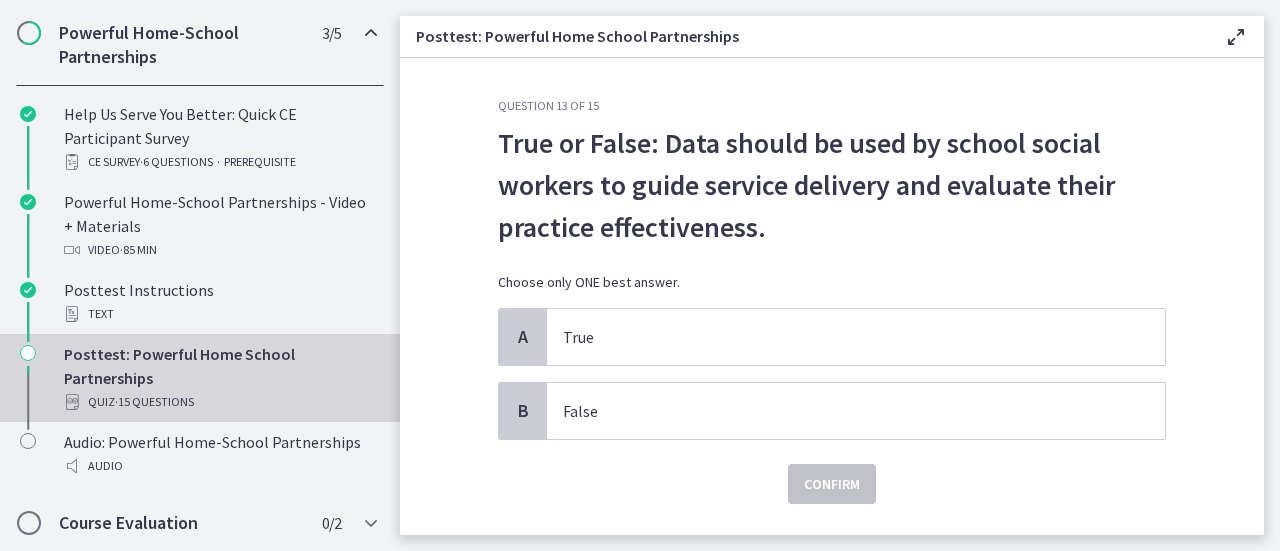 click on "Confirm" at bounding box center (832, 472) 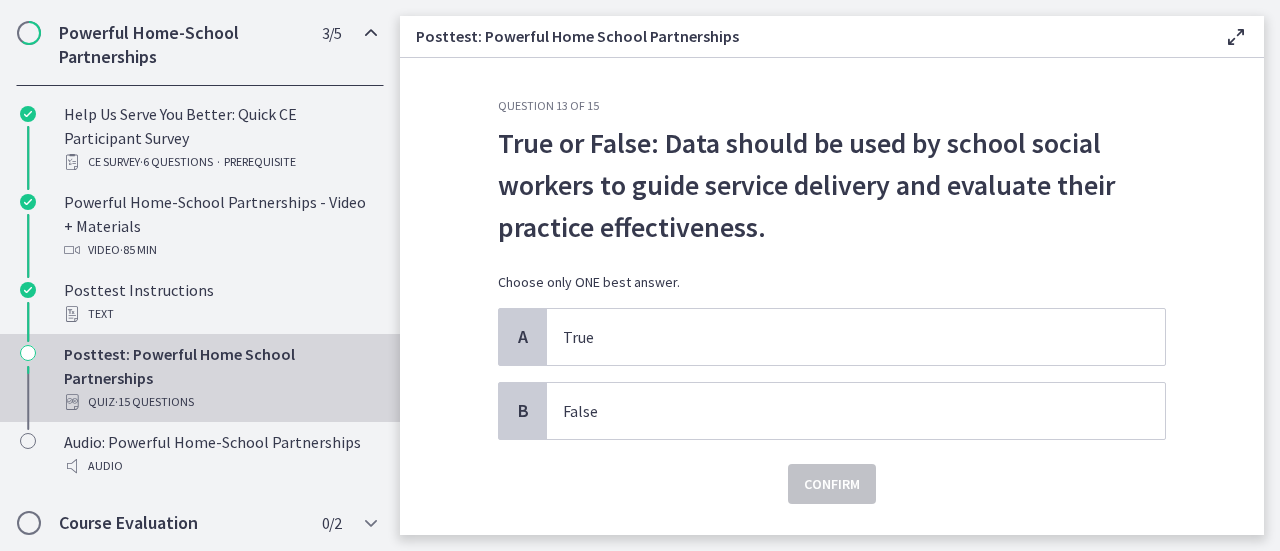 scroll, scrollTop: 47, scrollLeft: 0, axis: vertical 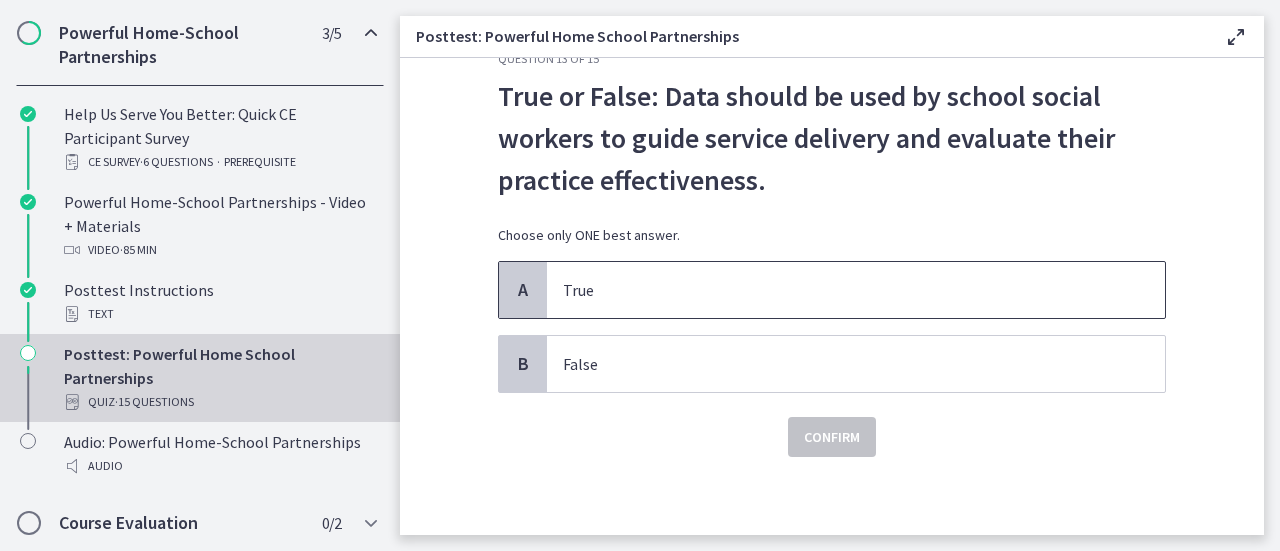 click on "True" at bounding box center (836, 290) 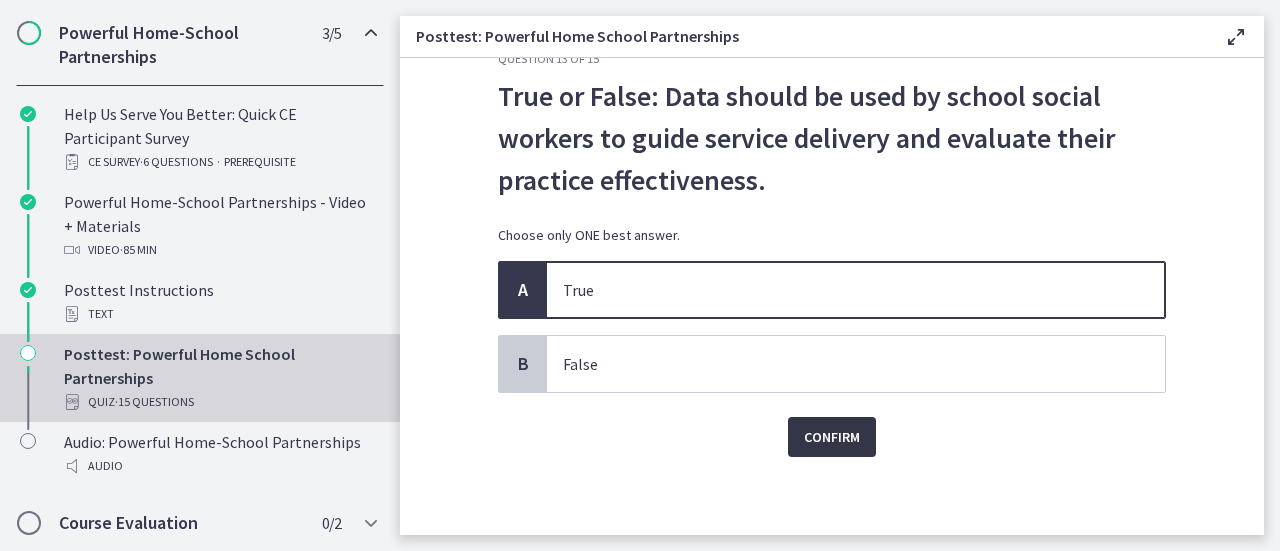 click on "Confirm" at bounding box center [832, 437] 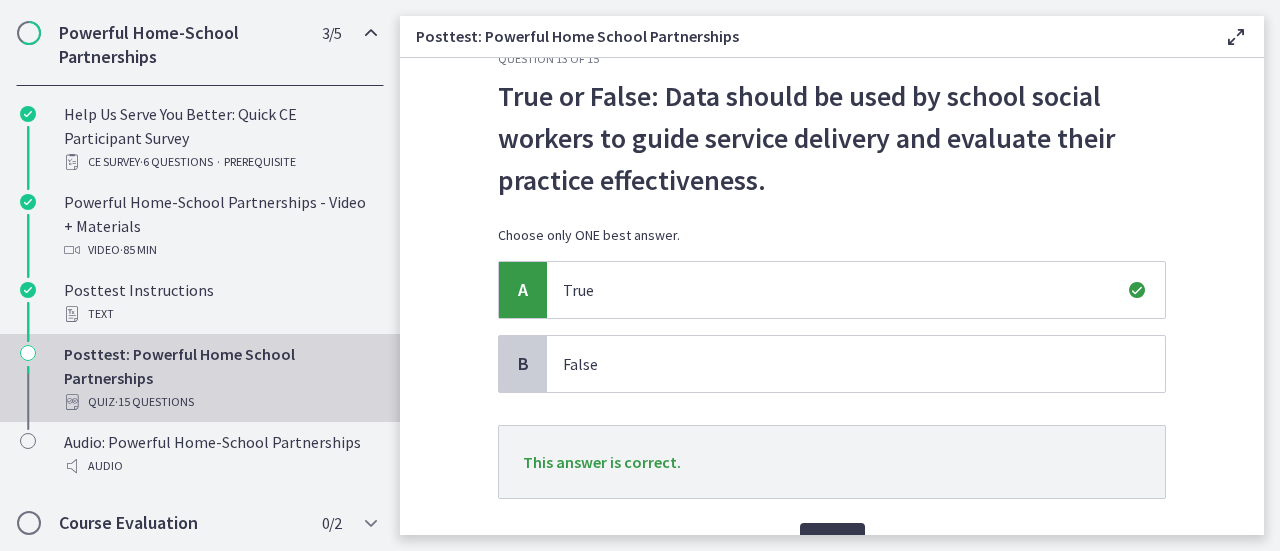 scroll, scrollTop: 152, scrollLeft: 0, axis: vertical 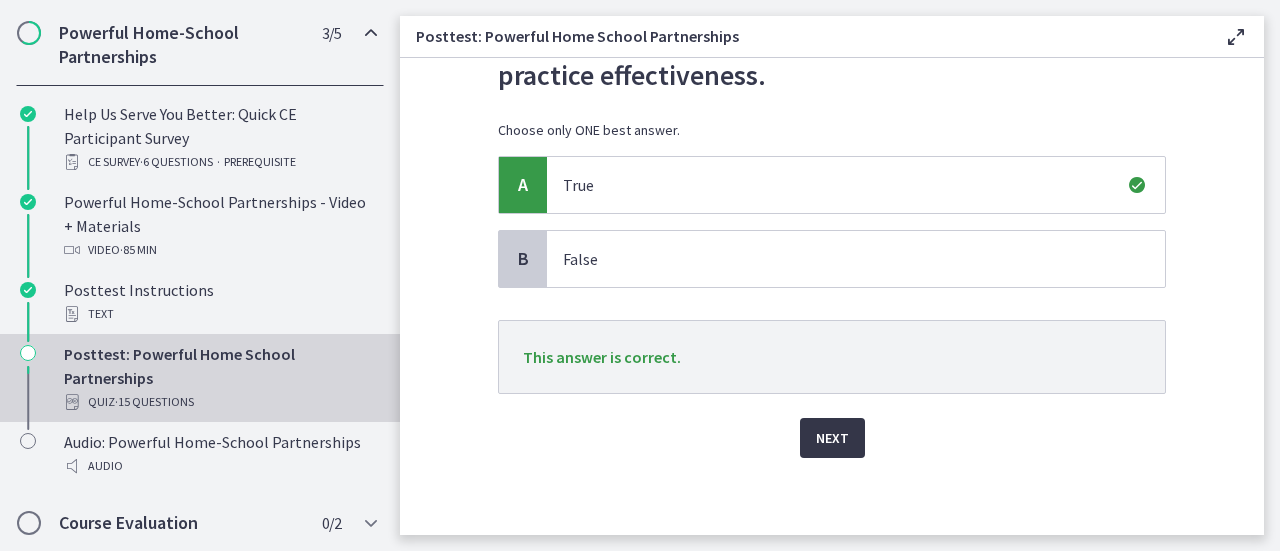 click on "Next" at bounding box center [832, 438] 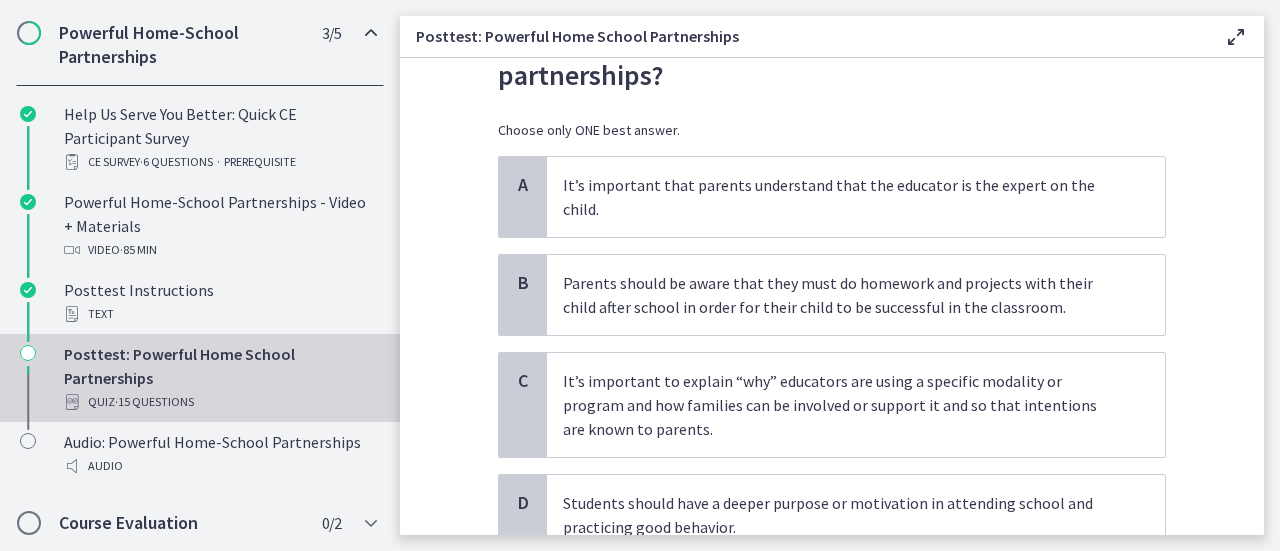 scroll, scrollTop: 0, scrollLeft: 0, axis: both 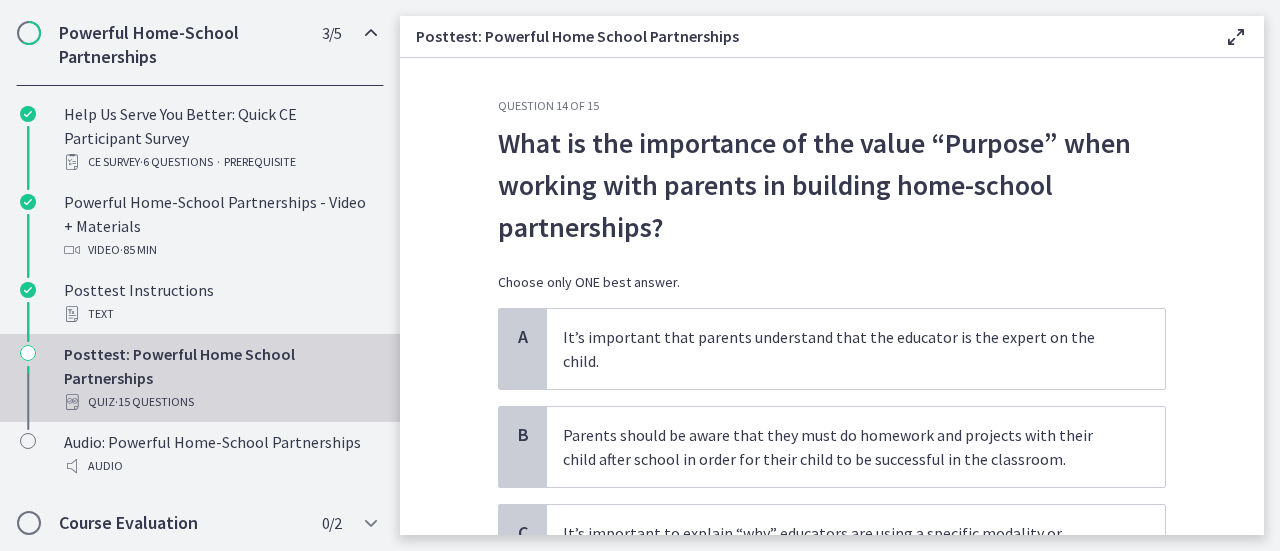 click on "What is the importance of the value “Purpose” when working with parents in building home-school partnerships?
Choose only ONE best answer." at bounding box center (832, 215) 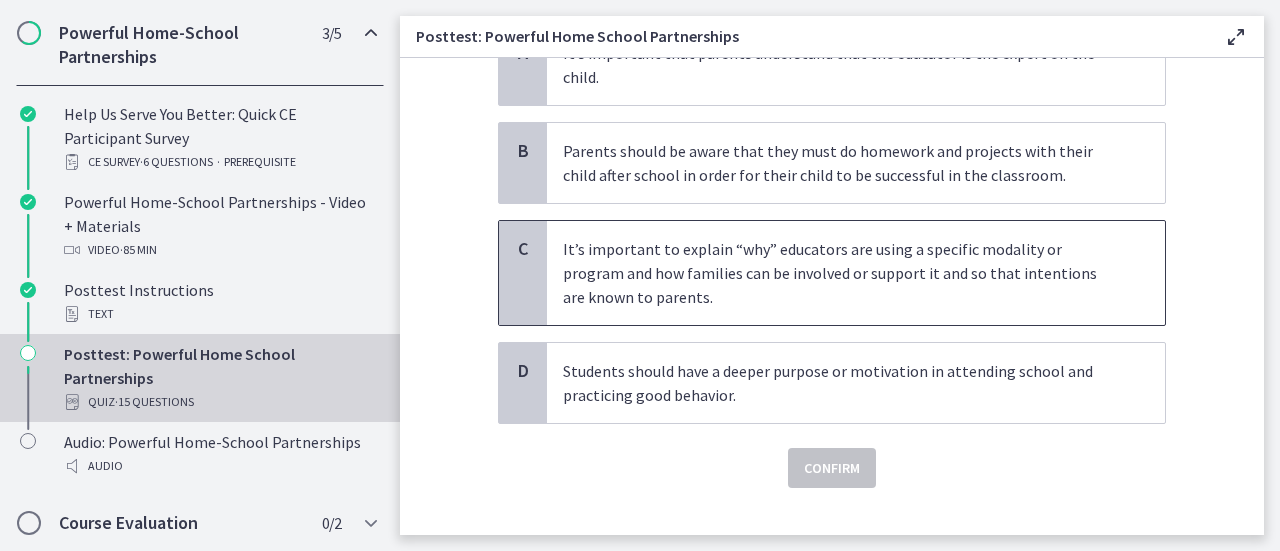 scroll, scrollTop: 290, scrollLeft: 0, axis: vertical 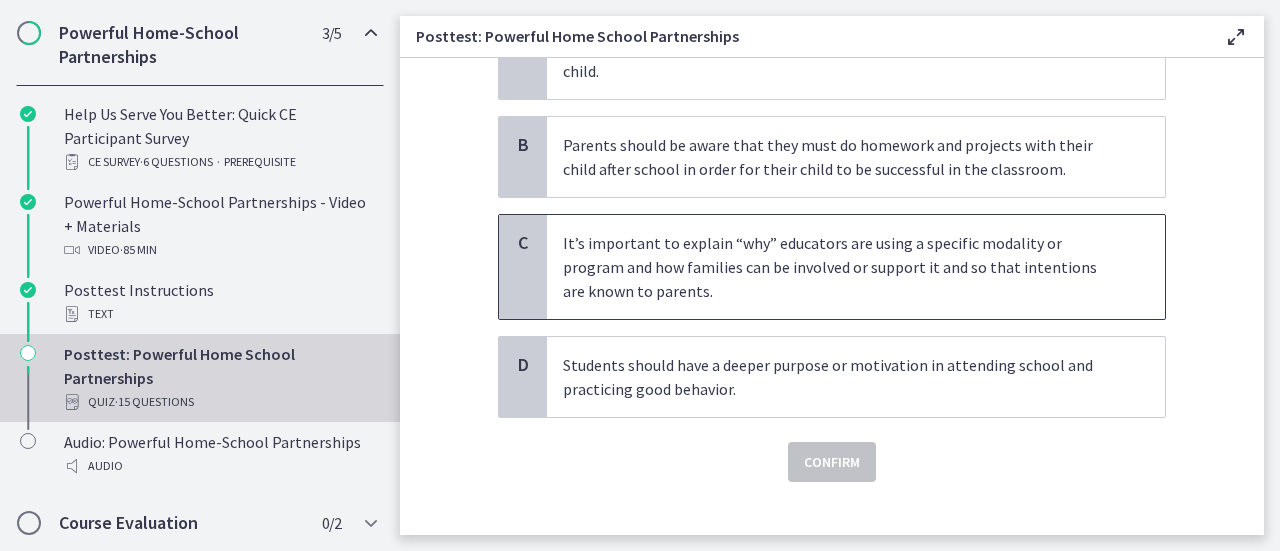 click on "It’s important to explain “why” educators are using a specific modality or program and how families can be involved or support it and so that intentions are known to parents." at bounding box center (836, 267) 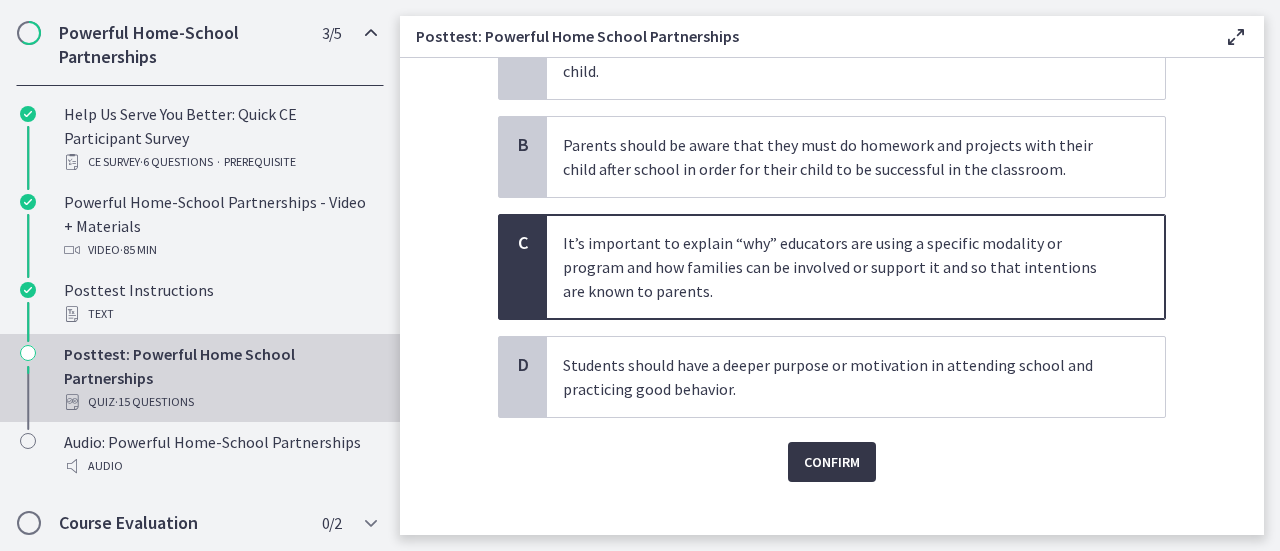click on "Confirm" at bounding box center (832, 462) 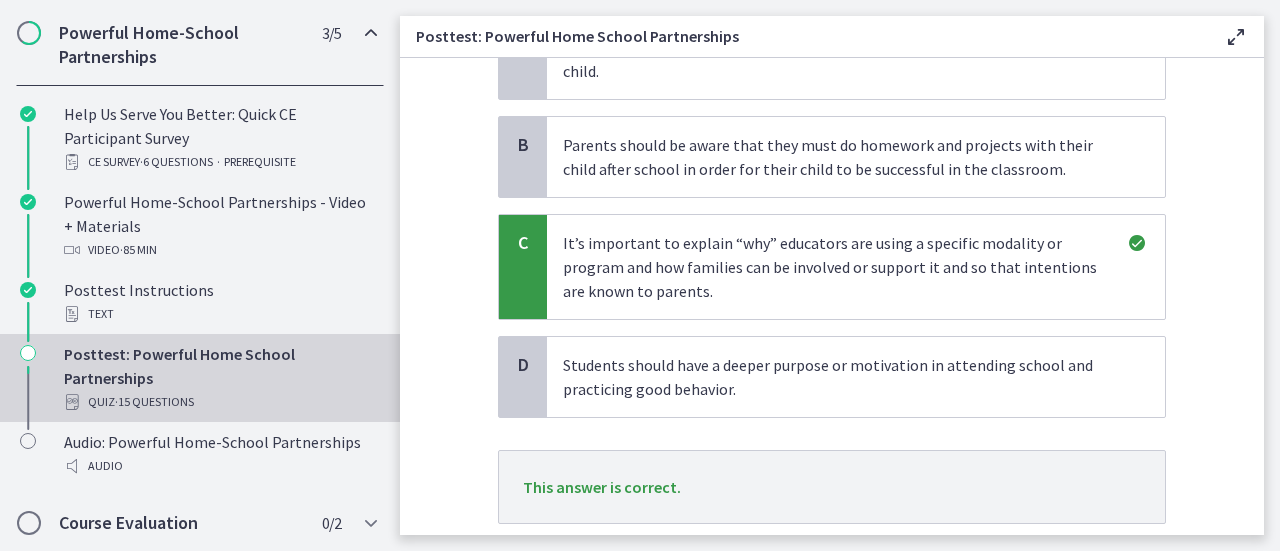scroll, scrollTop: 395, scrollLeft: 0, axis: vertical 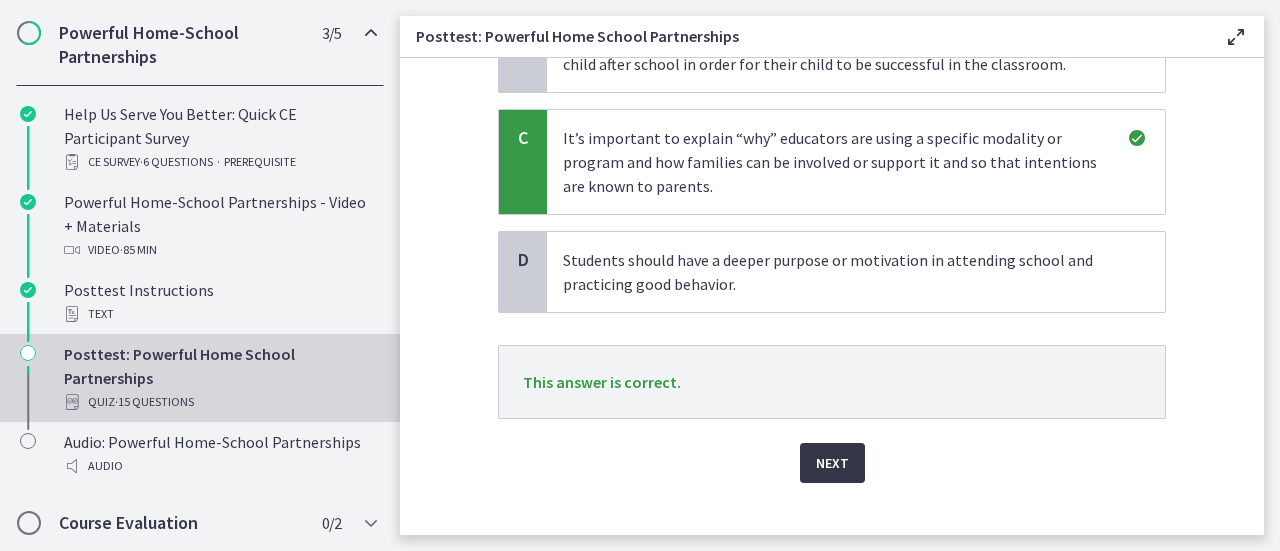 click on "Next" at bounding box center (832, 463) 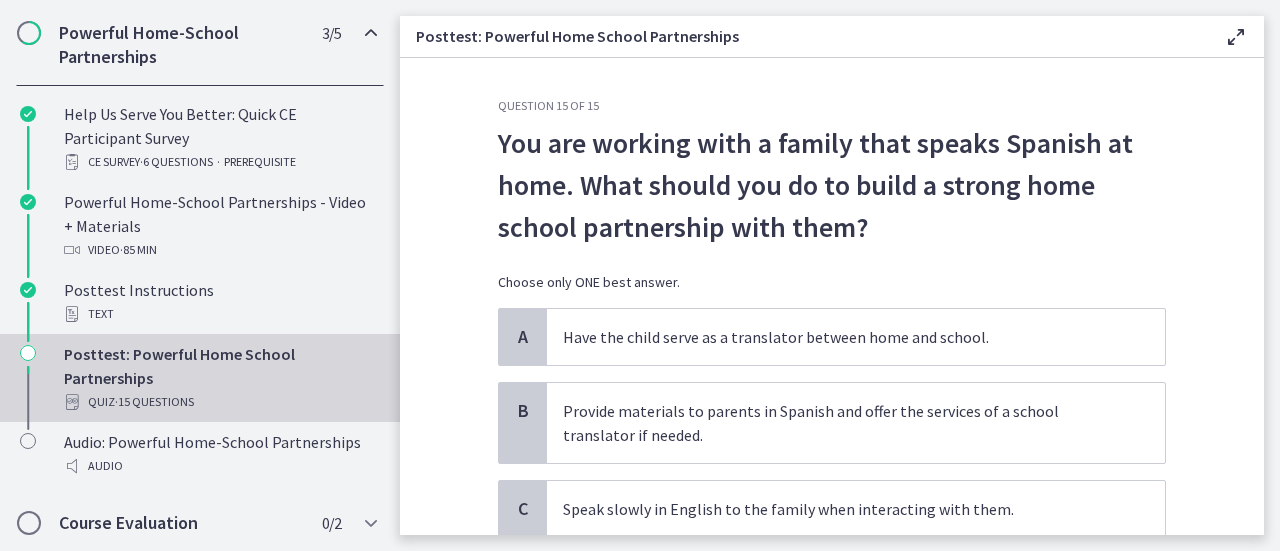 click on "Question   15   of   15
You are working with a family that speaks Spanish at home. What should you do to build a strong home school partnership with them?
Choose only ONE best answer.
A
Have the child serve as a translator between home and school.
B
Provide materials to parents in Spanish and offer the services of a school translator if needed.
C
Speak slowly in English to the family when interacting with them.
D
Provide English as a Second Language classes at the school after hours.
Confirm" at bounding box center (832, 296) 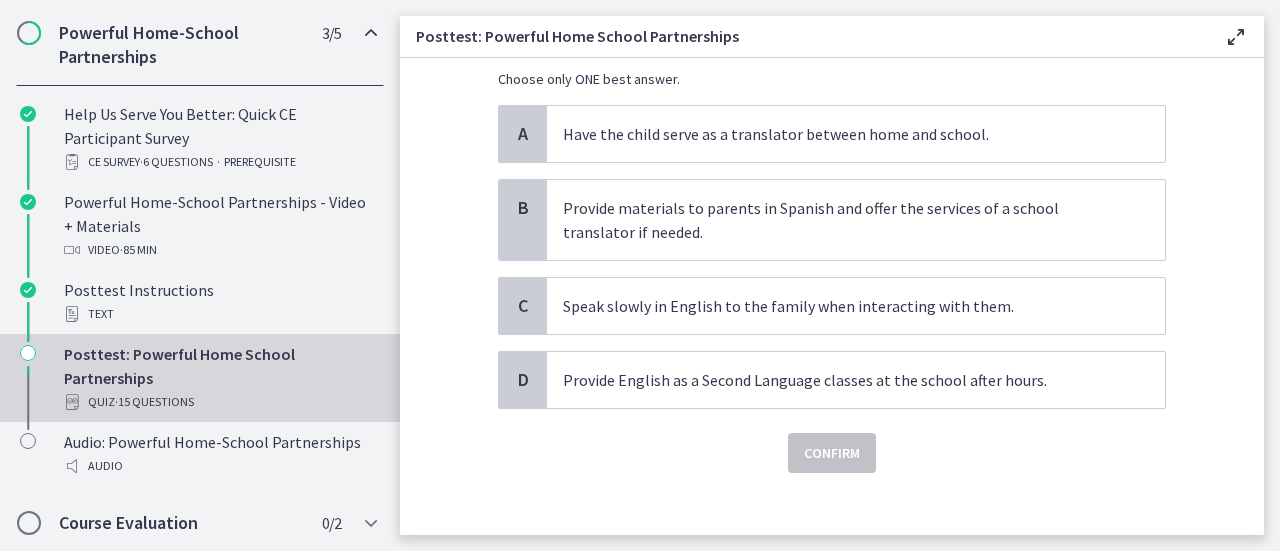 scroll, scrollTop: 211, scrollLeft: 0, axis: vertical 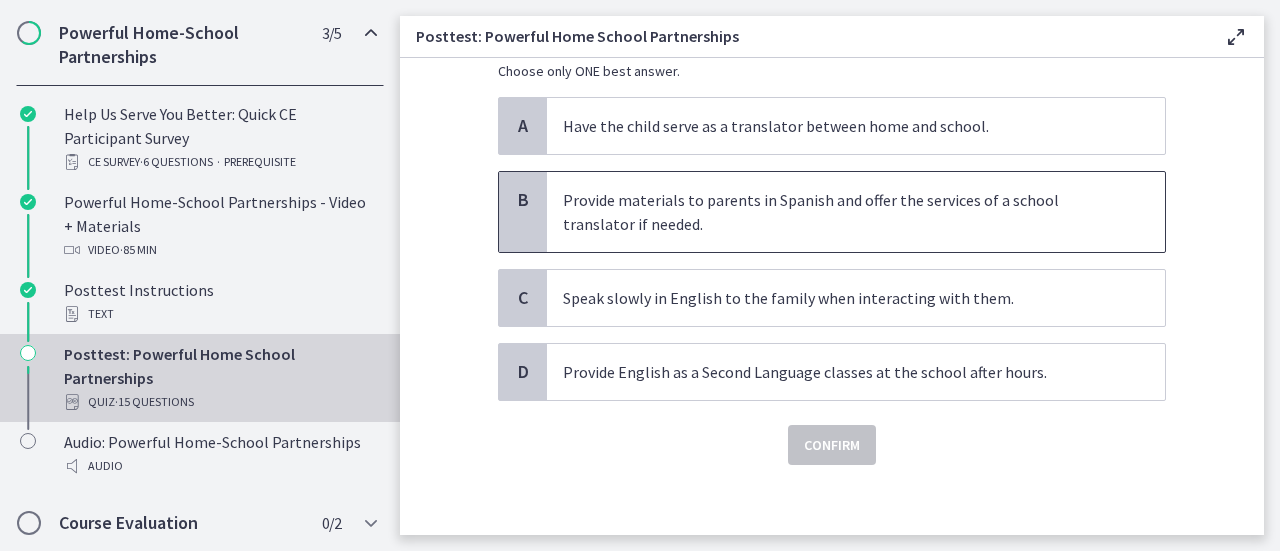 click on "Provide materials to parents in Spanish and offer the services of a school translator if needed." at bounding box center (836, 212) 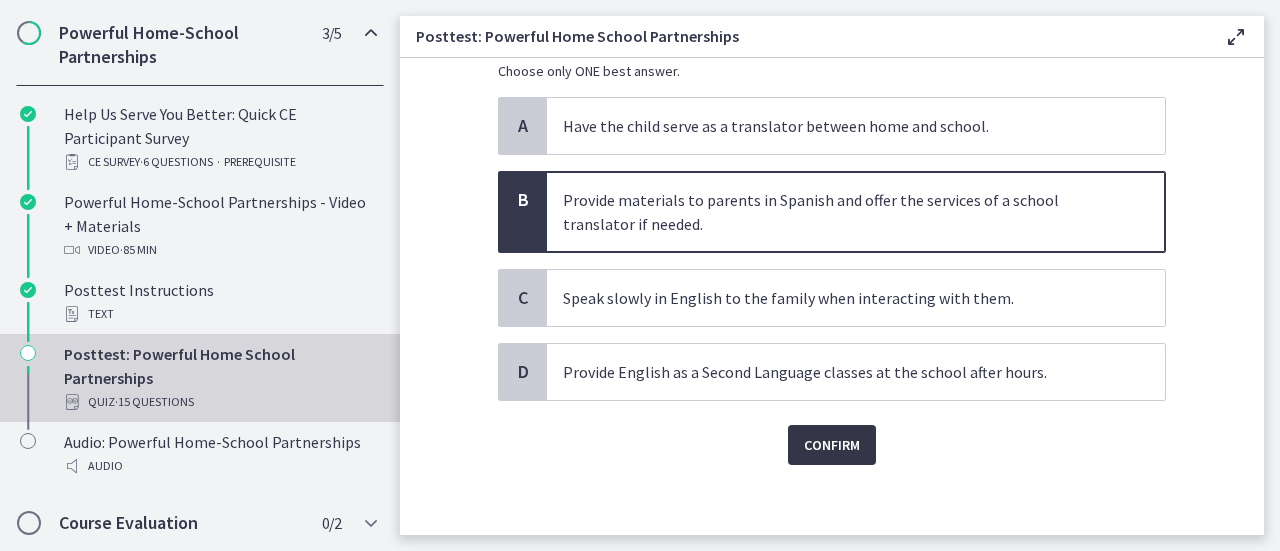 click on "Confirm" at bounding box center [832, 445] 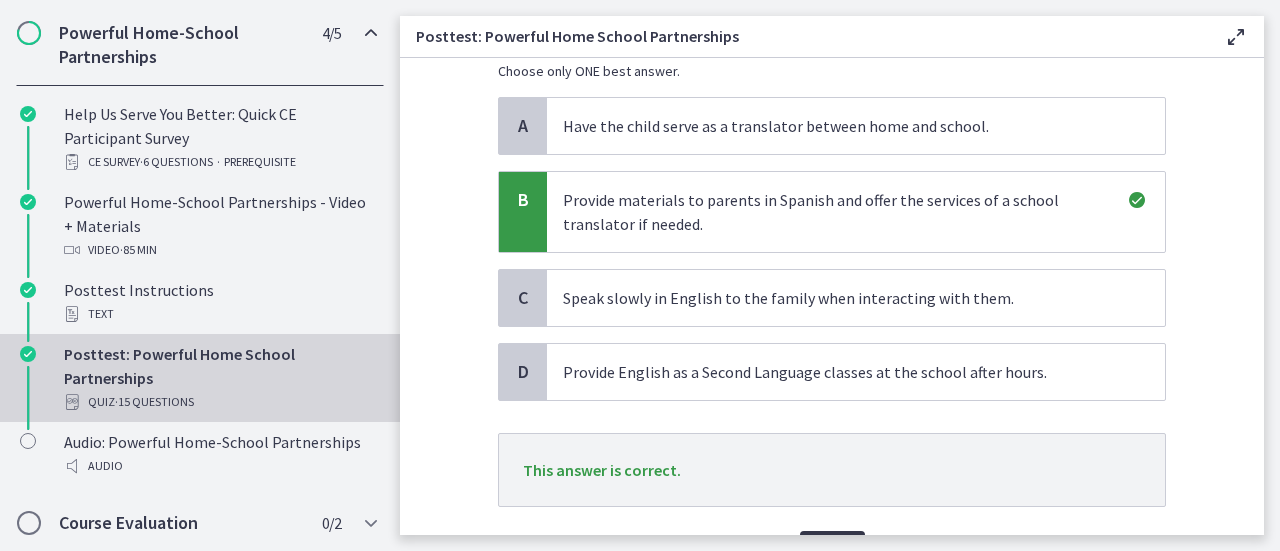 scroll, scrollTop: 323, scrollLeft: 0, axis: vertical 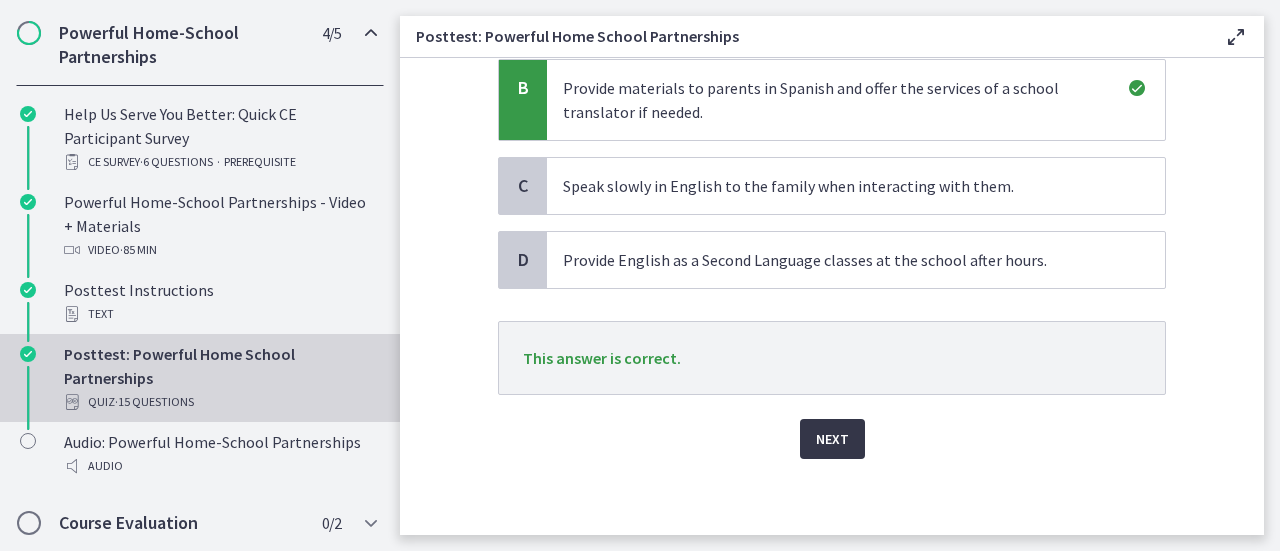 click on "Next" at bounding box center (832, 439) 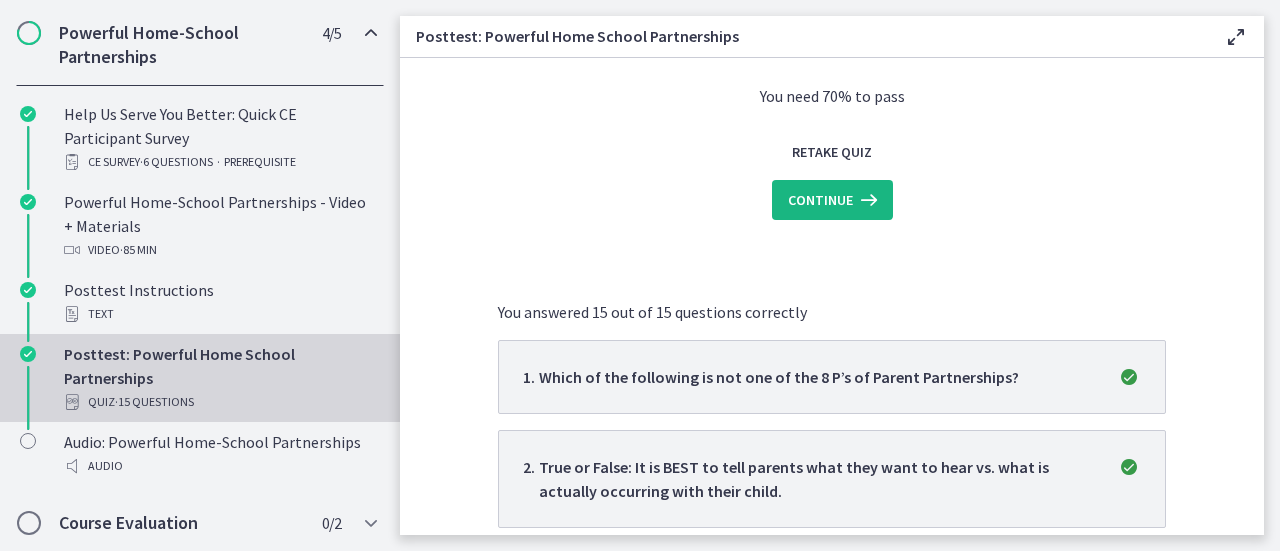 scroll, scrollTop: 193, scrollLeft: 0, axis: vertical 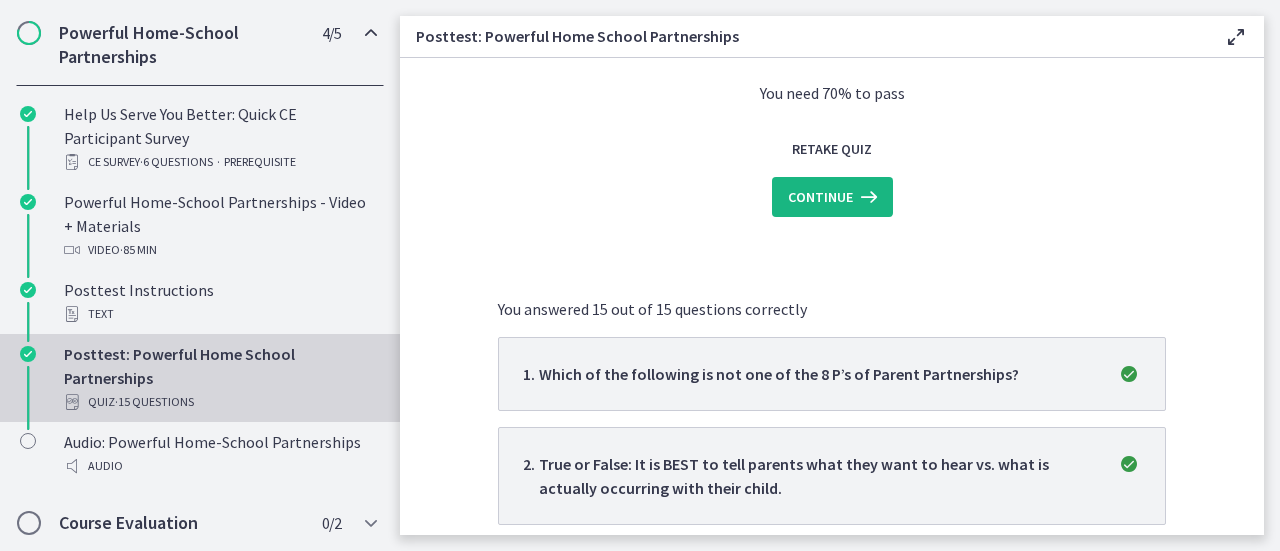click at bounding box center [867, 197] 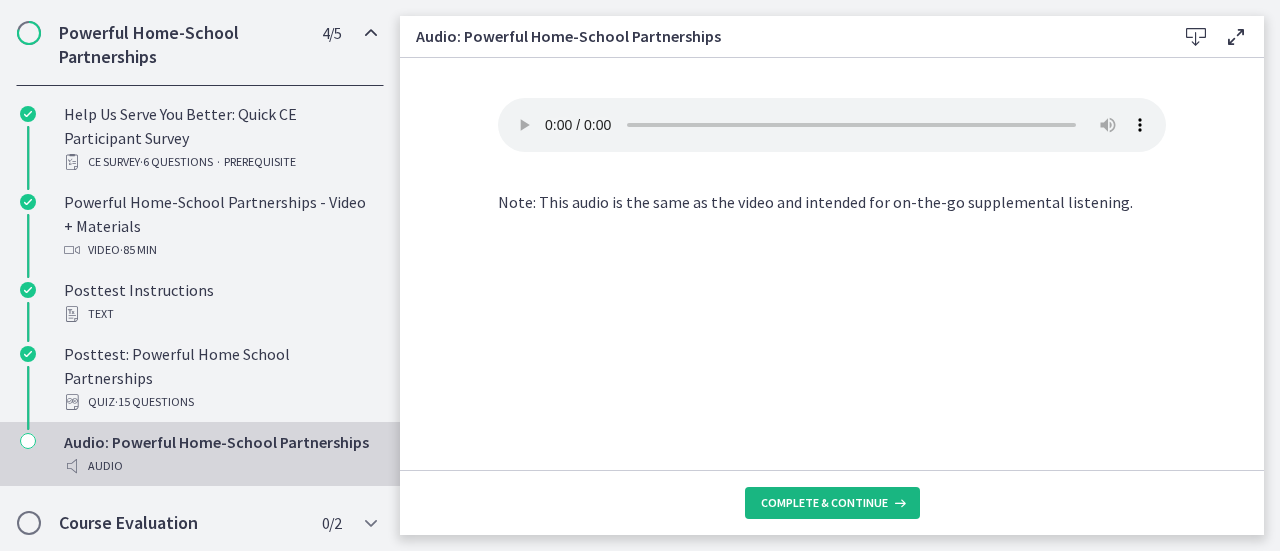 click on "Complete & continue" at bounding box center [824, 503] 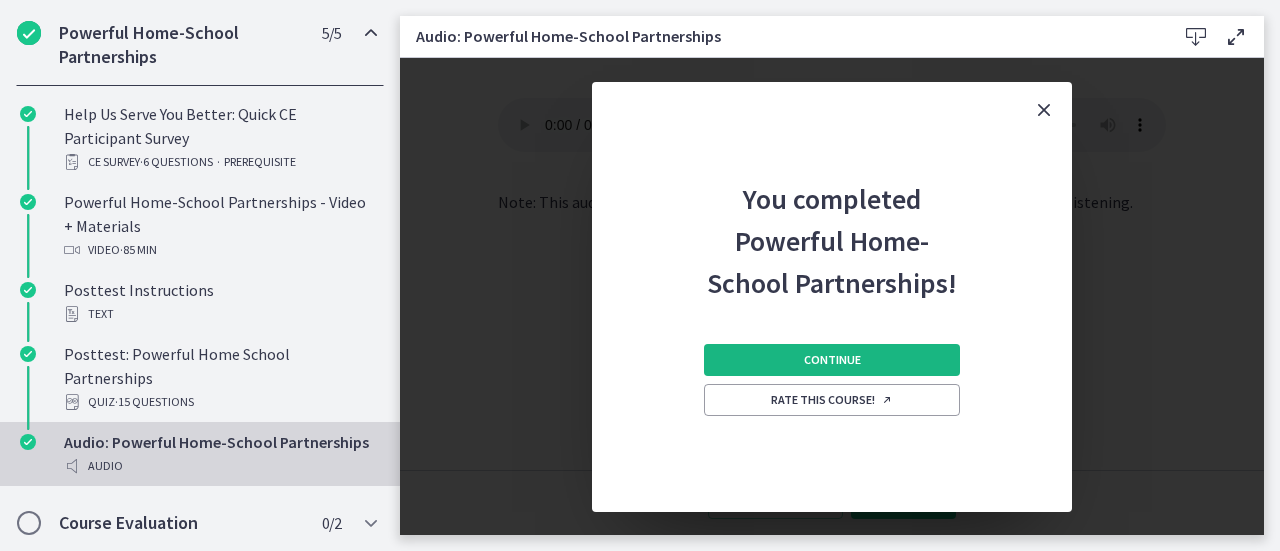 click on "Continue" at bounding box center [832, 360] 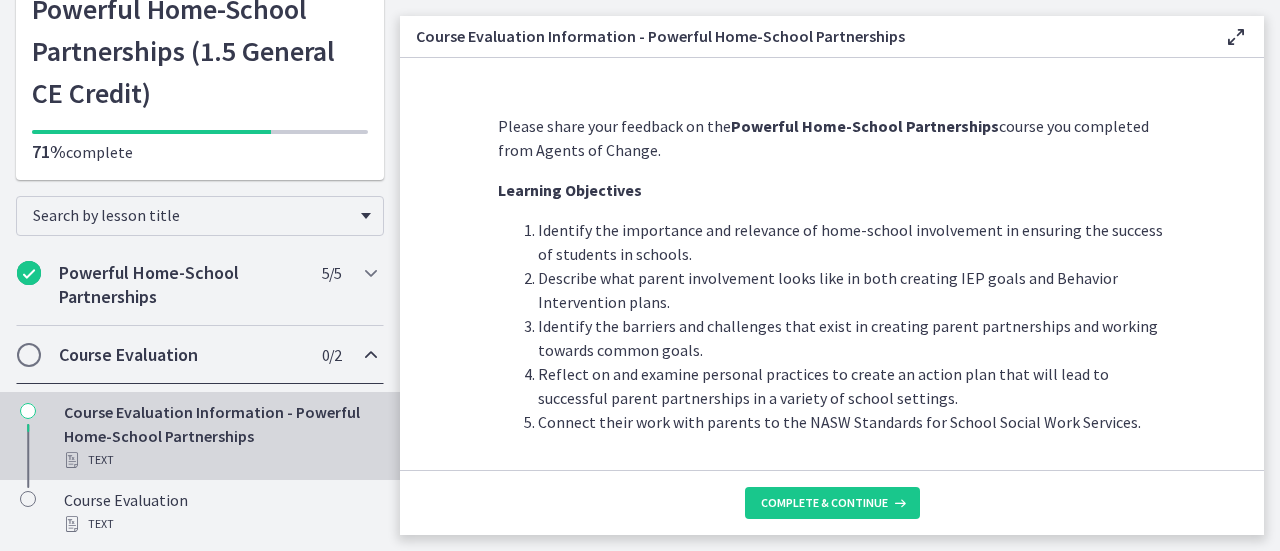 scroll, scrollTop: 136, scrollLeft: 0, axis: vertical 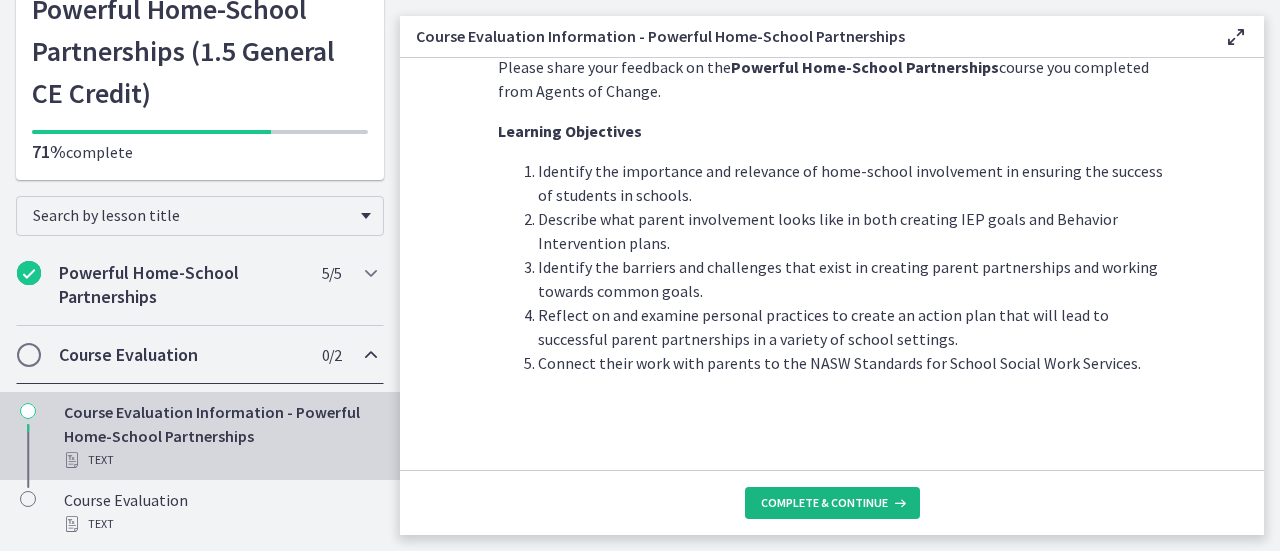 click on "Complete & continue" at bounding box center [824, 503] 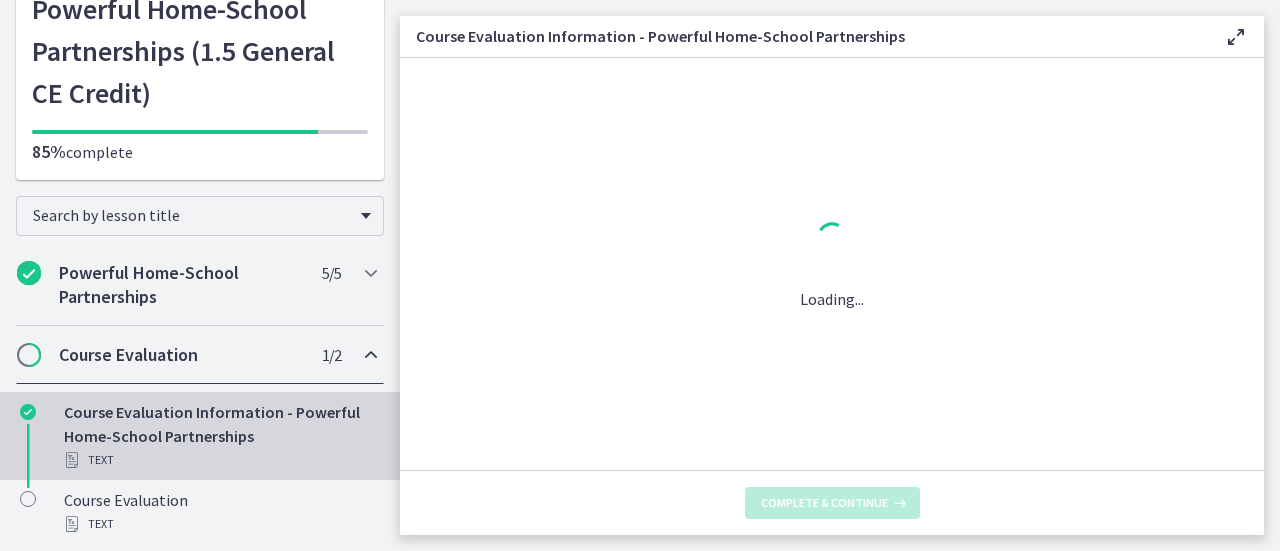 scroll, scrollTop: 0, scrollLeft: 0, axis: both 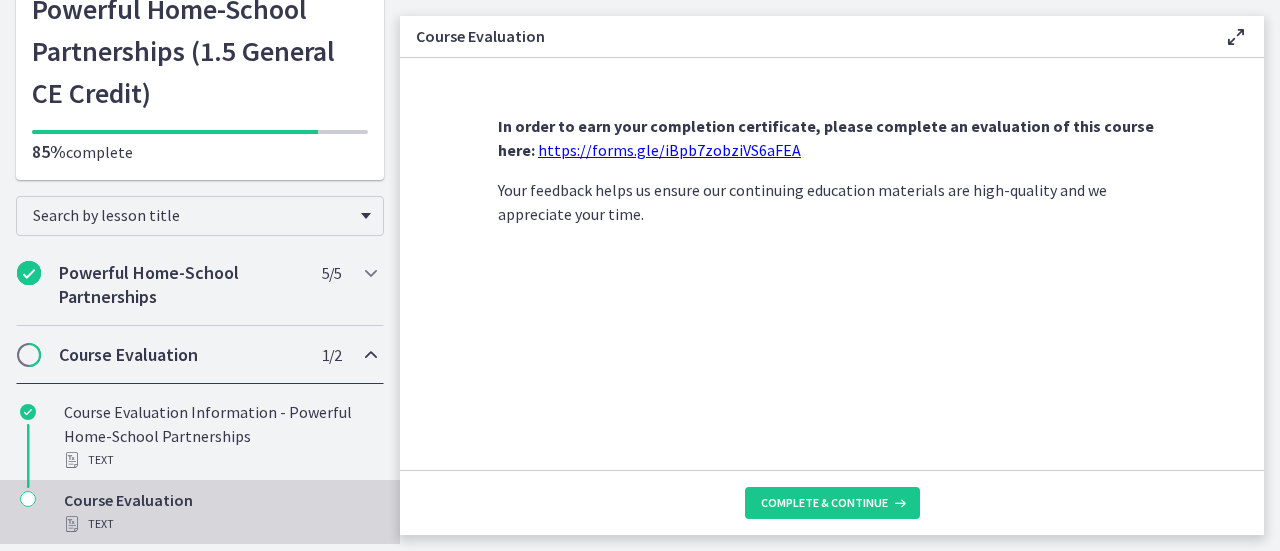 click on "https://forms.gle/iBpb7zobziVS6aFEA" at bounding box center (669, 150) 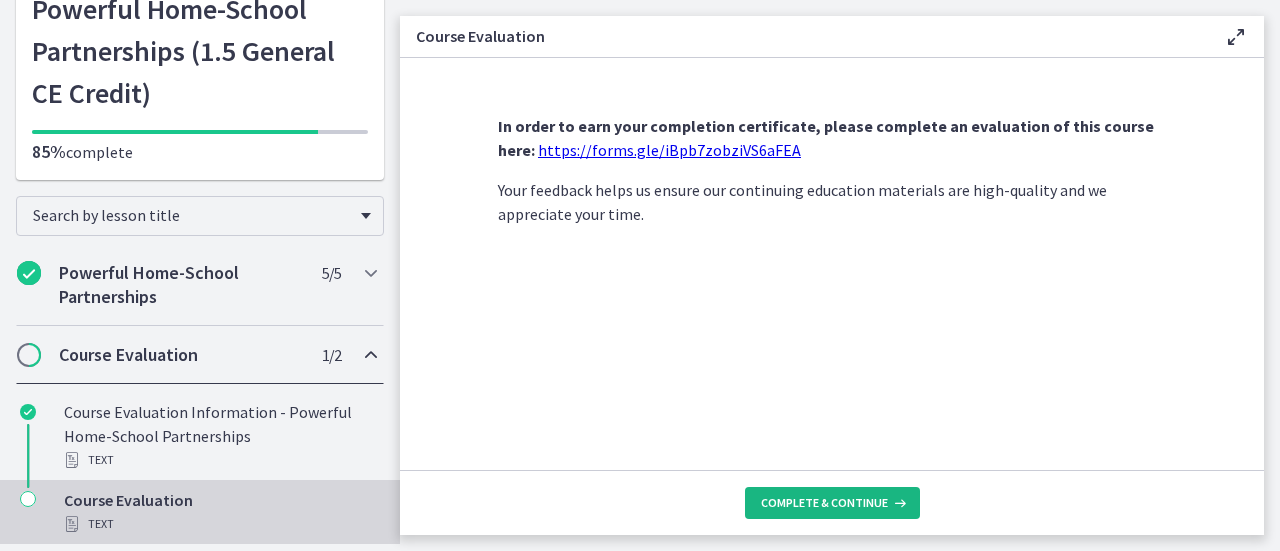 click on "Complete & continue" at bounding box center (824, 503) 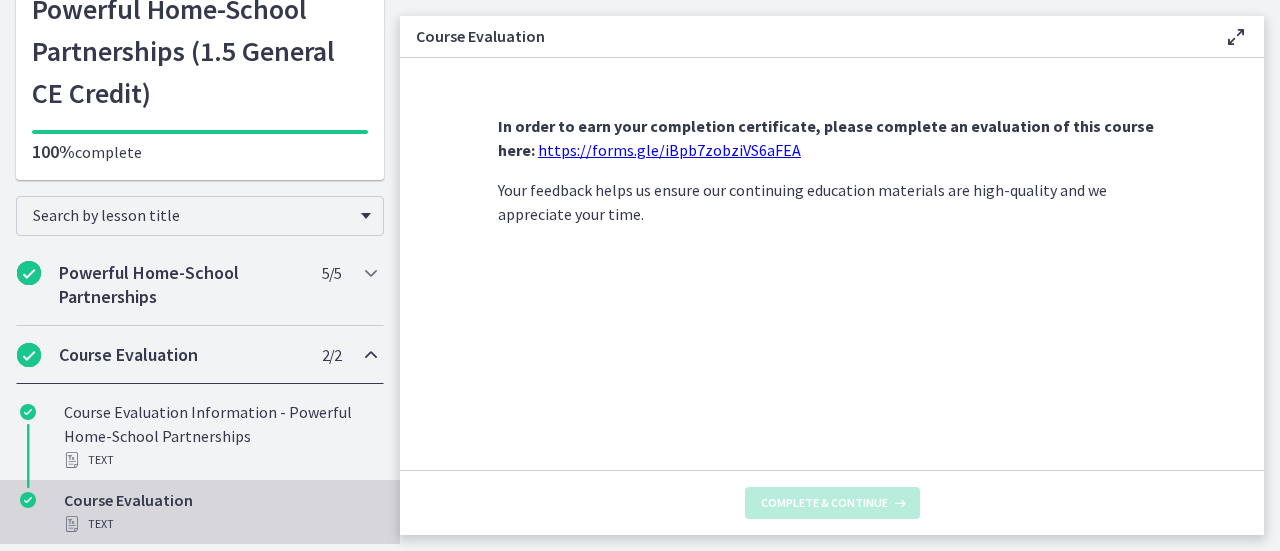 scroll, scrollTop: 244, scrollLeft: 0, axis: vertical 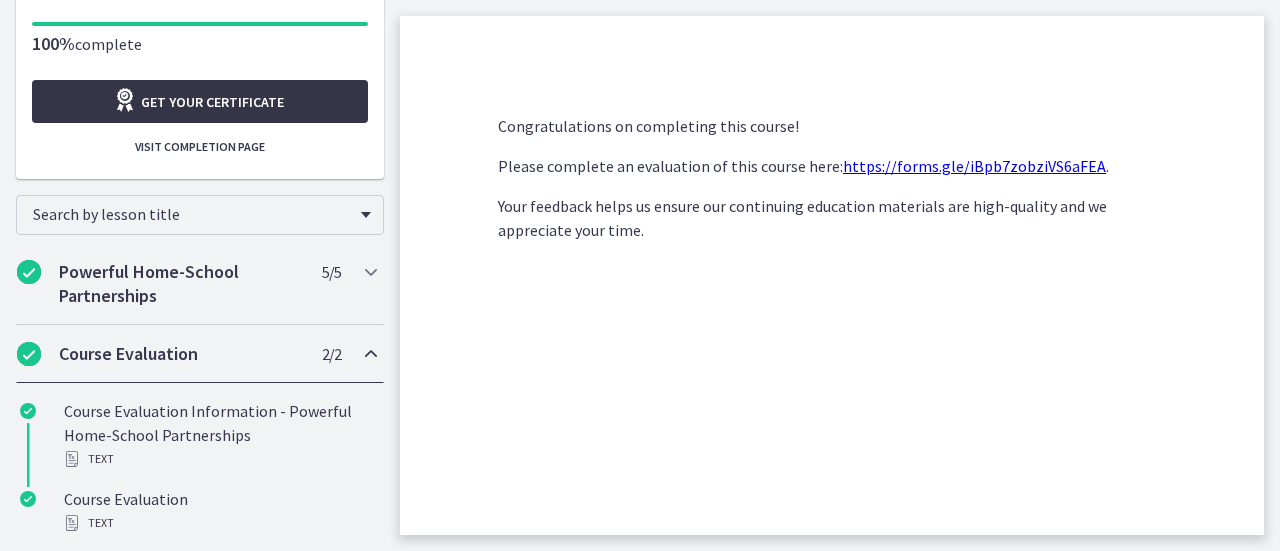 click on "Get your certificate" at bounding box center [198, 101] 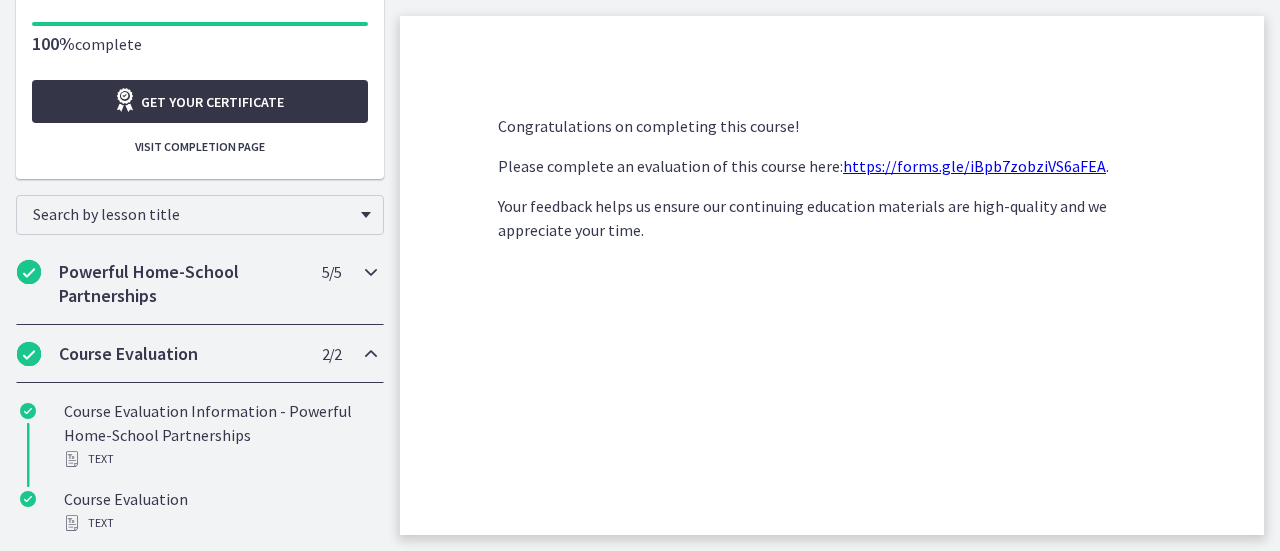 scroll, scrollTop: 0, scrollLeft: 0, axis: both 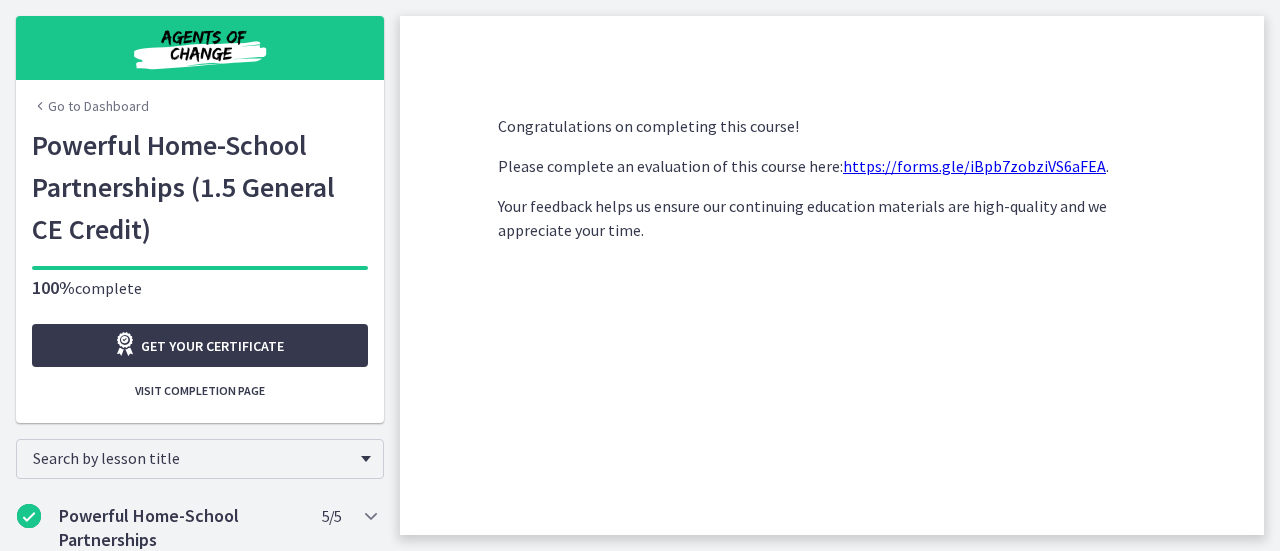 click at bounding box center (200, 48) 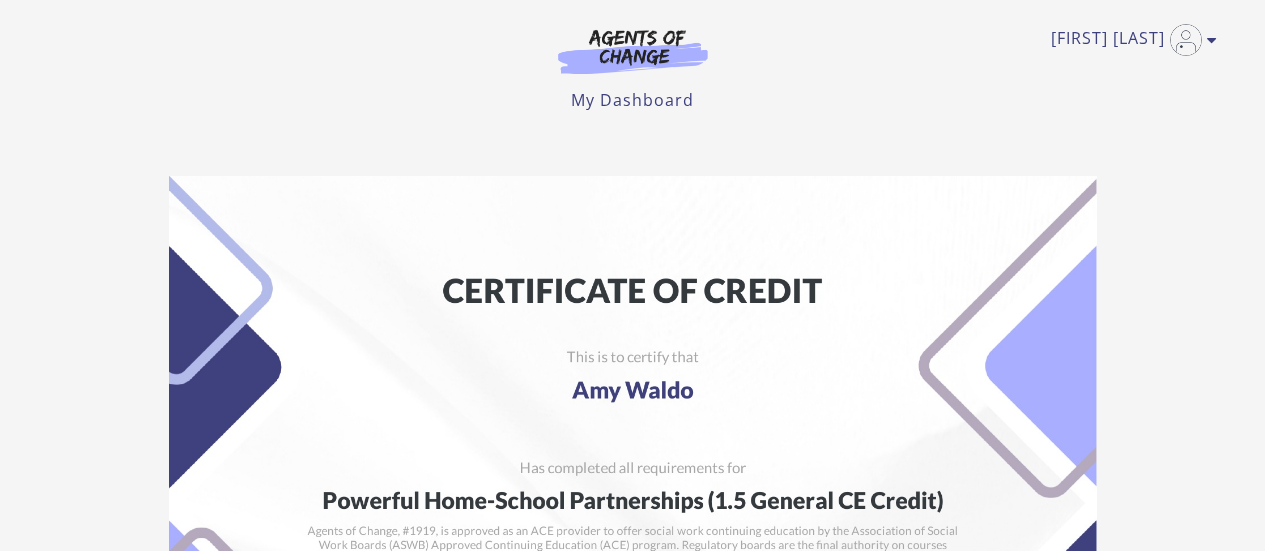 scroll, scrollTop: 286, scrollLeft: 0, axis: vertical 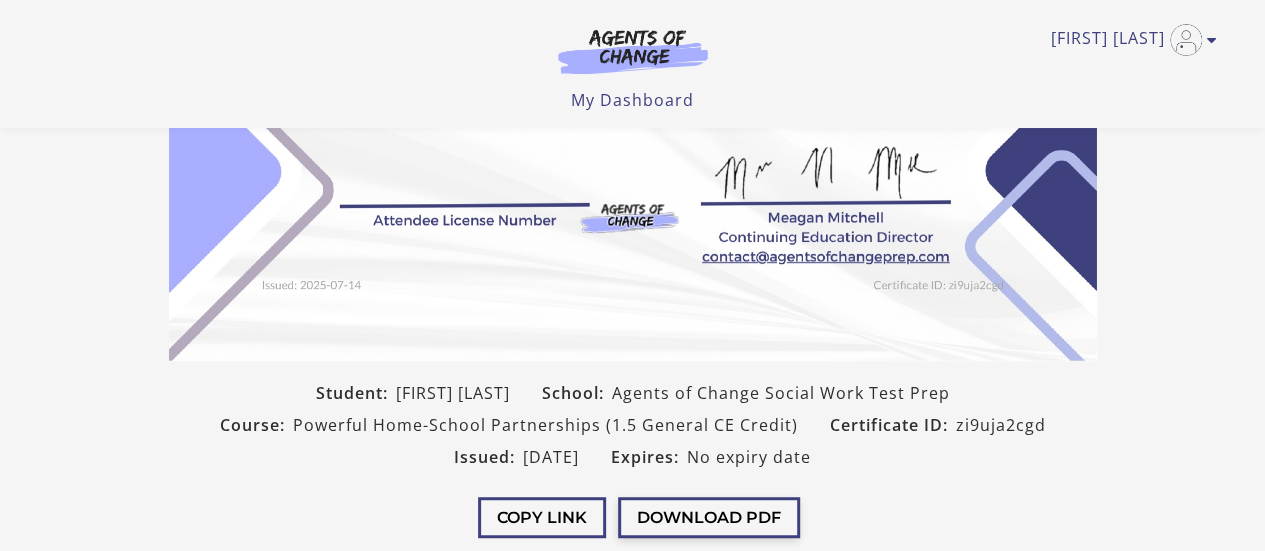 click on "Download PDF" at bounding box center [709, 517] 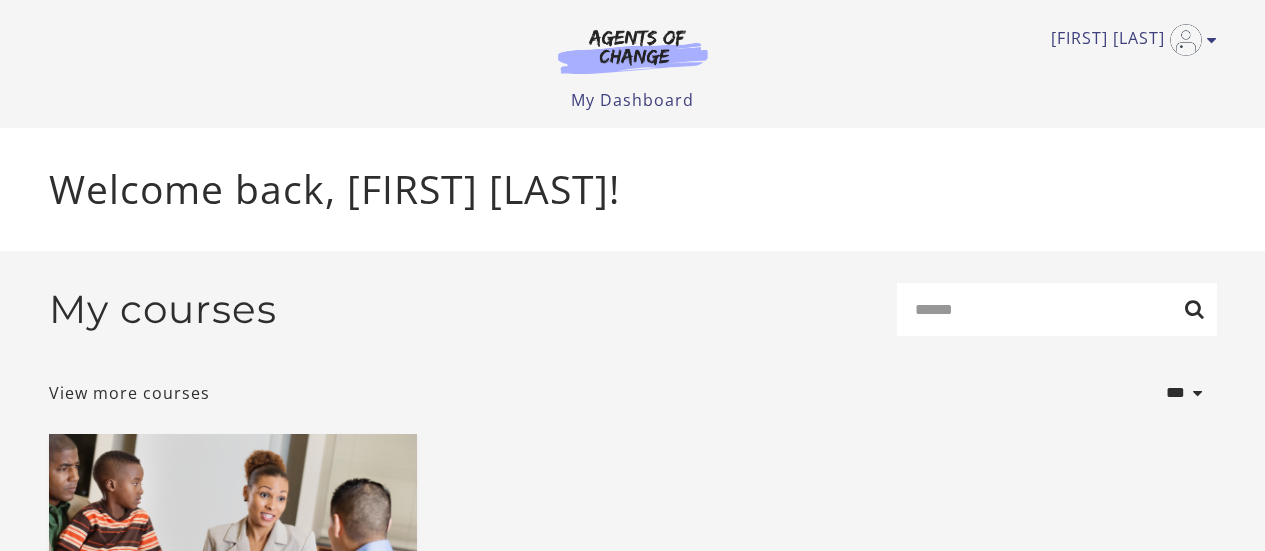 scroll, scrollTop: 0, scrollLeft: 0, axis: both 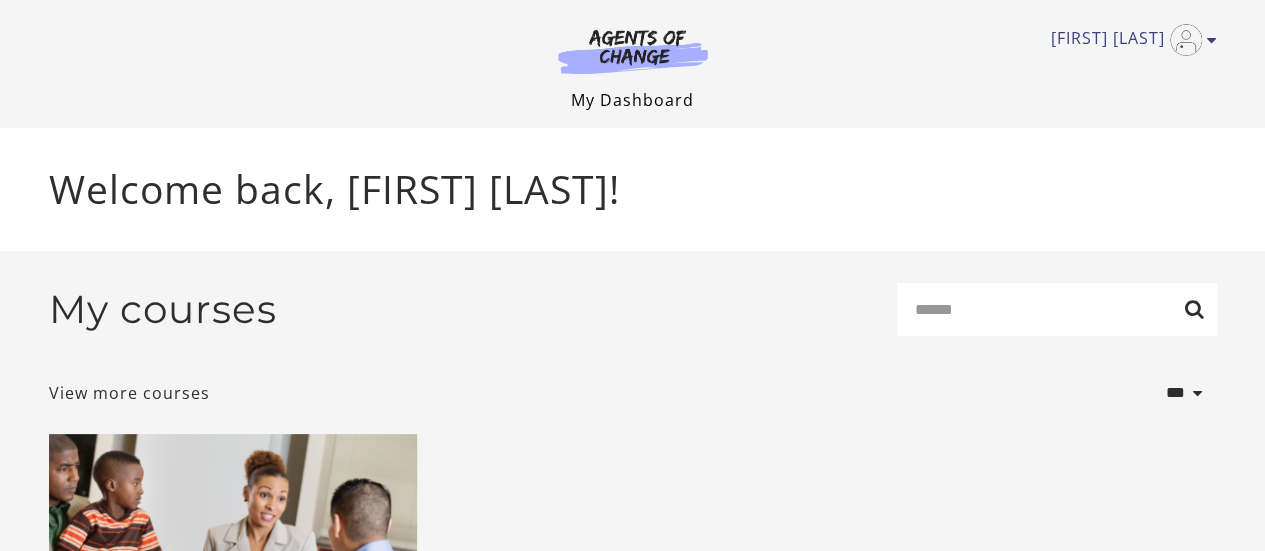 click on "My Dashboard" at bounding box center (632, 100) 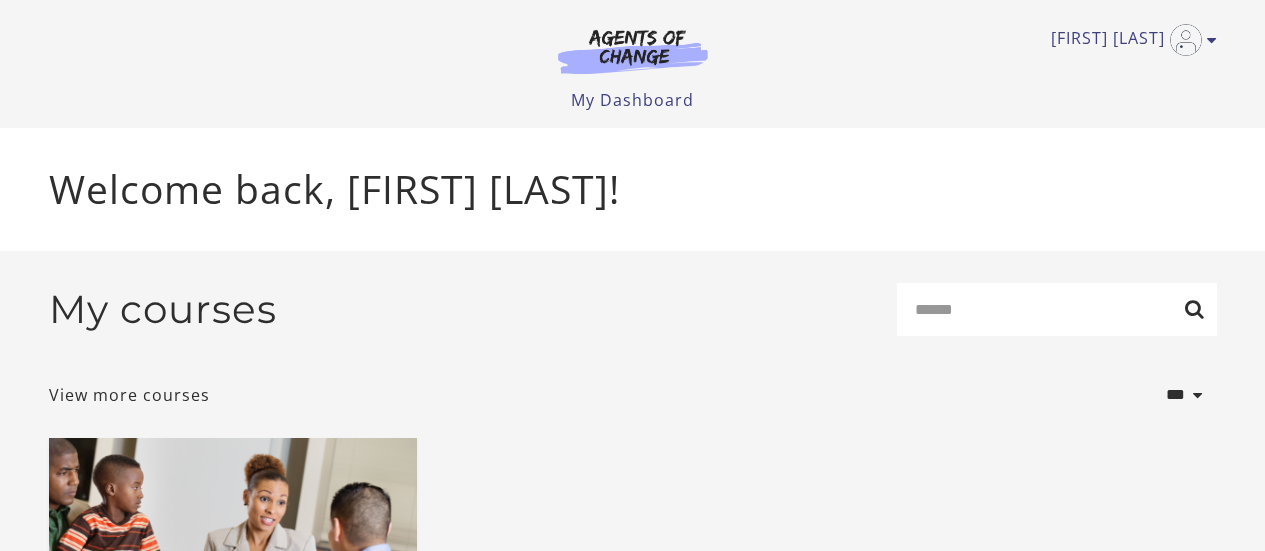 scroll, scrollTop: 0, scrollLeft: 0, axis: both 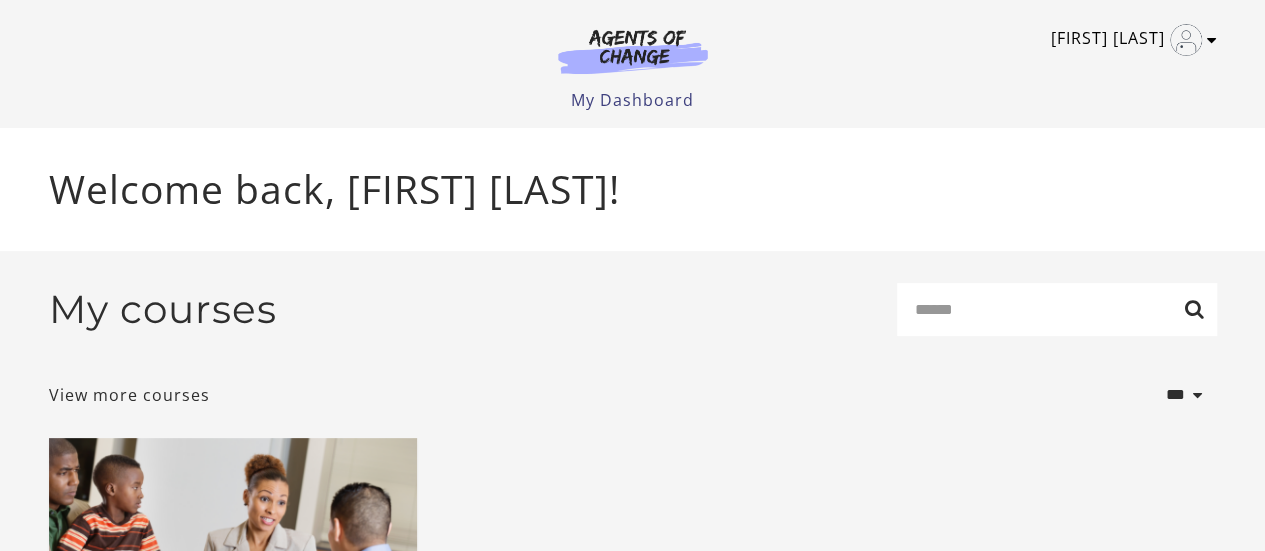 click on "[FIRST] [LAST]" at bounding box center [1129, 40] 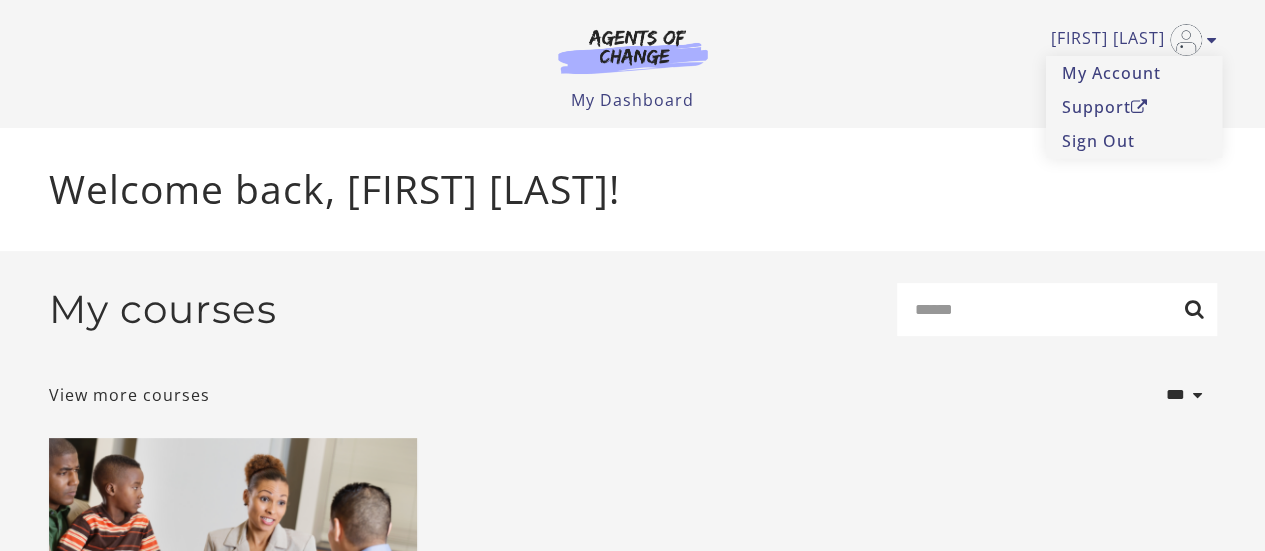 click on "Translation missing: en.liquid.partials.dashboard_course_card.progress_description: 100%
100%
Powerful Home-School Partnerships (1.5 General CE Credit)
Rate This Course
Replay Course" at bounding box center [633, 652] 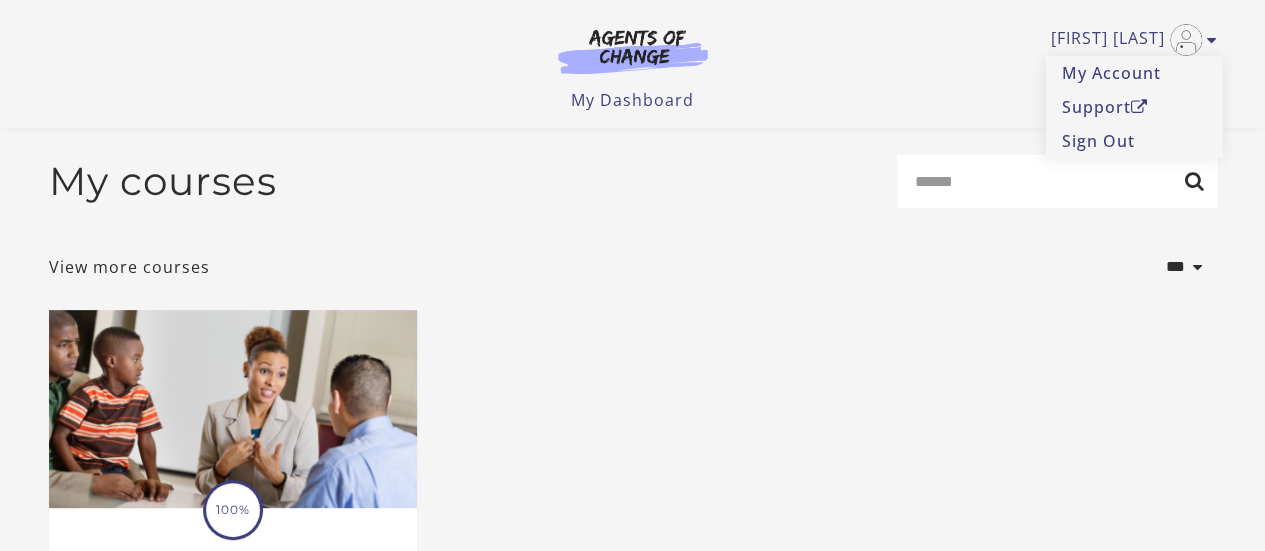 scroll, scrollTop: 369, scrollLeft: 0, axis: vertical 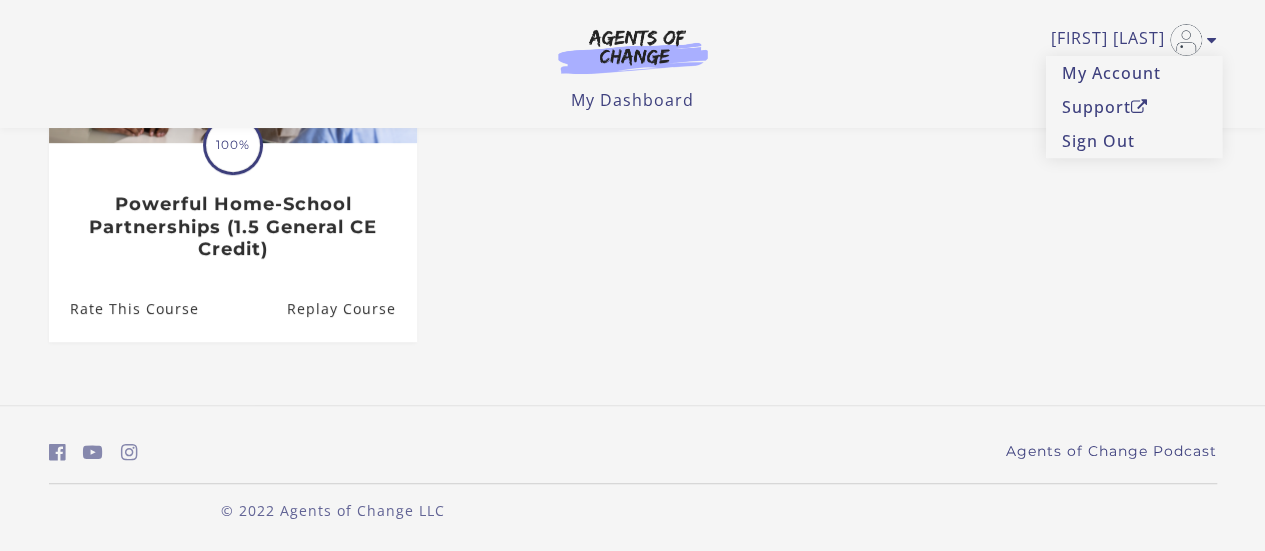 click on "Agents of Change Podcast
© 2022 Agents of Change LLC" at bounding box center (632, 478) 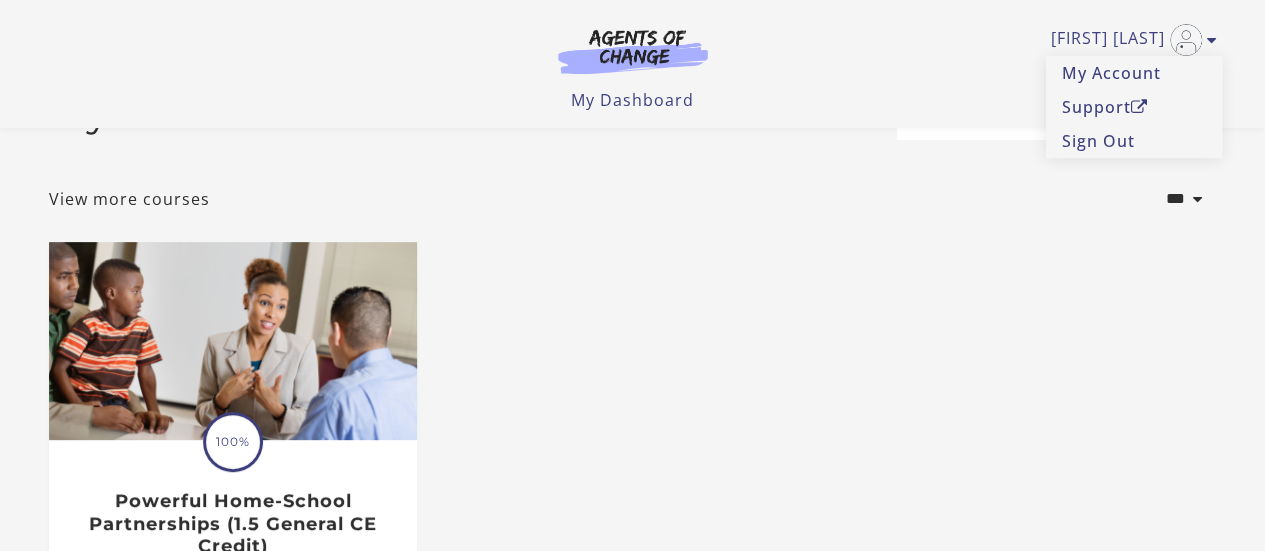 scroll, scrollTop: 0, scrollLeft: 0, axis: both 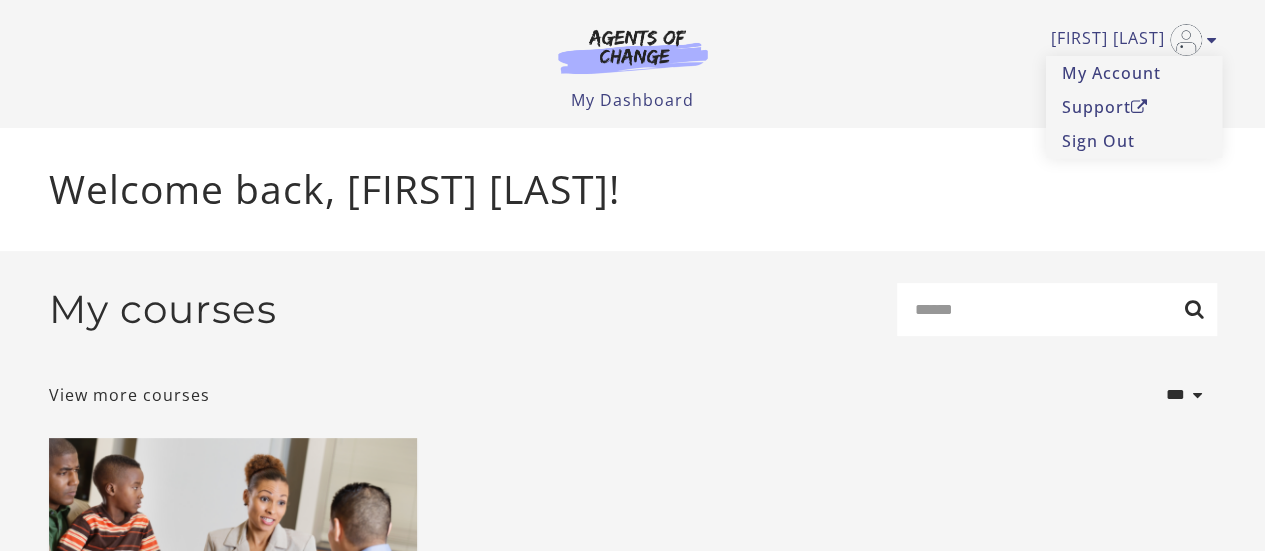 click at bounding box center [633, 51] 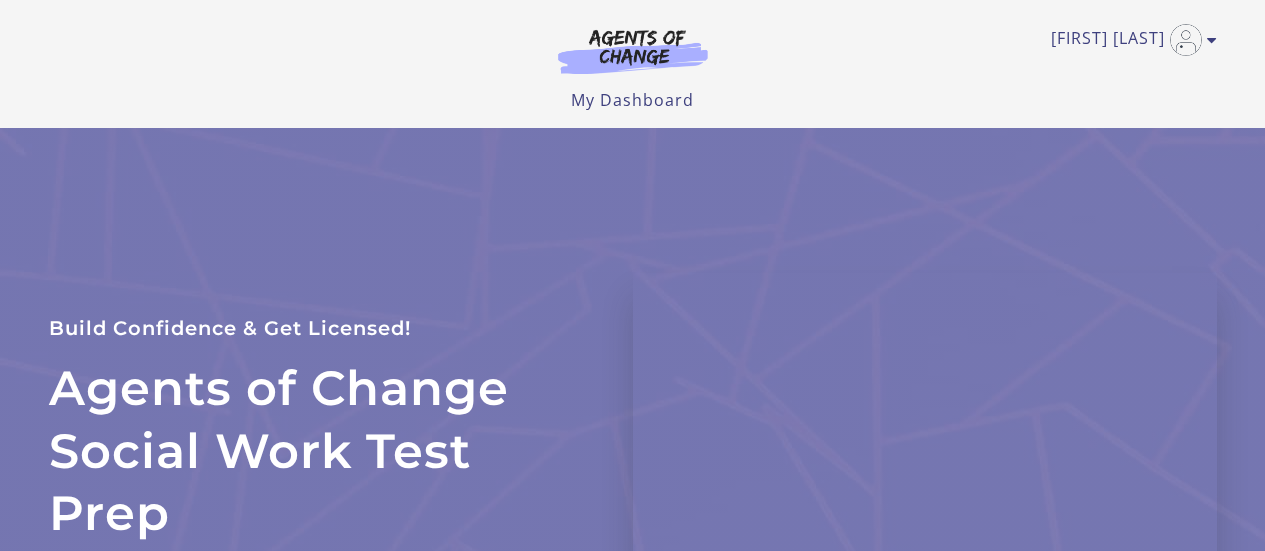 scroll, scrollTop: 0, scrollLeft: 0, axis: both 